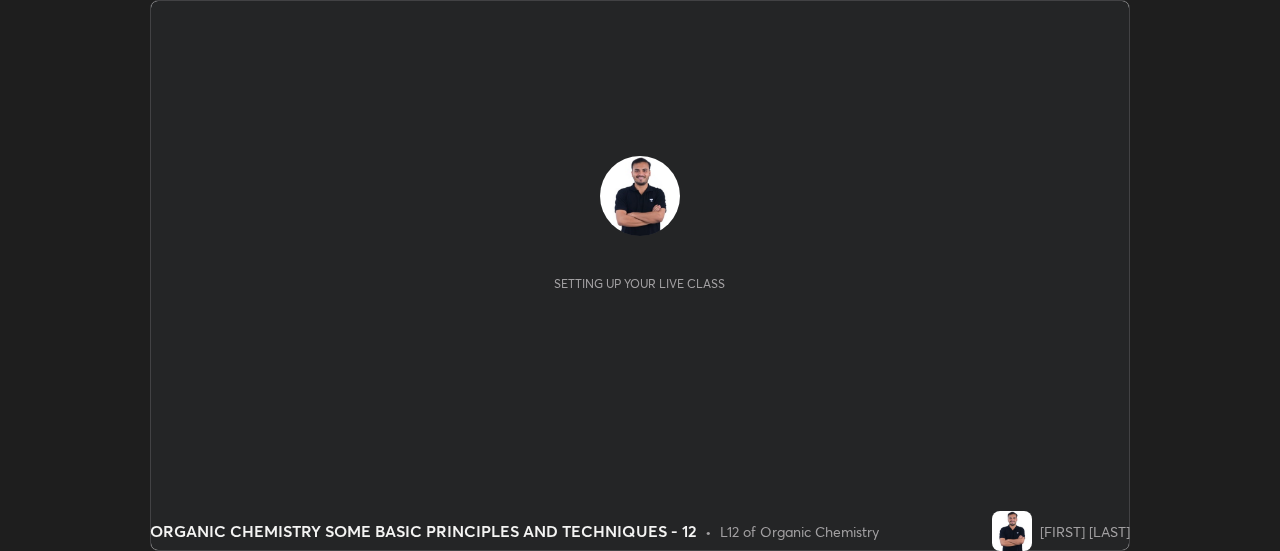 scroll, scrollTop: 0, scrollLeft: 0, axis: both 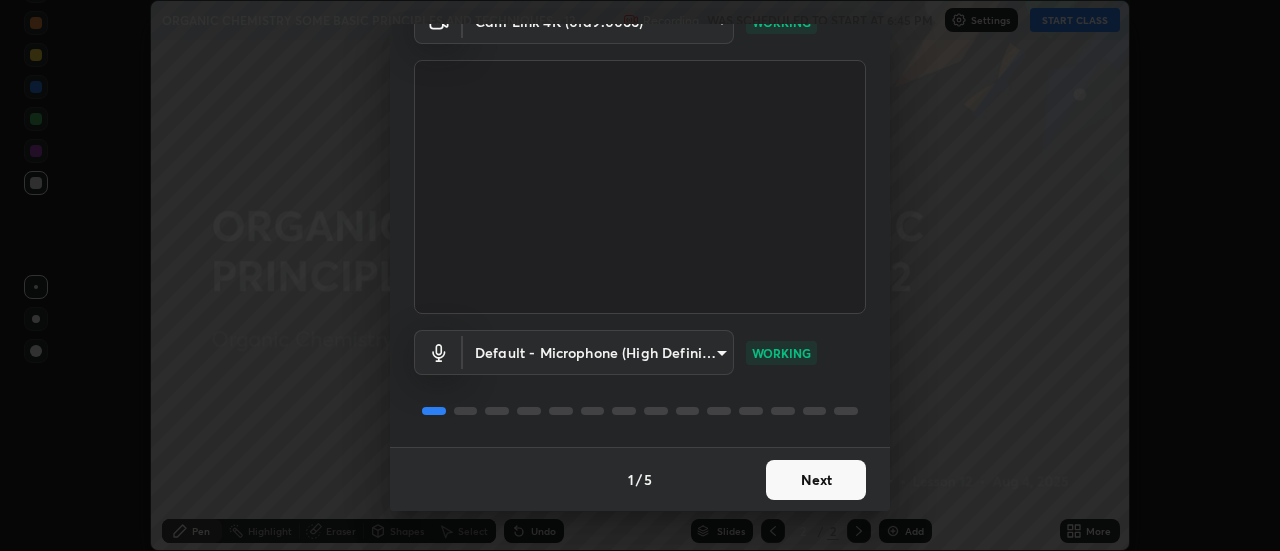 click on "Next" at bounding box center (816, 480) 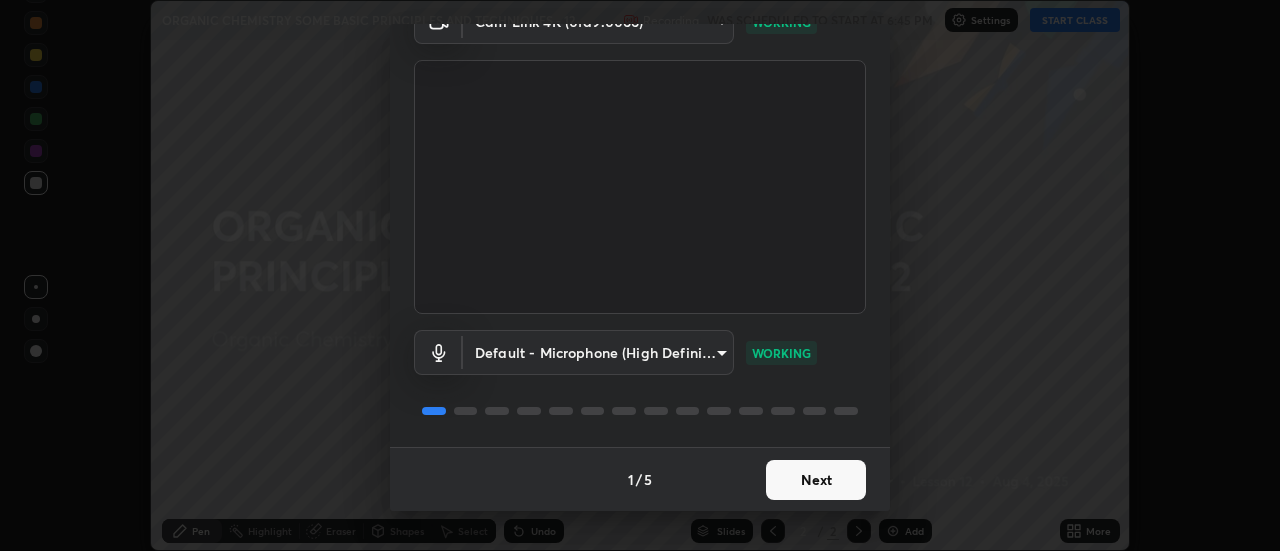 scroll, scrollTop: 0, scrollLeft: 0, axis: both 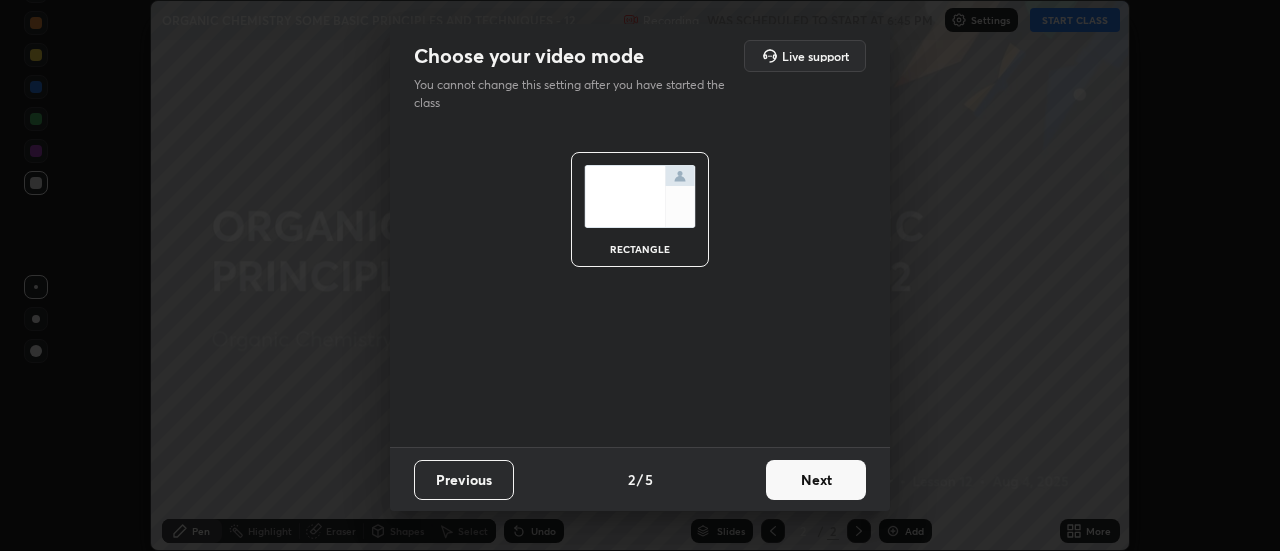 click on "Next" at bounding box center [816, 480] 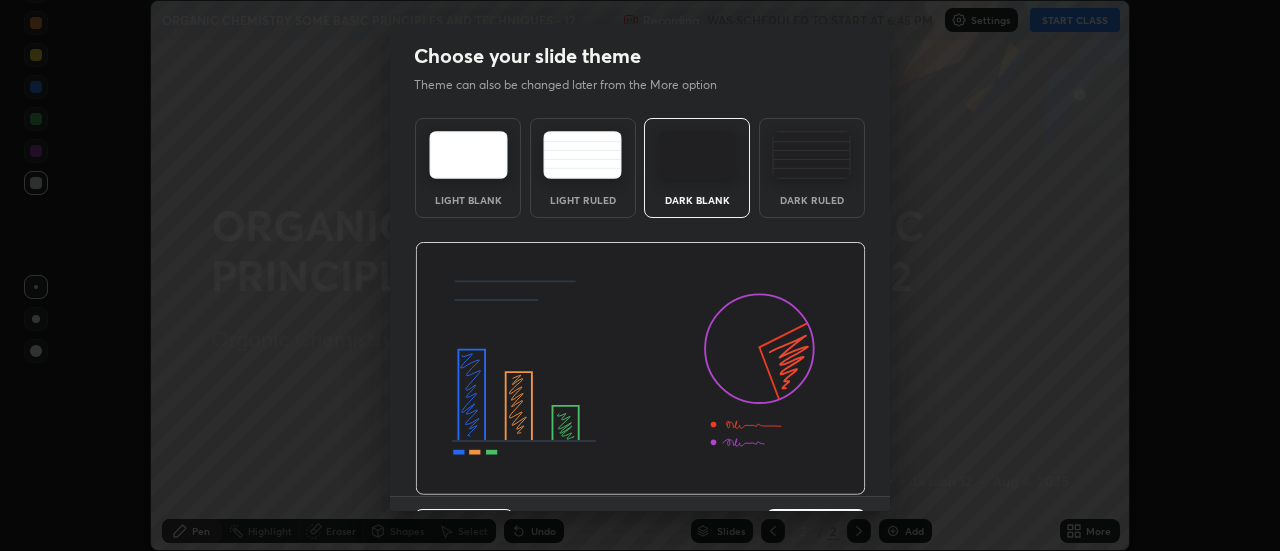 click on "Dark Ruled" at bounding box center (812, 168) 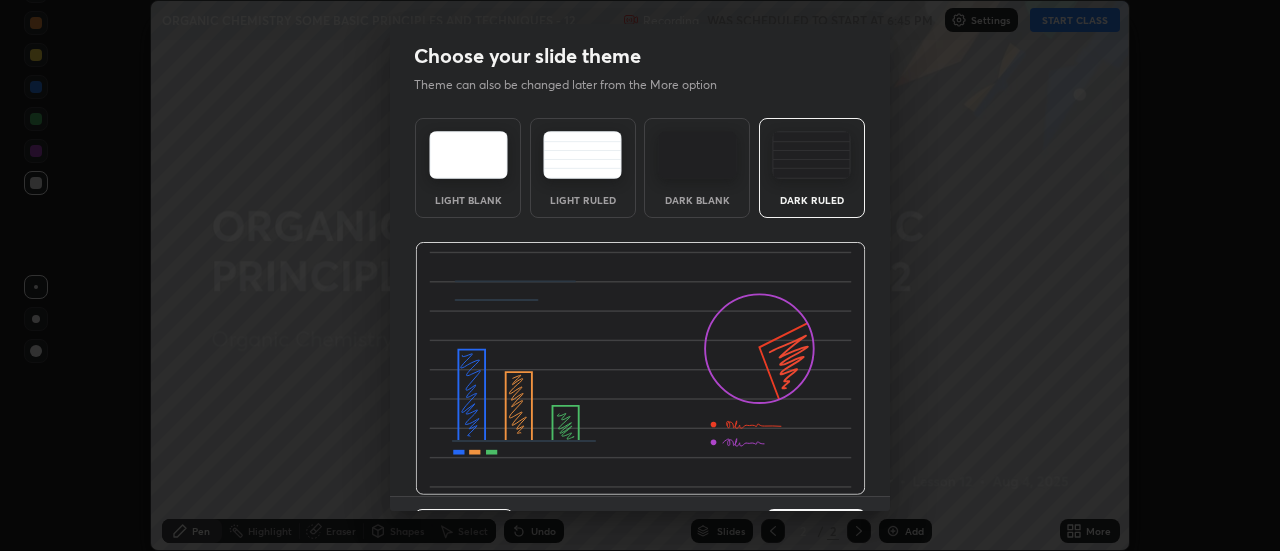 scroll, scrollTop: 18, scrollLeft: 0, axis: vertical 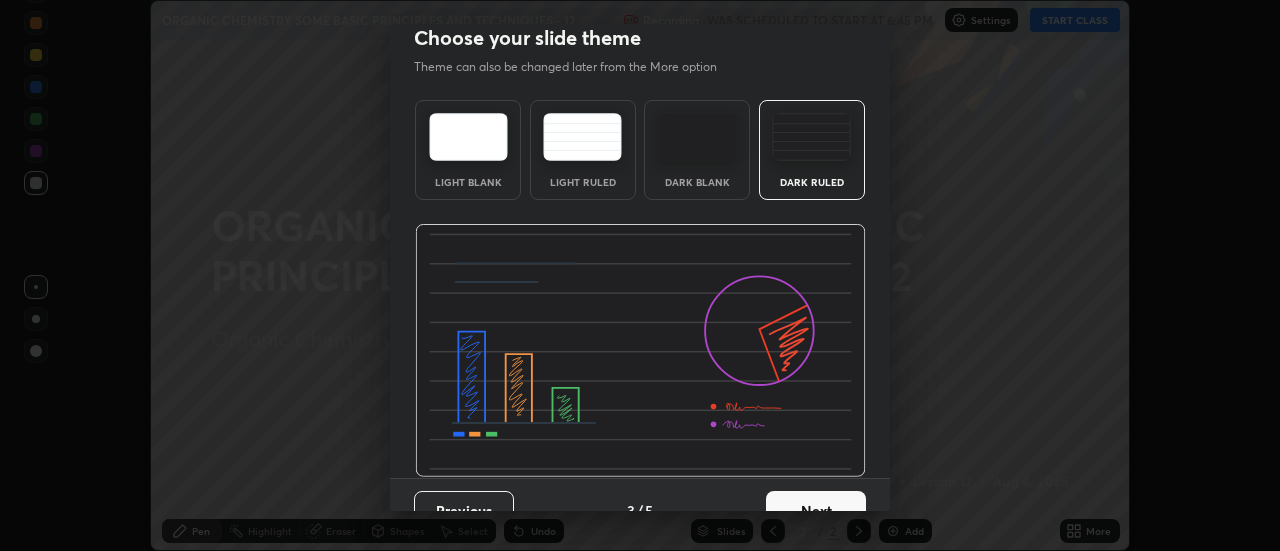 click on "Next" at bounding box center [816, 511] 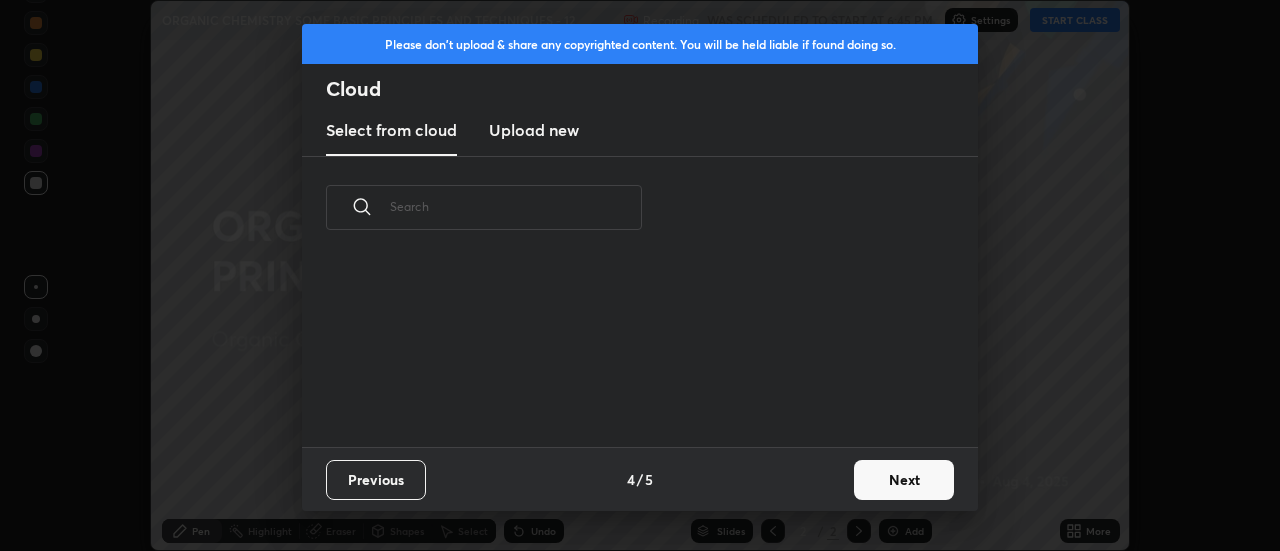 scroll, scrollTop: 0, scrollLeft: 0, axis: both 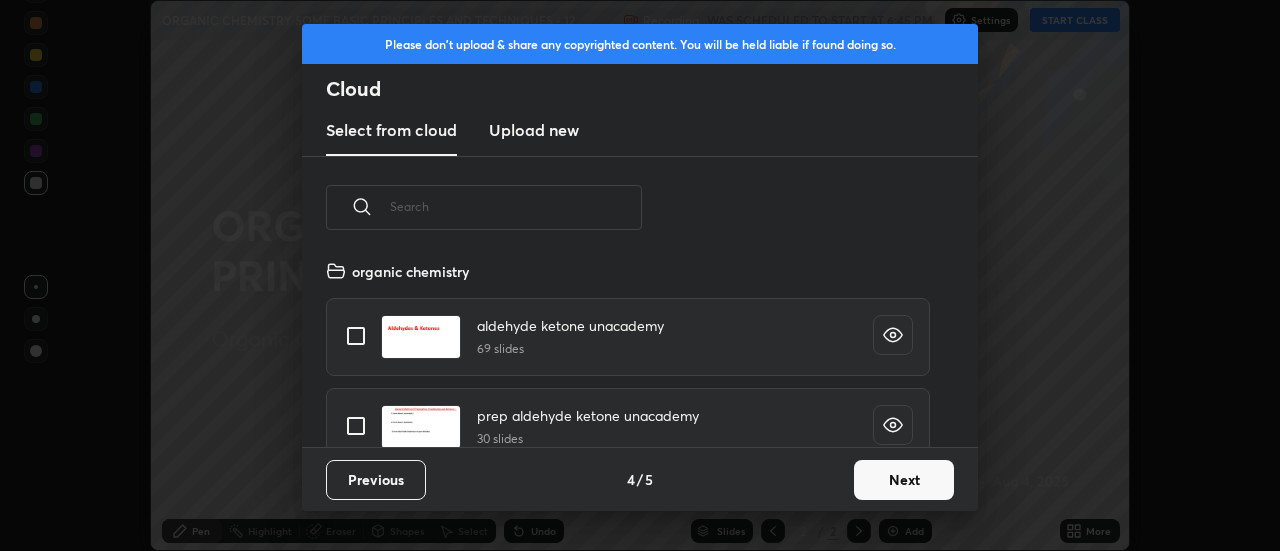 click on "Next" at bounding box center (904, 480) 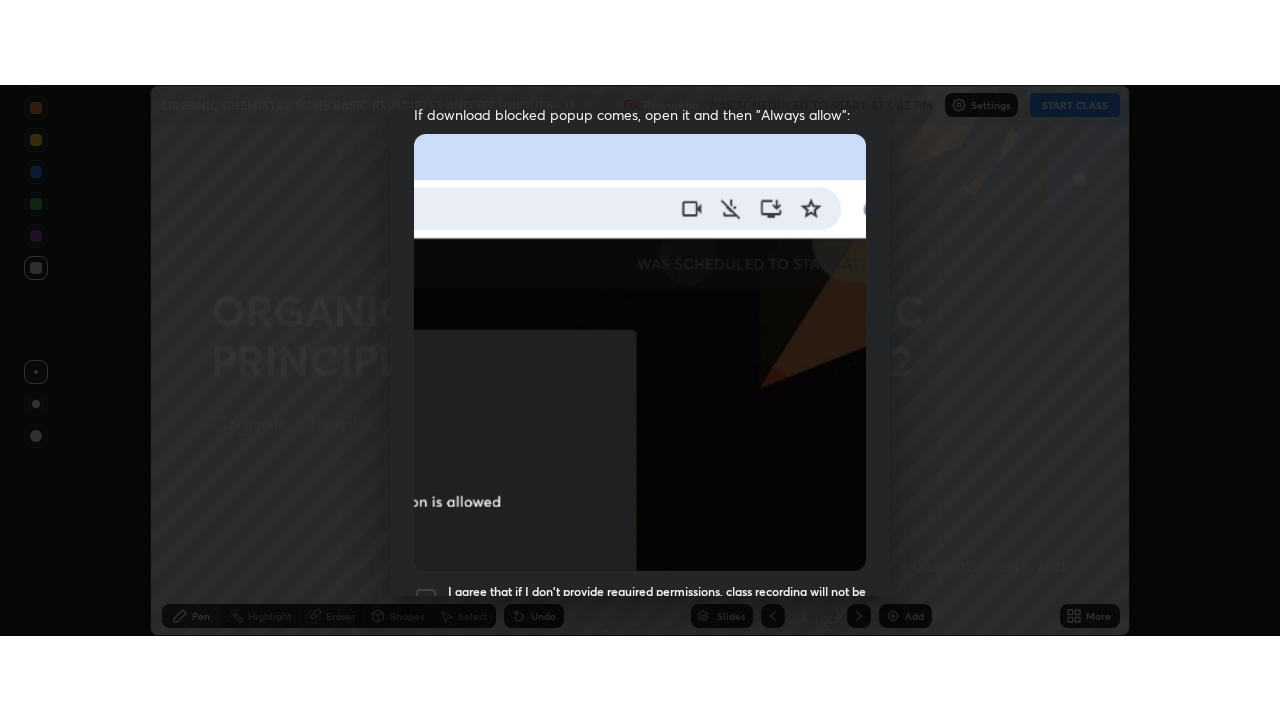 scroll, scrollTop: 513, scrollLeft: 0, axis: vertical 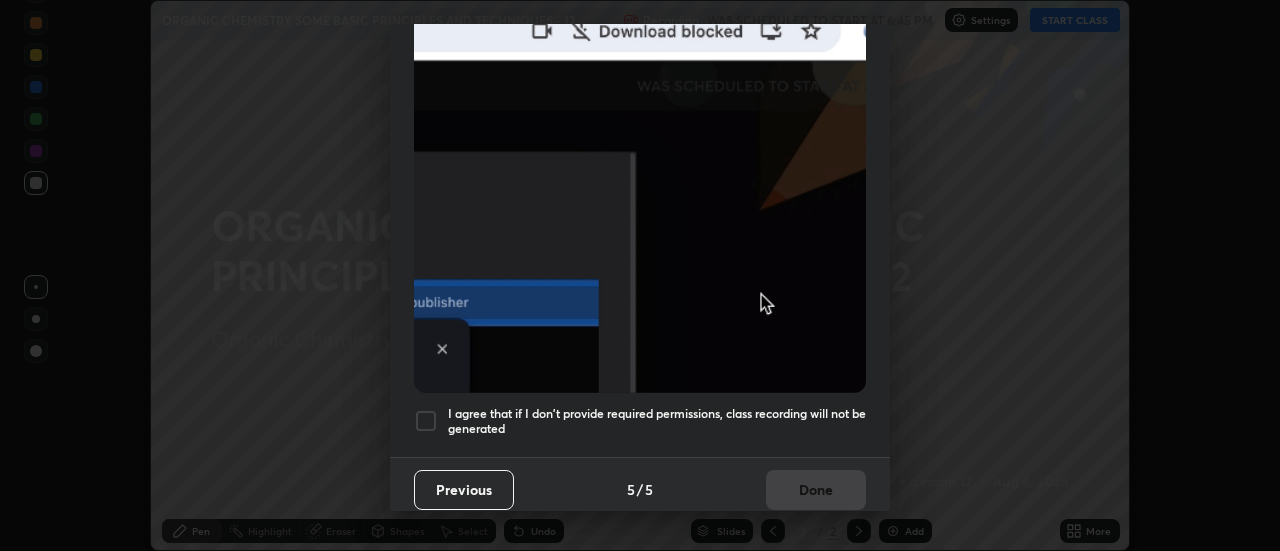 click at bounding box center (426, 421) 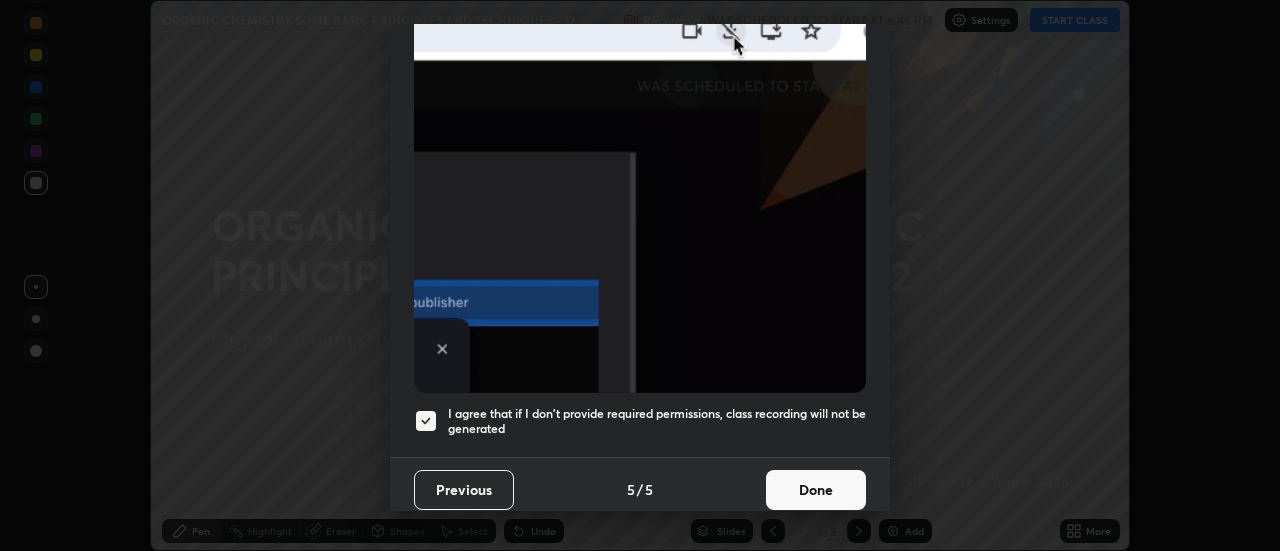 click on "Done" at bounding box center [816, 490] 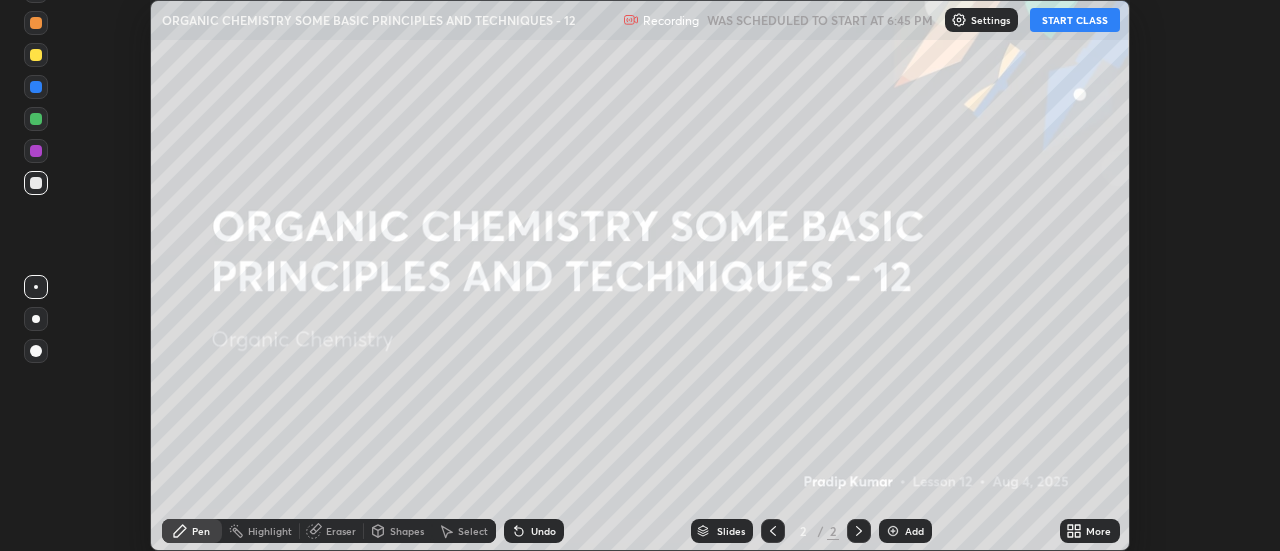 click on "Add" at bounding box center [905, 531] 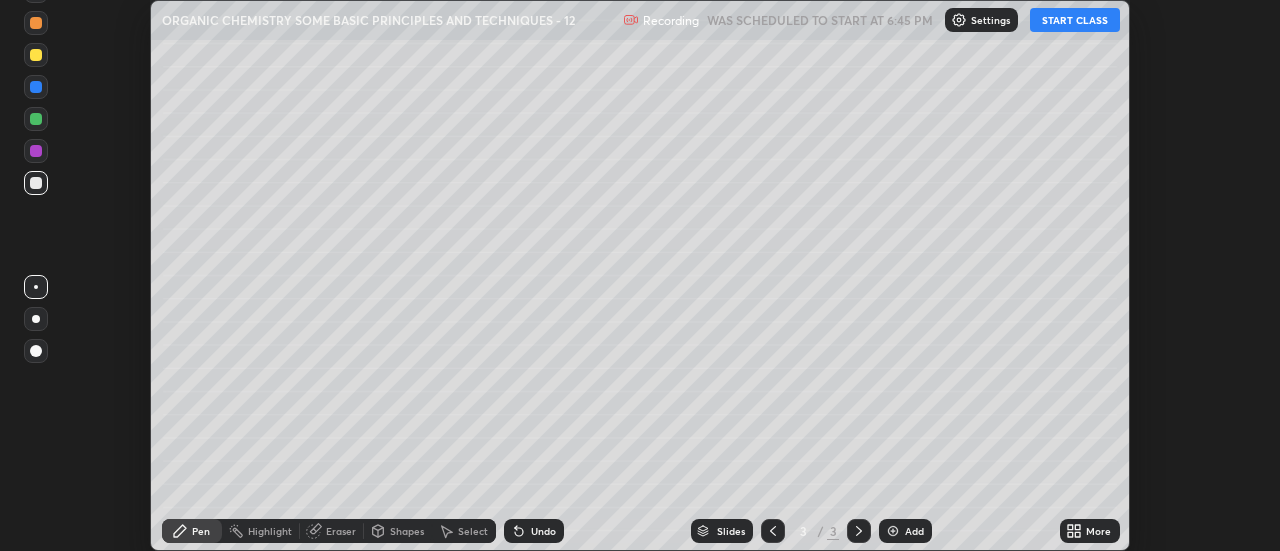 click at bounding box center [36, 319] 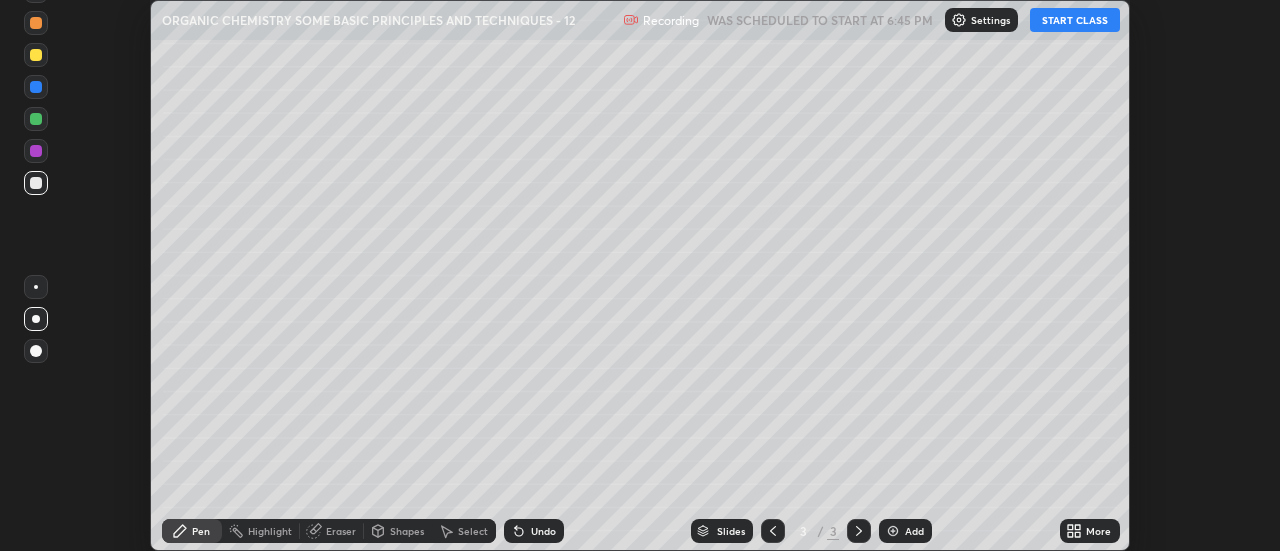 click at bounding box center [36, 55] 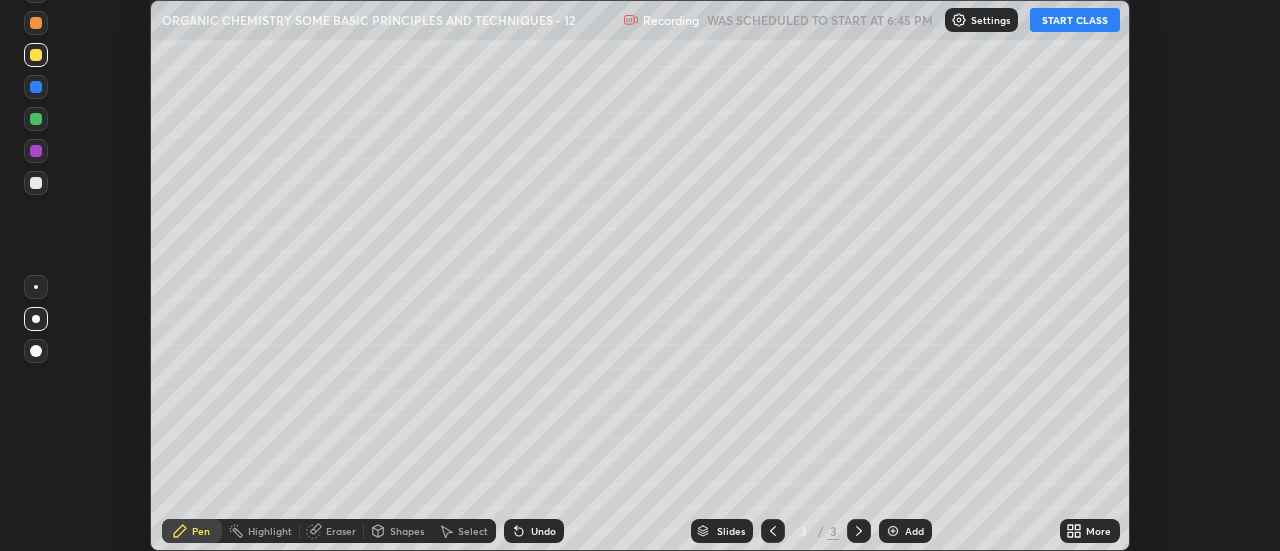 click on "START CLASS" at bounding box center (1075, 20) 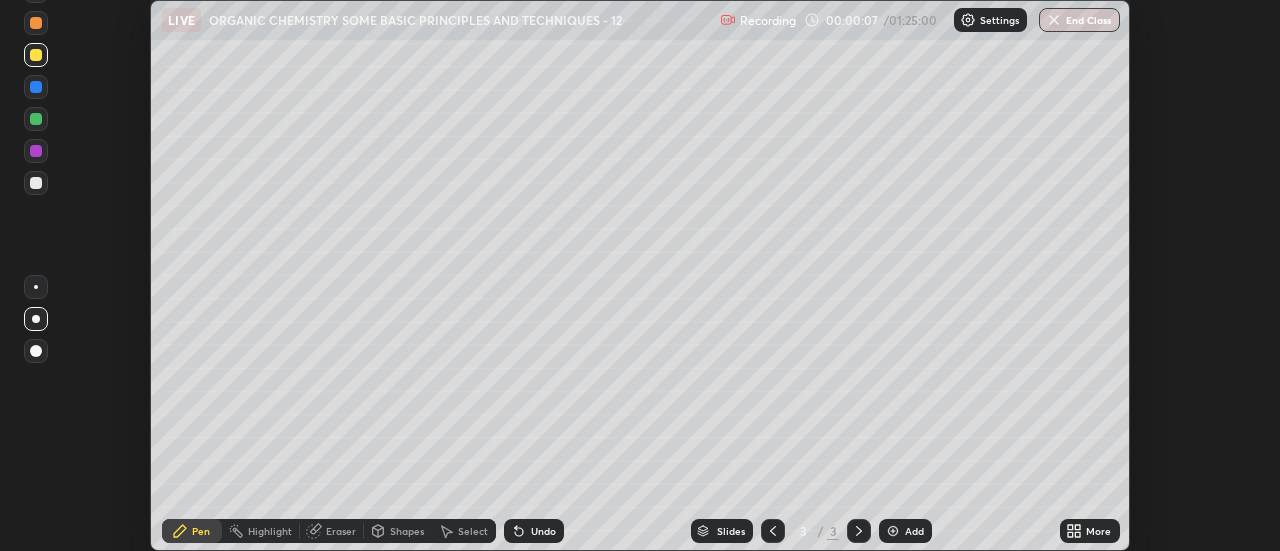 click on "More" at bounding box center (1098, 531) 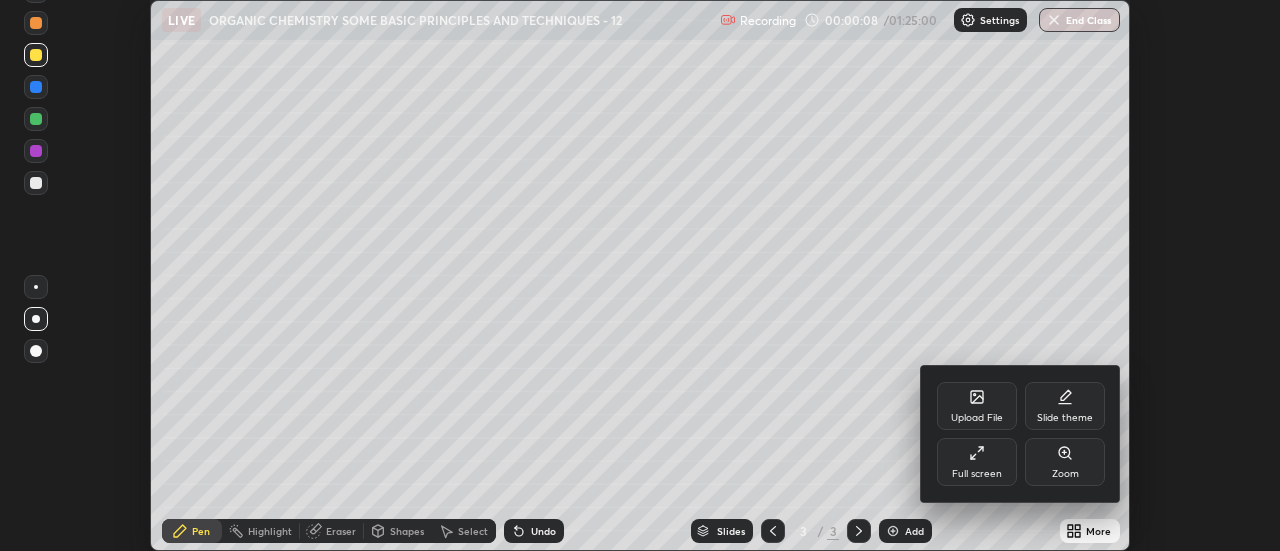 click on "Full screen" at bounding box center [977, 462] 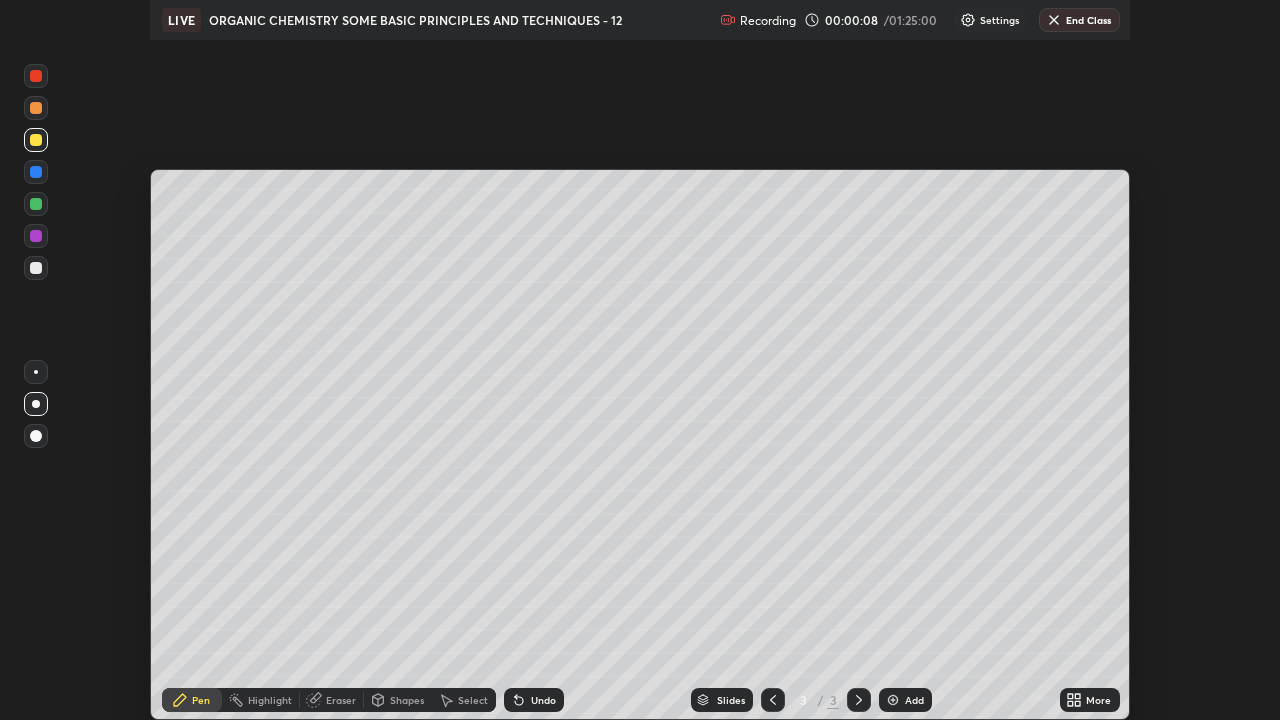 scroll, scrollTop: 99280, scrollLeft: 98720, axis: both 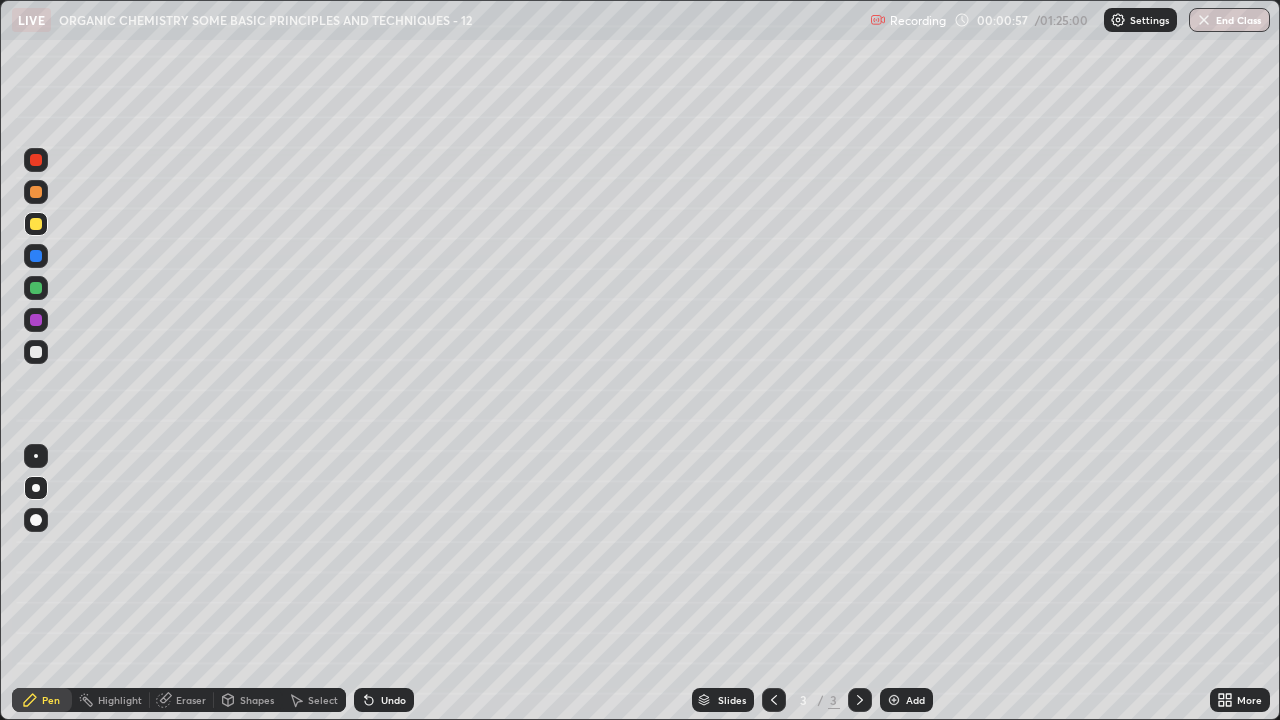click on "Select" at bounding box center (323, 700) 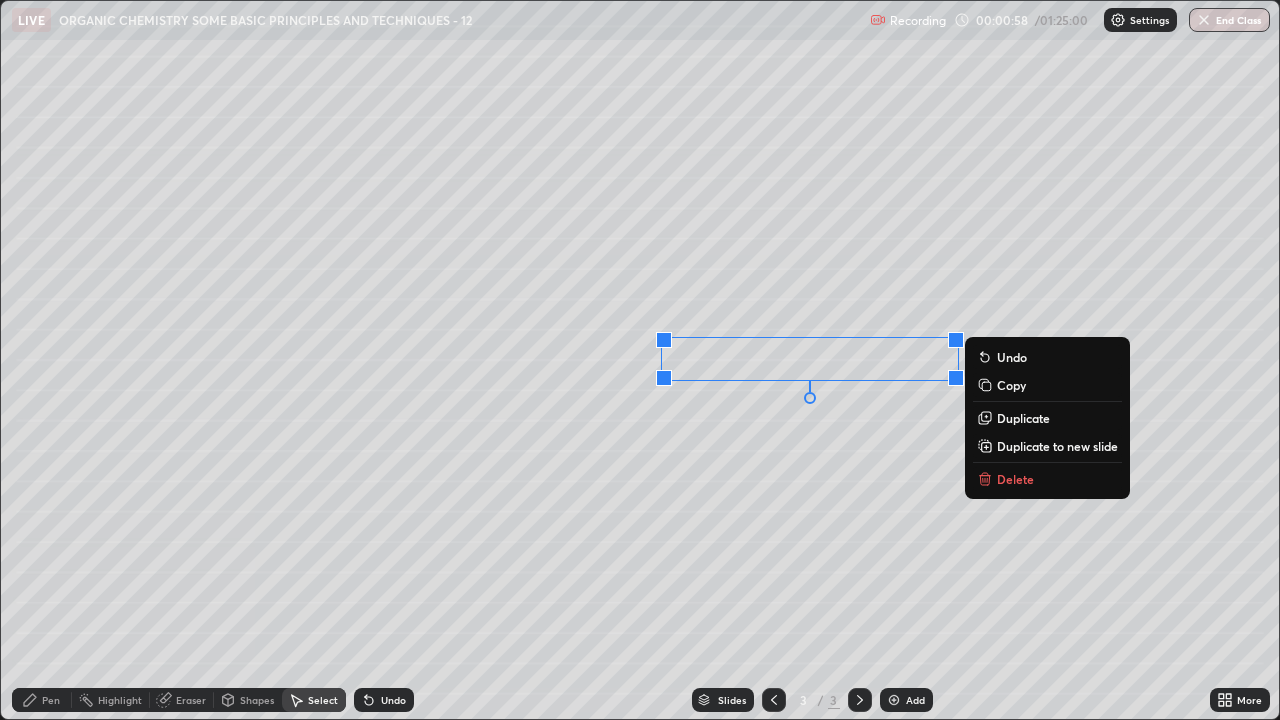 click on "Delete" at bounding box center [1047, 479] 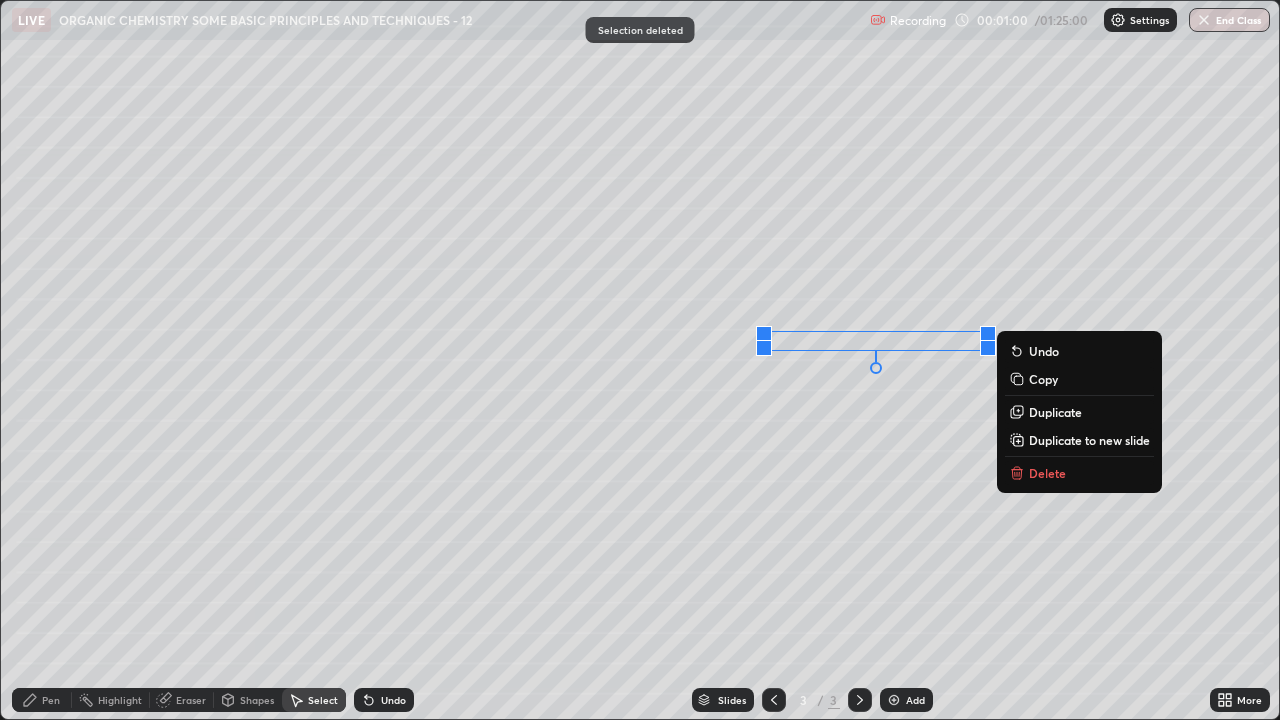 click on "Delete" at bounding box center (1079, 473) 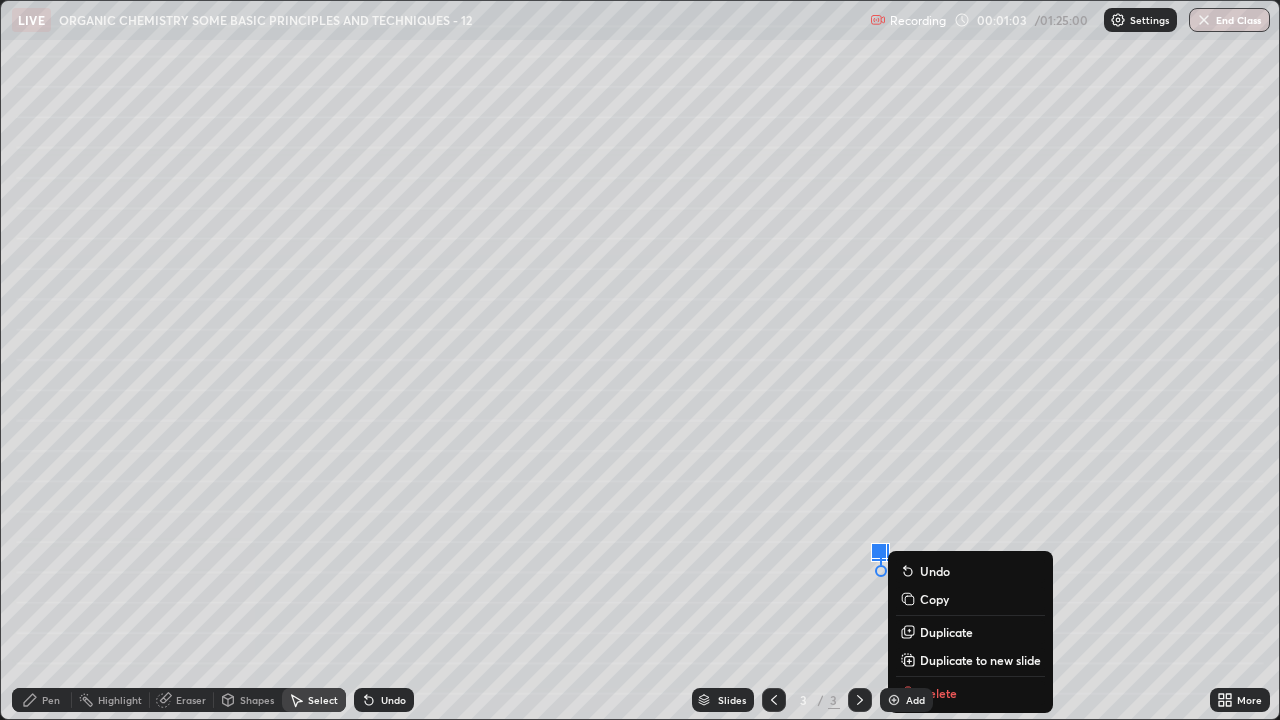 click on "0 ° Undo Copy Duplicate Duplicate to new slide Delete" at bounding box center [640, 360] 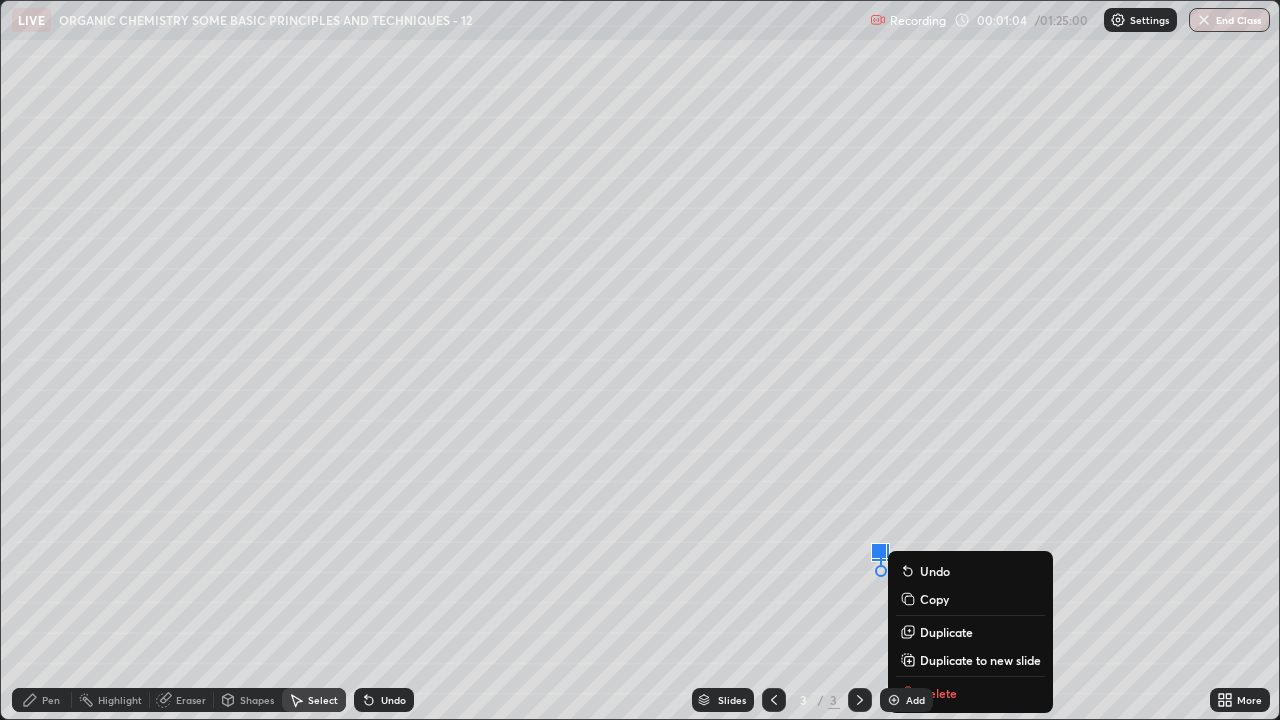 click on "0 ° Undo Copy Duplicate Duplicate to new slide Delete" at bounding box center [640, 360] 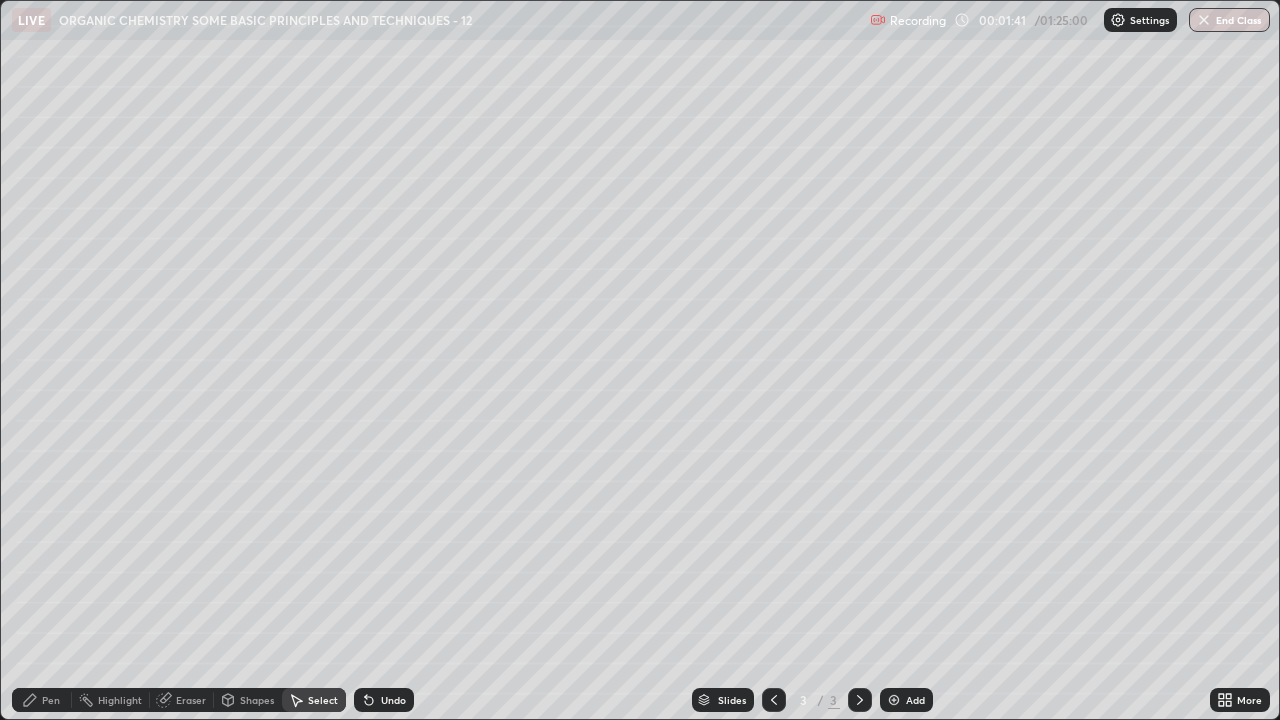 click on "Pen" at bounding box center [51, 700] 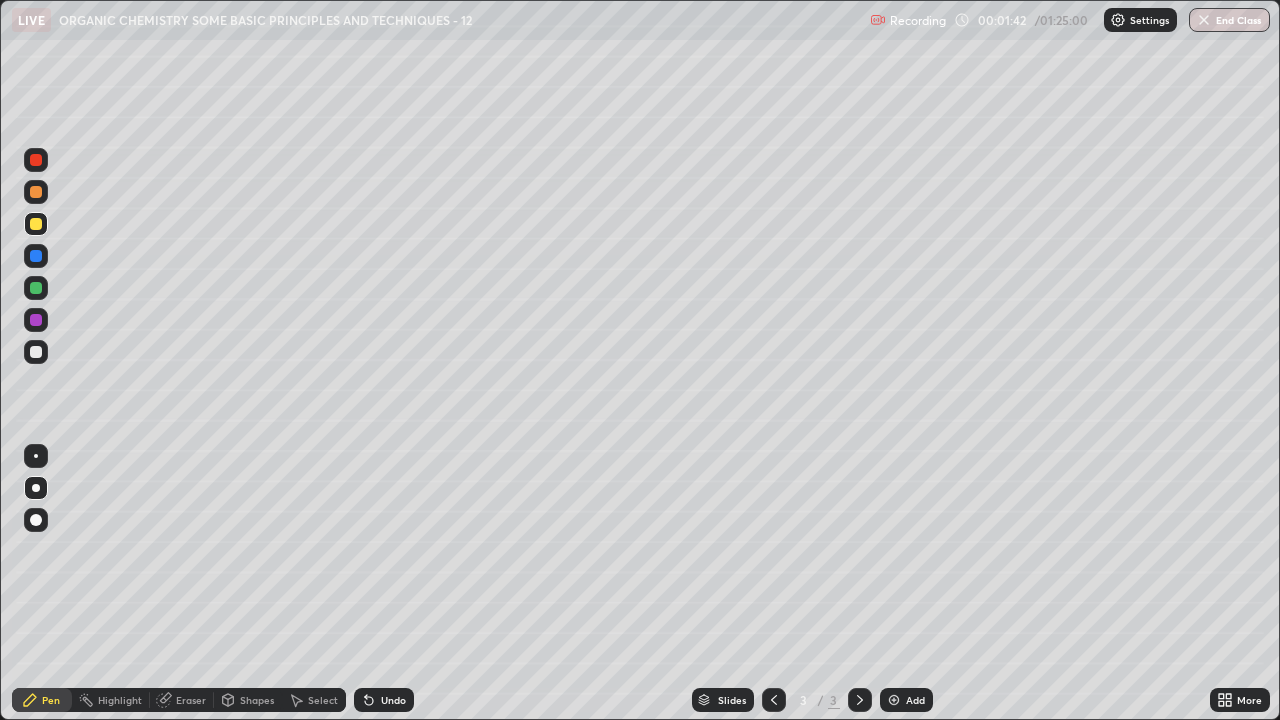 click at bounding box center [36, 224] 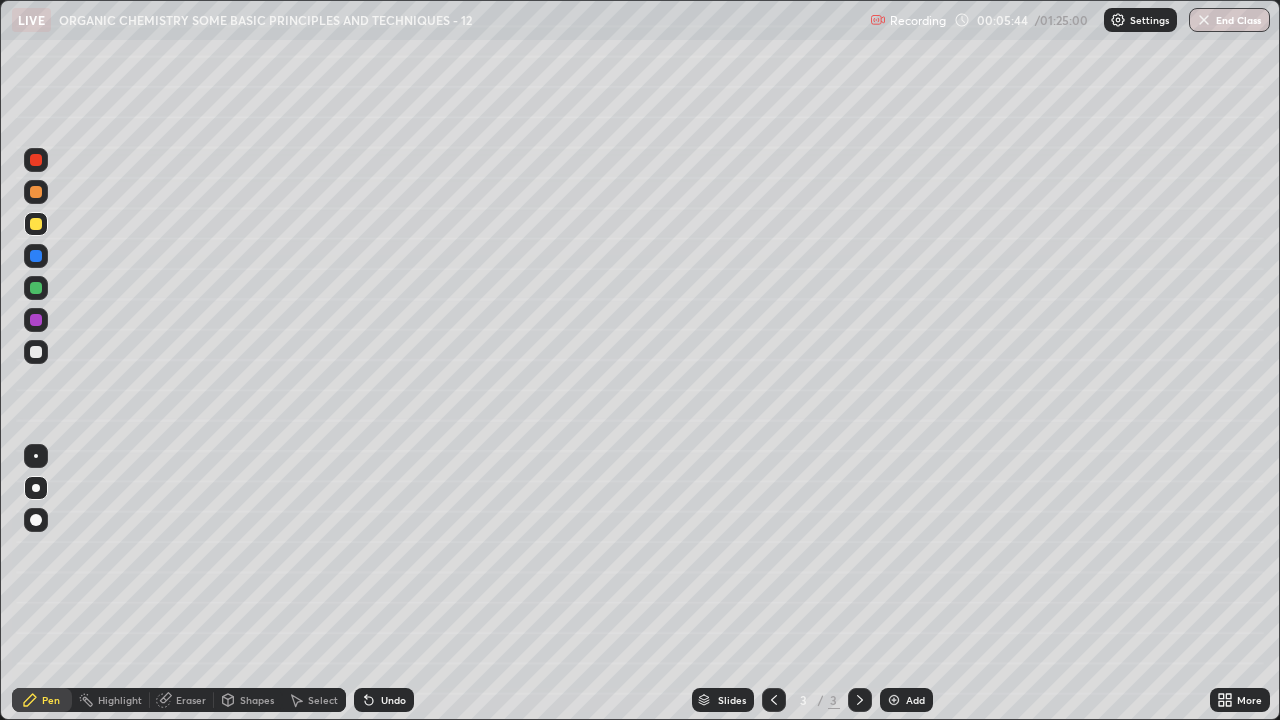 click on "Select" at bounding box center (323, 700) 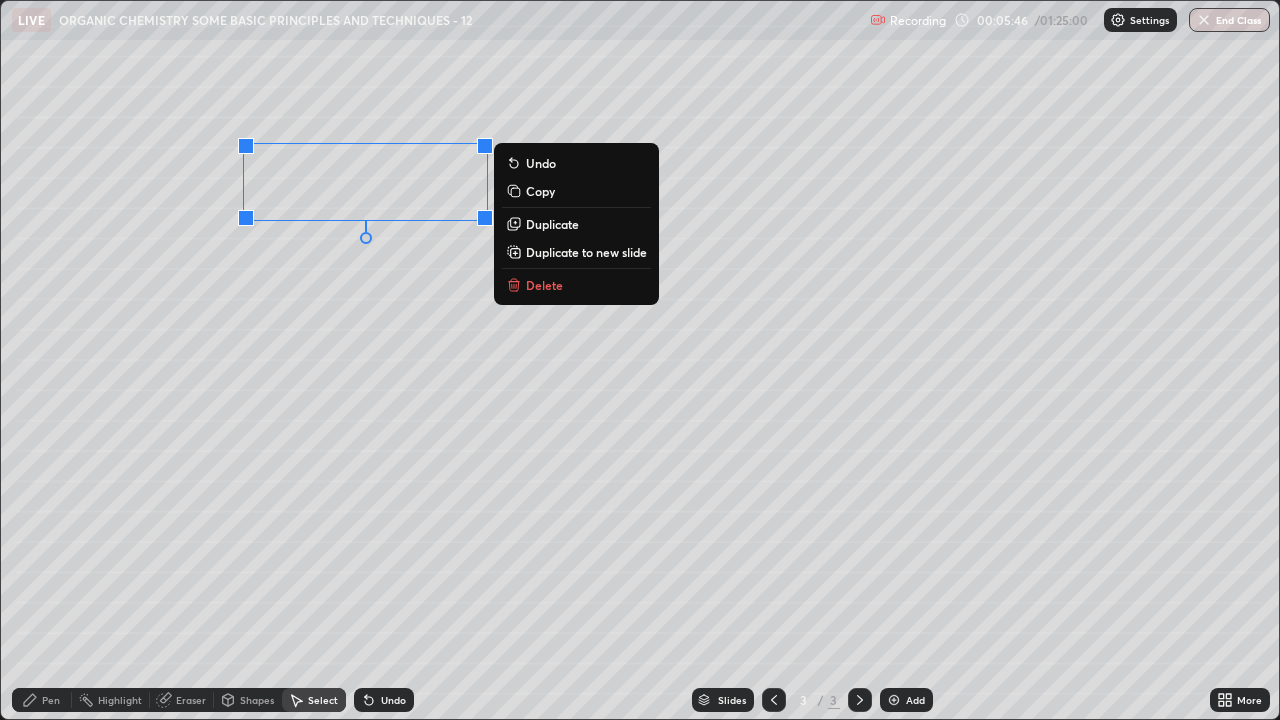 click on "Delete" at bounding box center [544, 285] 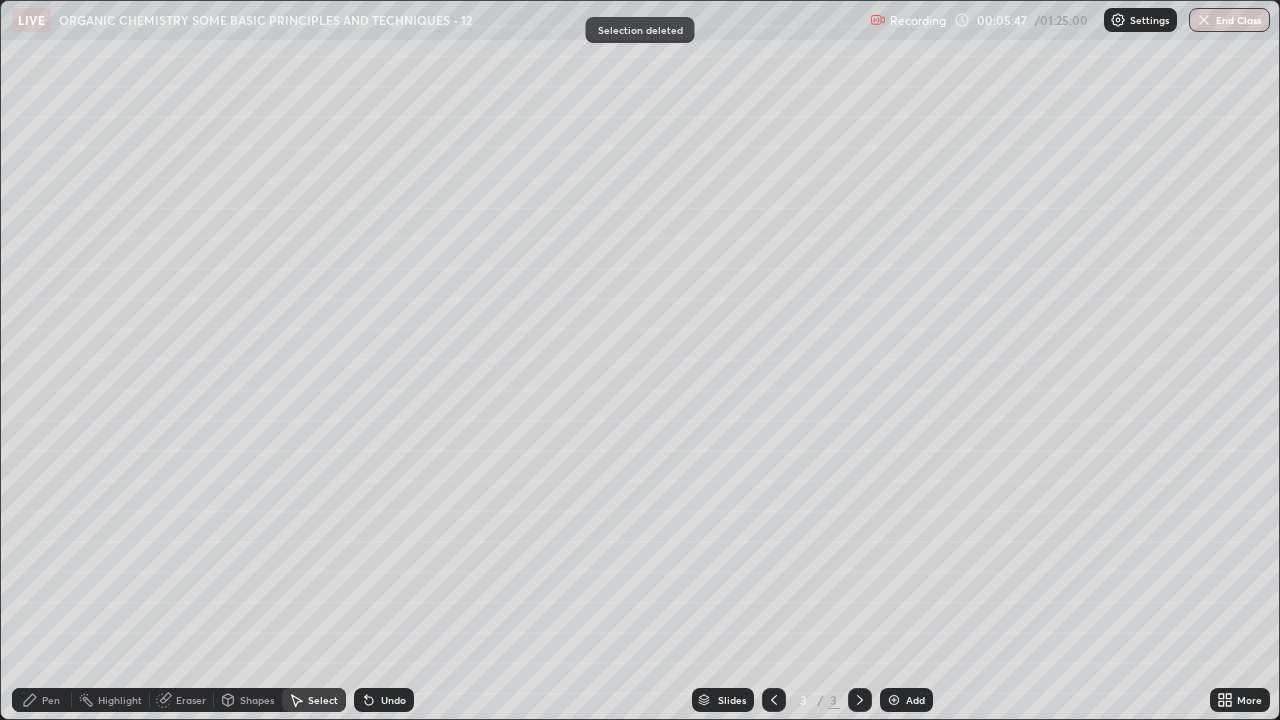 click 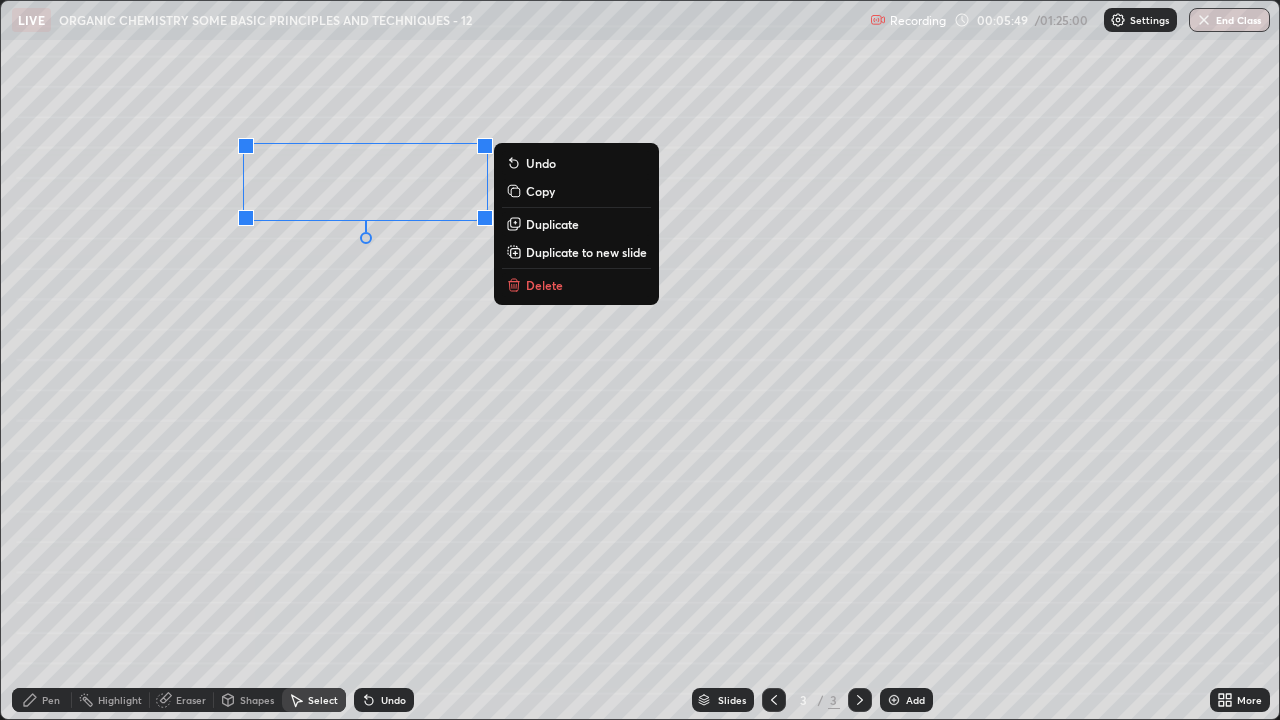 click on "Duplicate" at bounding box center [552, 224] 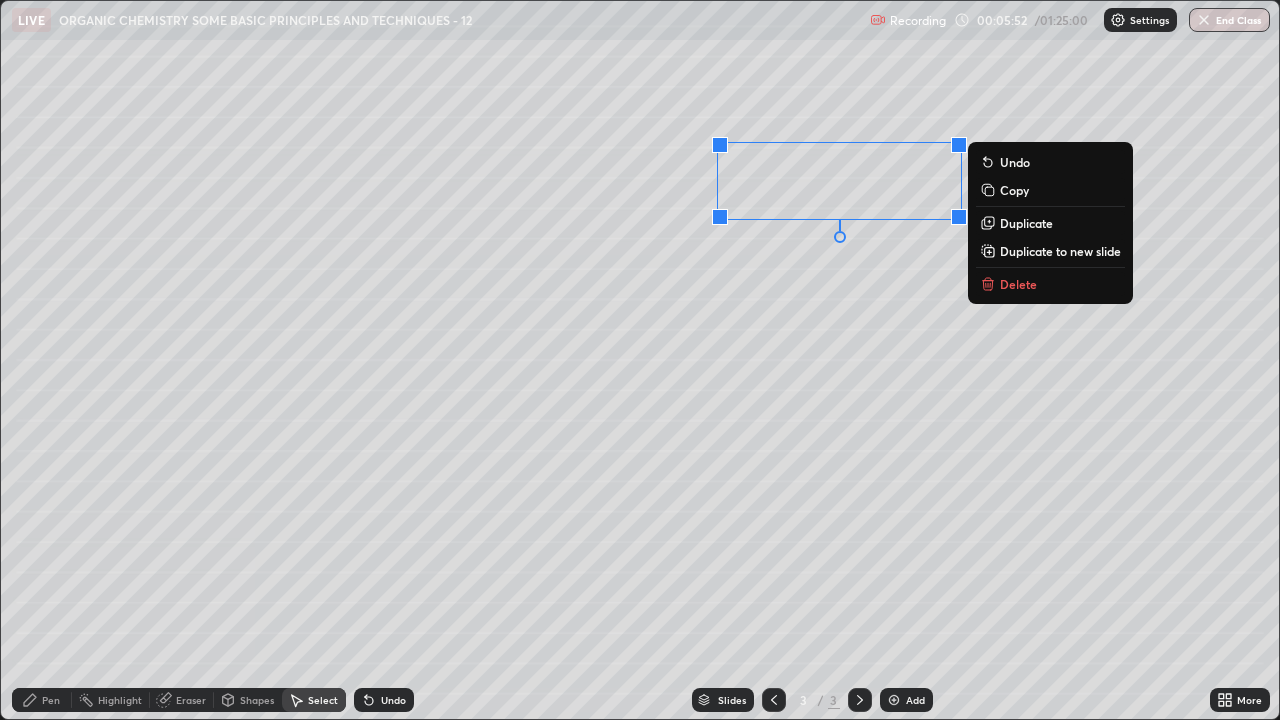 click on "Pen" at bounding box center [42, 700] 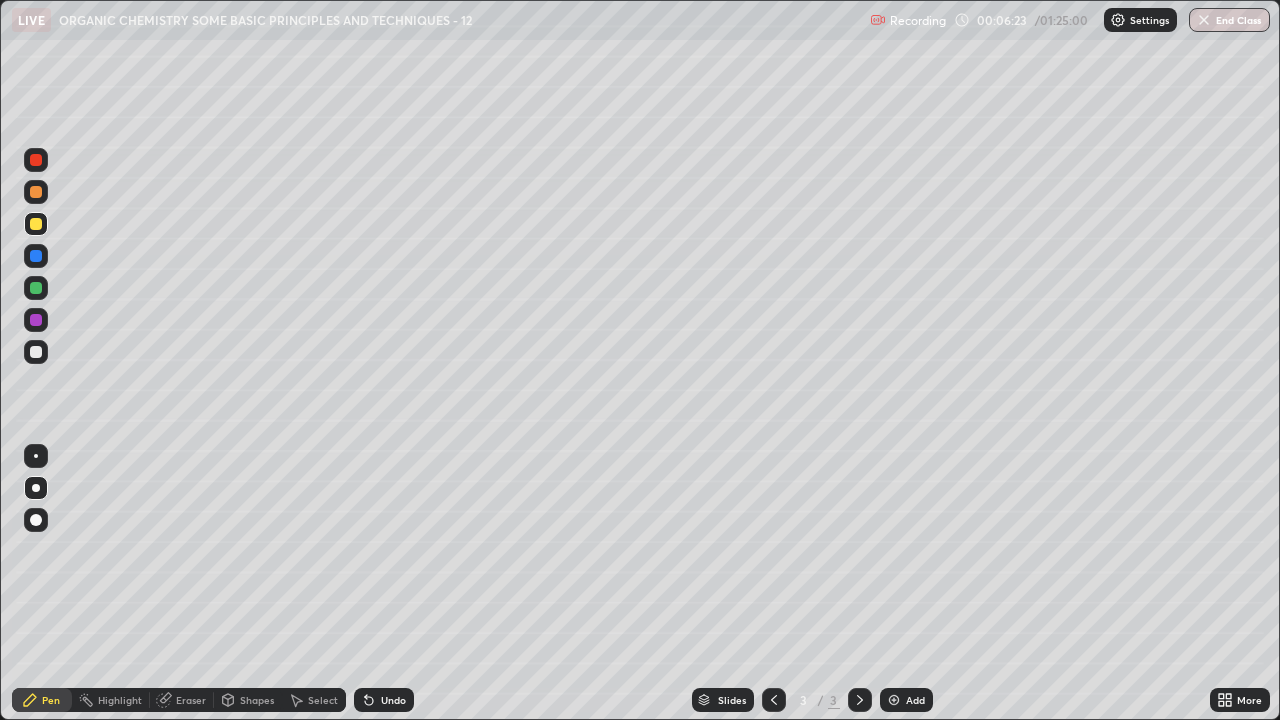 click at bounding box center [36, 352] 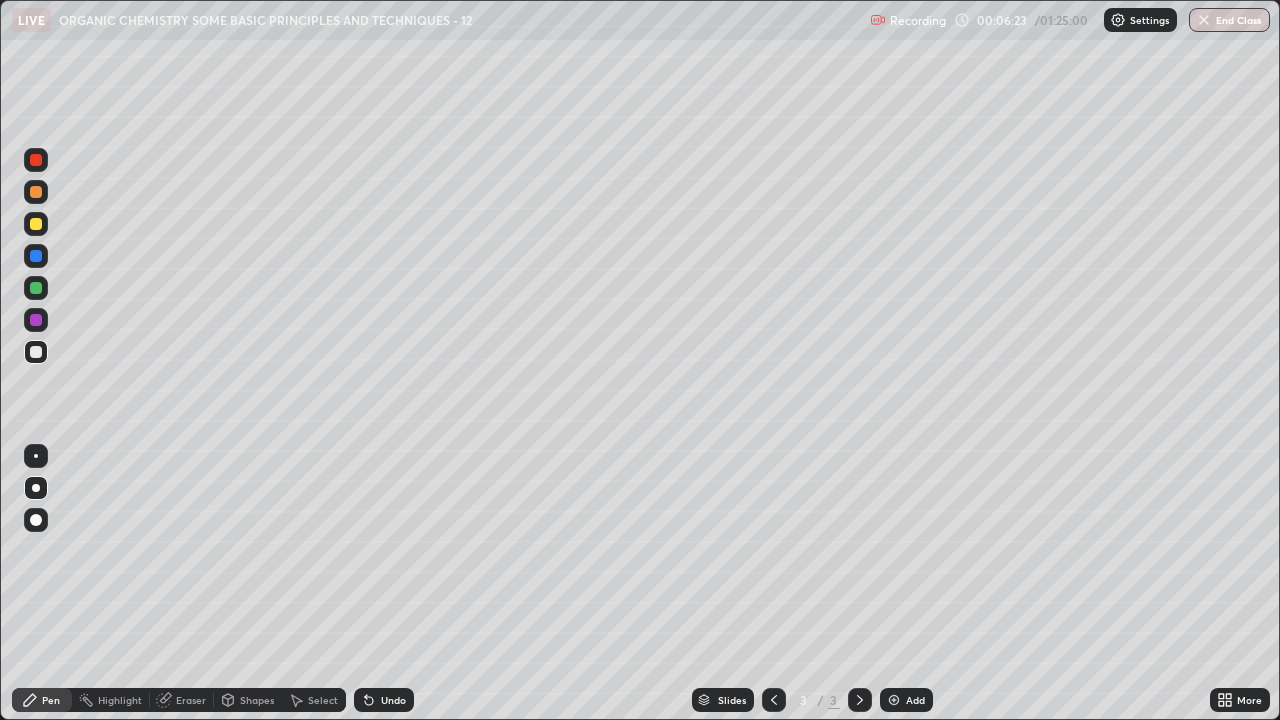 click at bounding box center (36, 224) 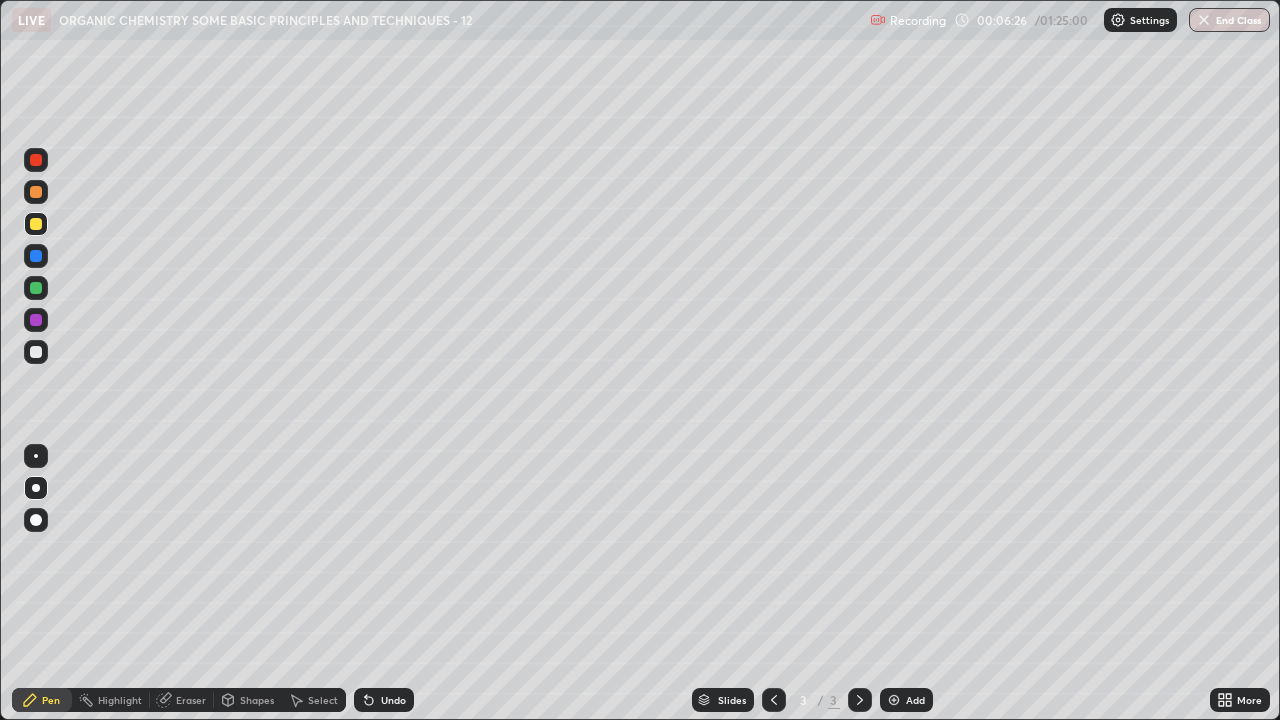 click at bounding box center (36, 352) 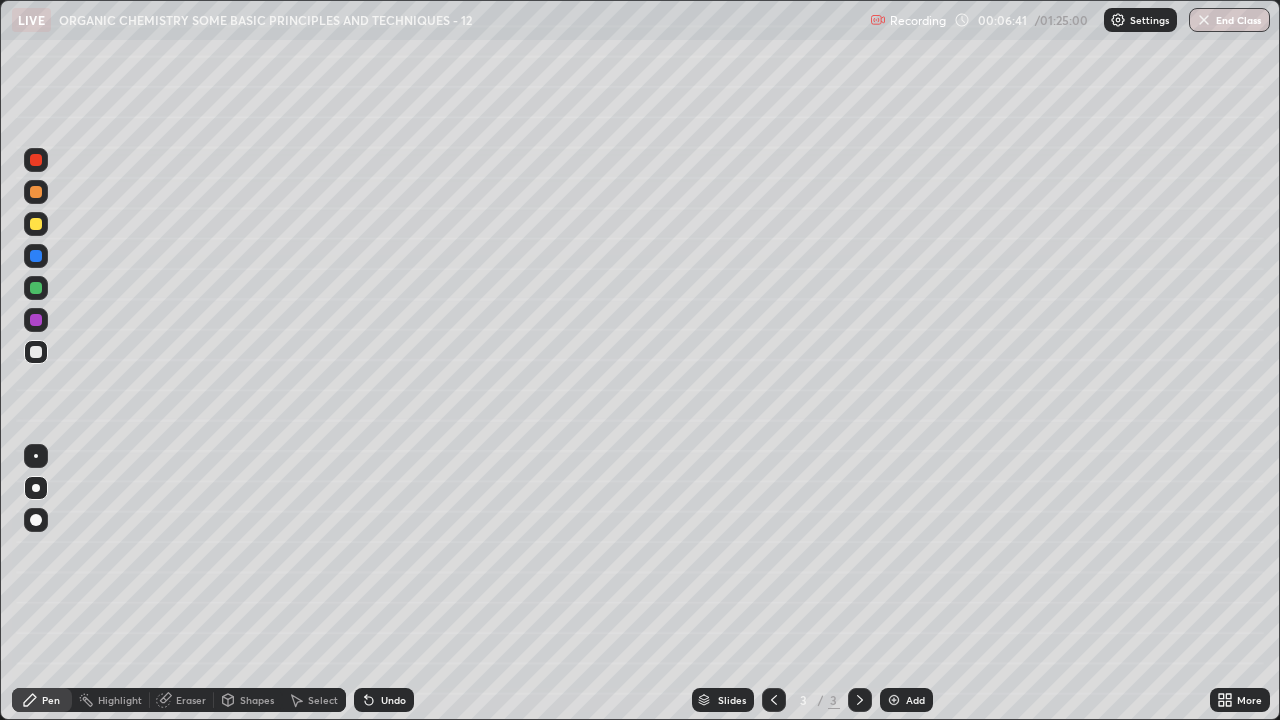 click on "Highlight" at bounding box center (120, 700) 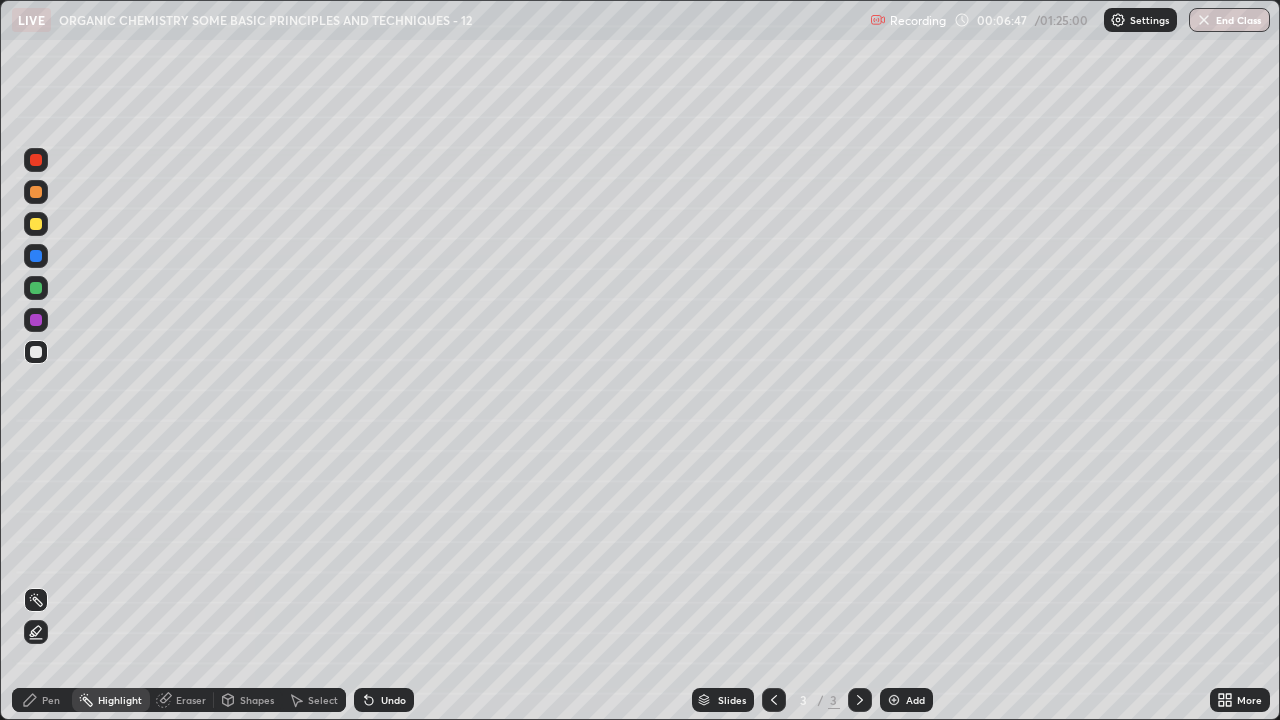 click on "Pen" at bounding box center [51, 700] 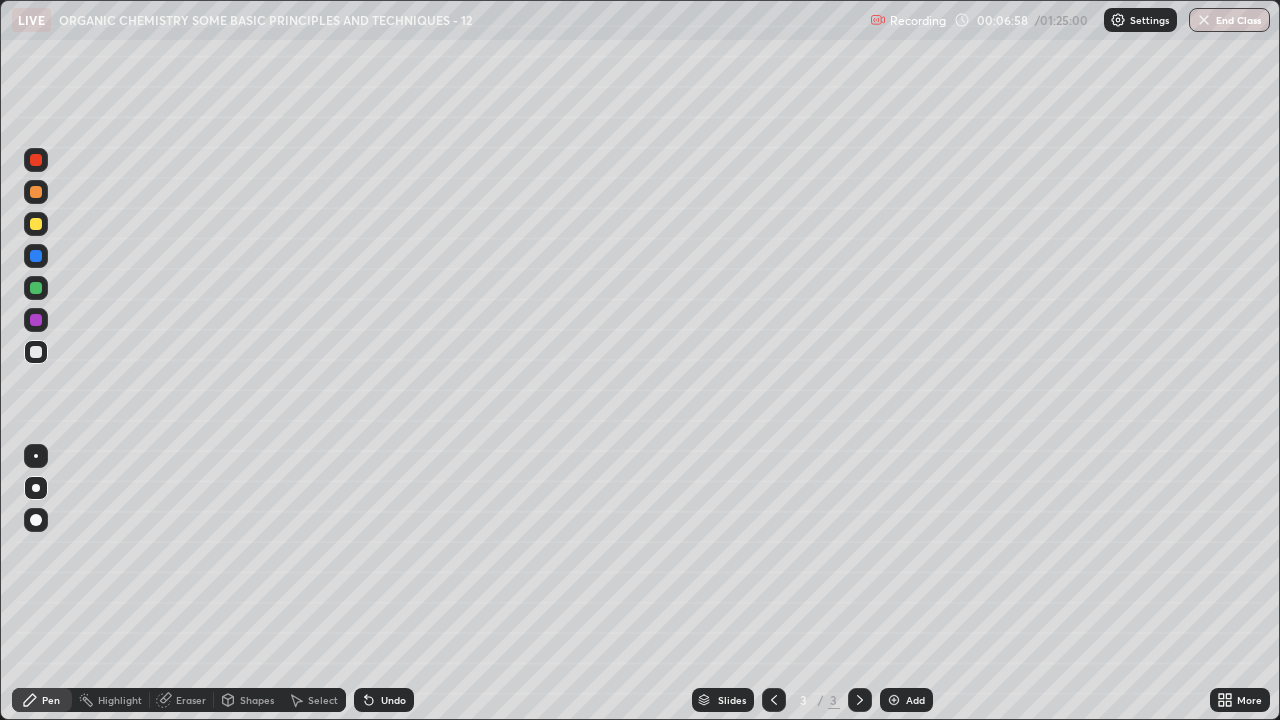 click on "Undo" at bounding box center [393, 700] 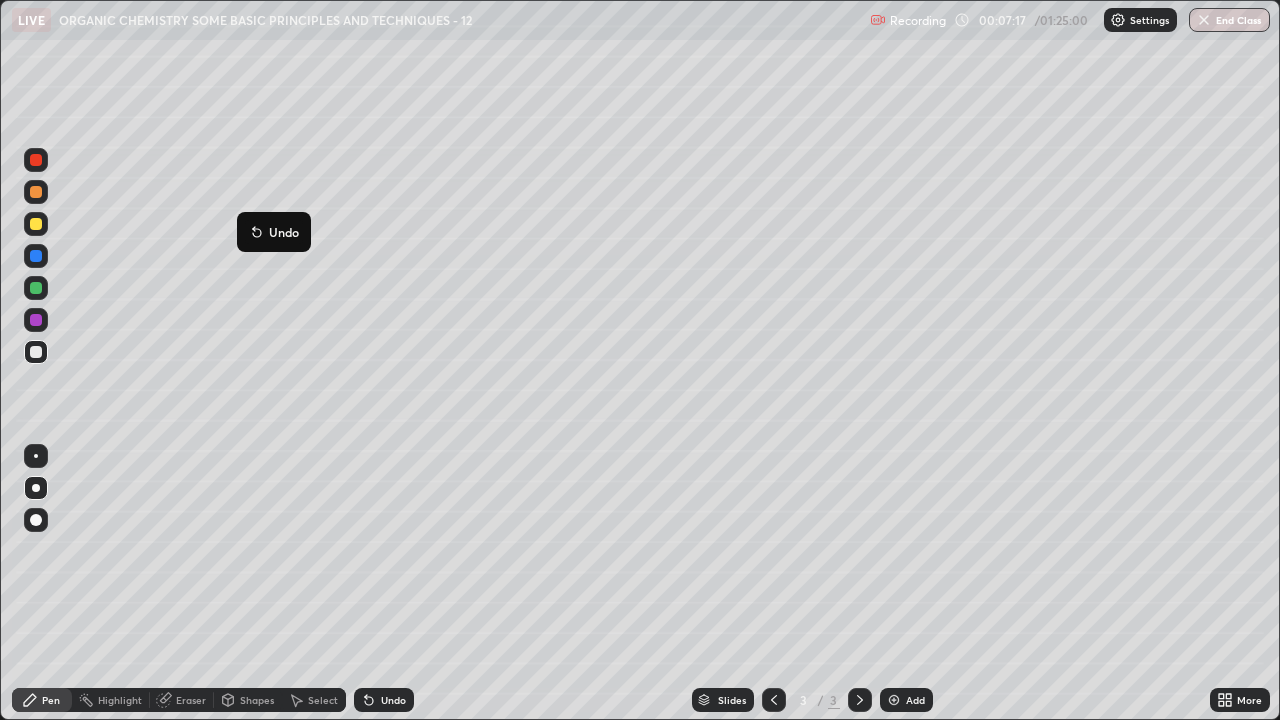 click on "Pen" at bounding box center [51, 700] 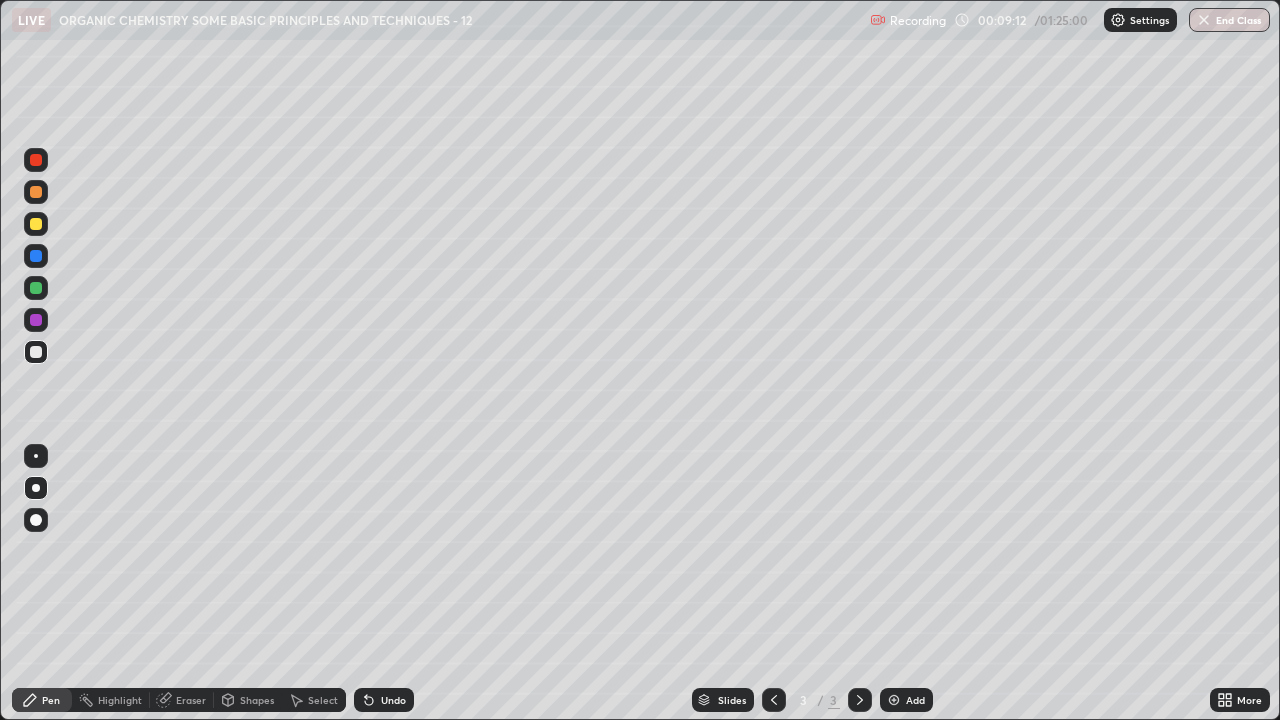 click at bounding box center [36, 224] 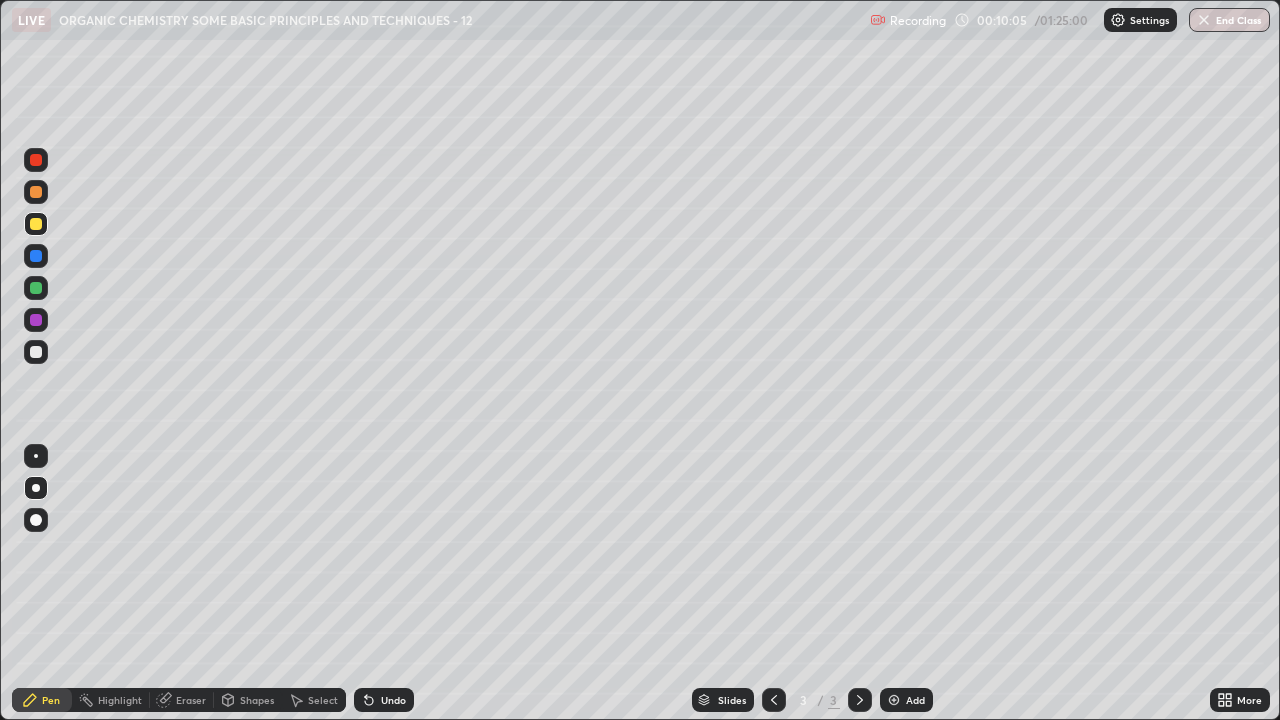 click at bounding box center (36, 352) 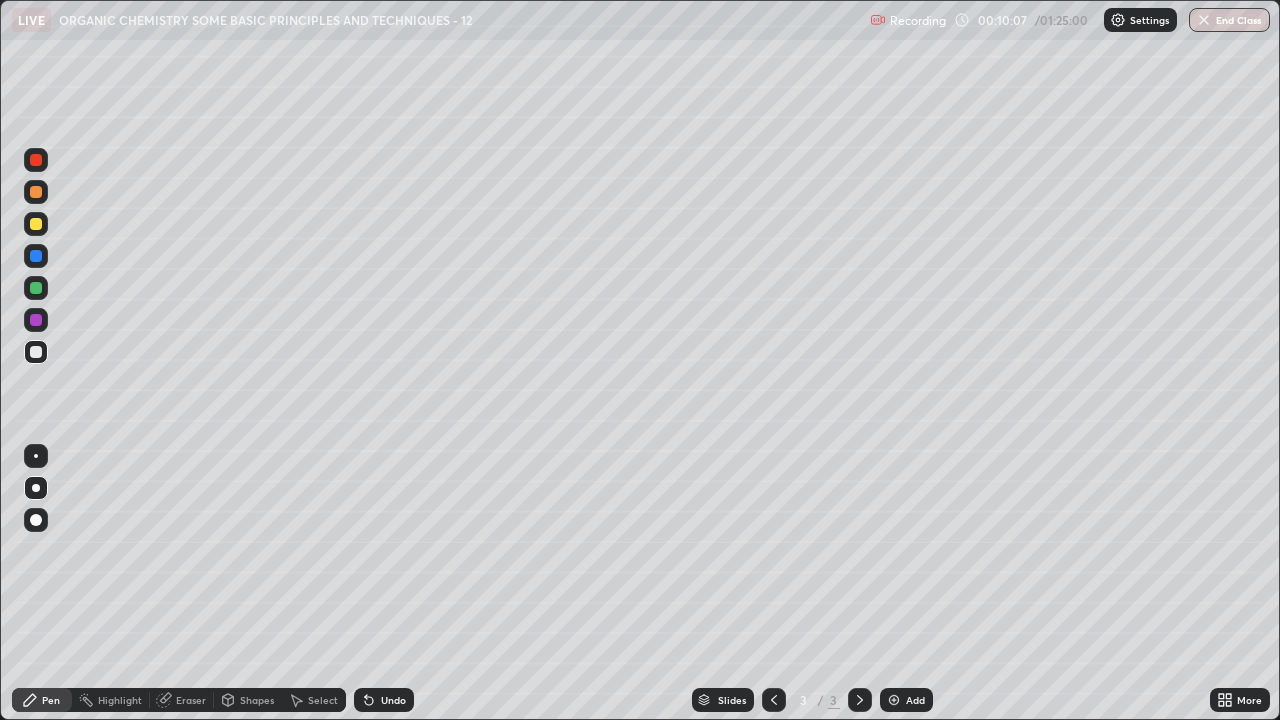 click at bounding box center (36, 224) 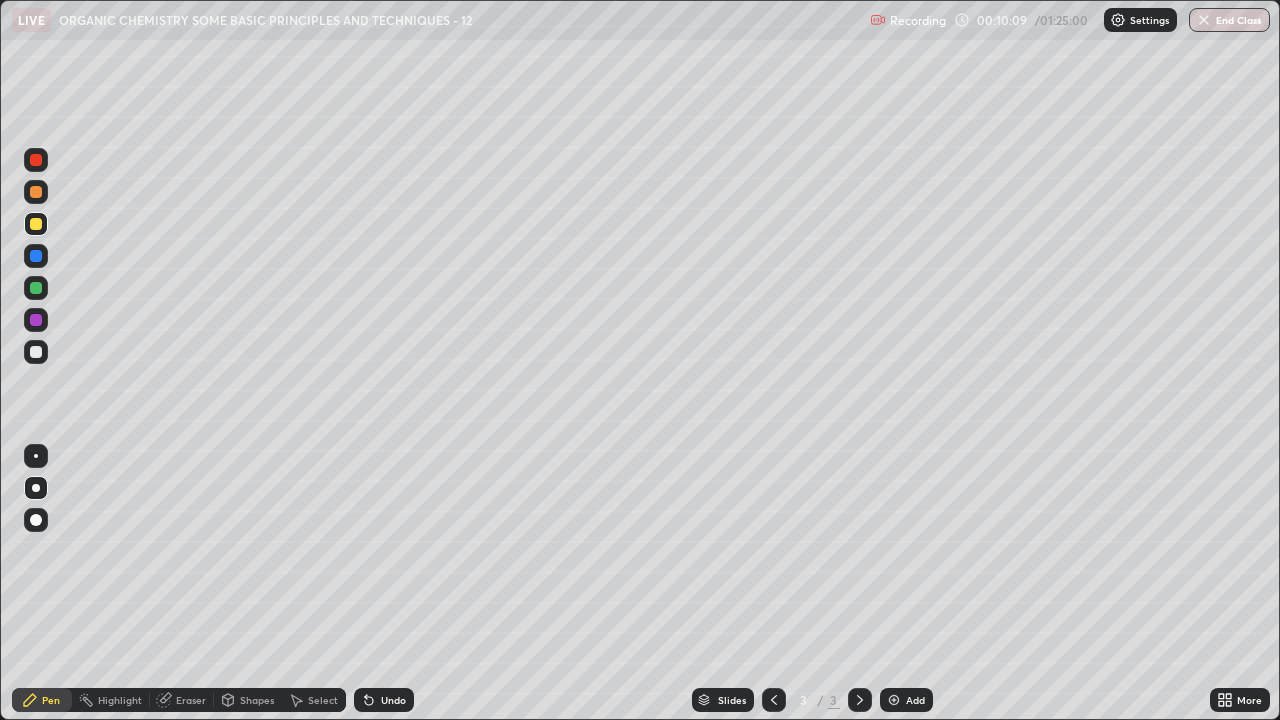 click at bounding box center [36, 352] 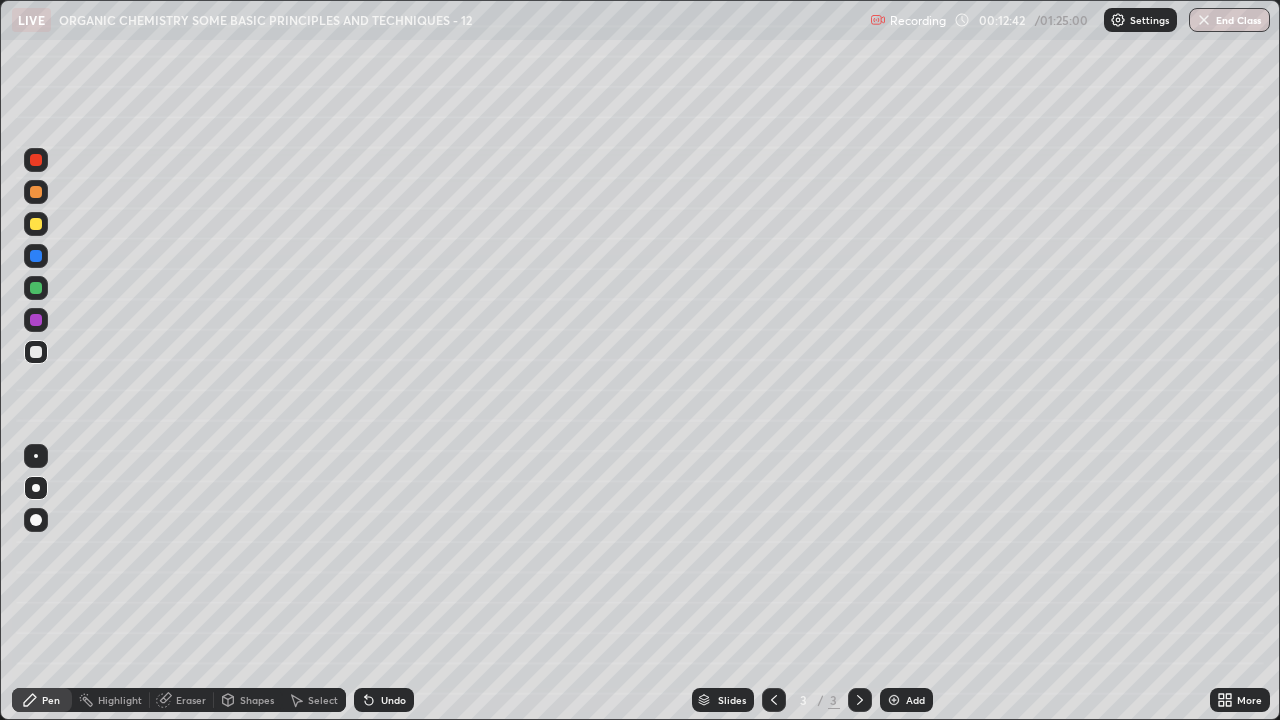 click at bounding box center [36, 224] 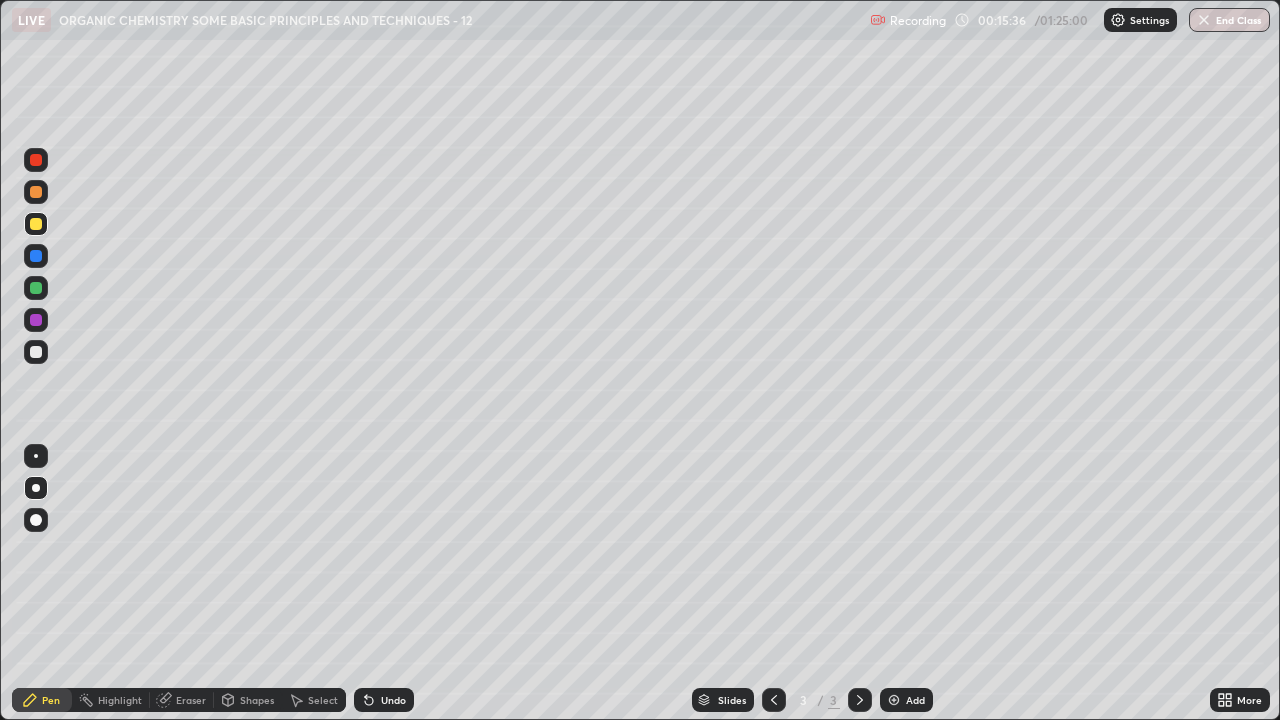 click on "Add" at bounding box center (906, 700) 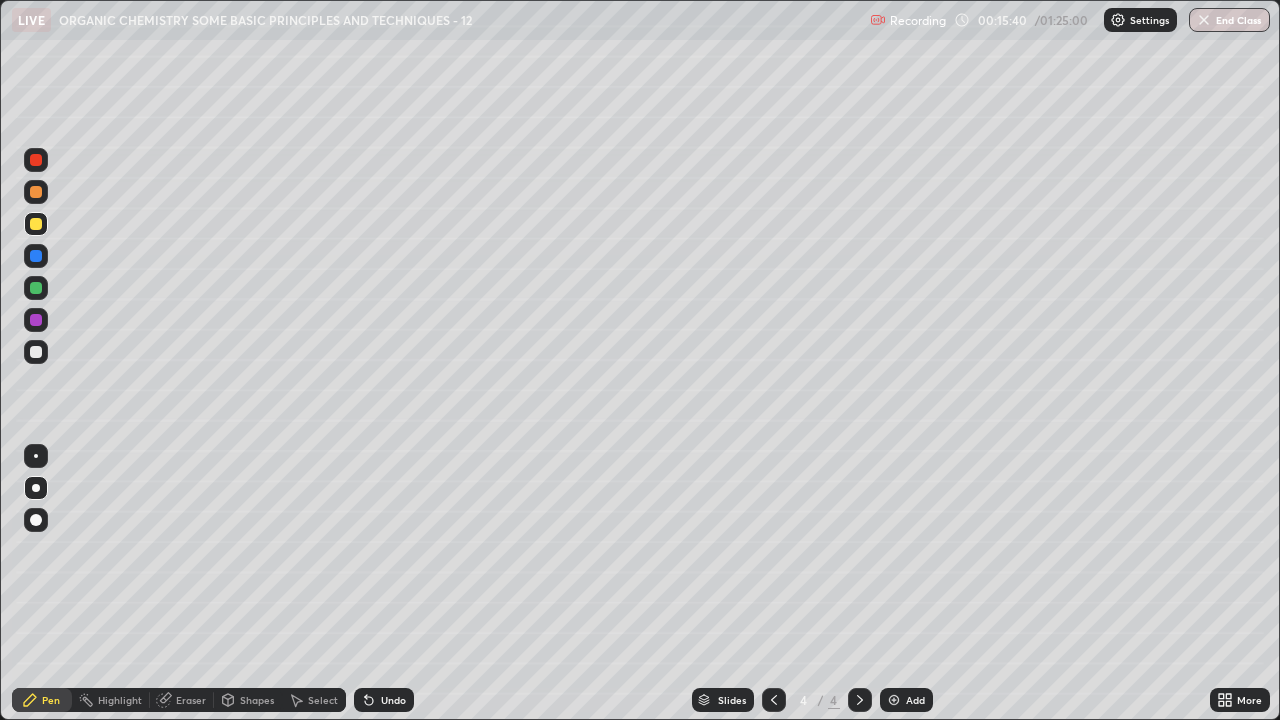 click on "Undo" at bounding box center (393, 700) 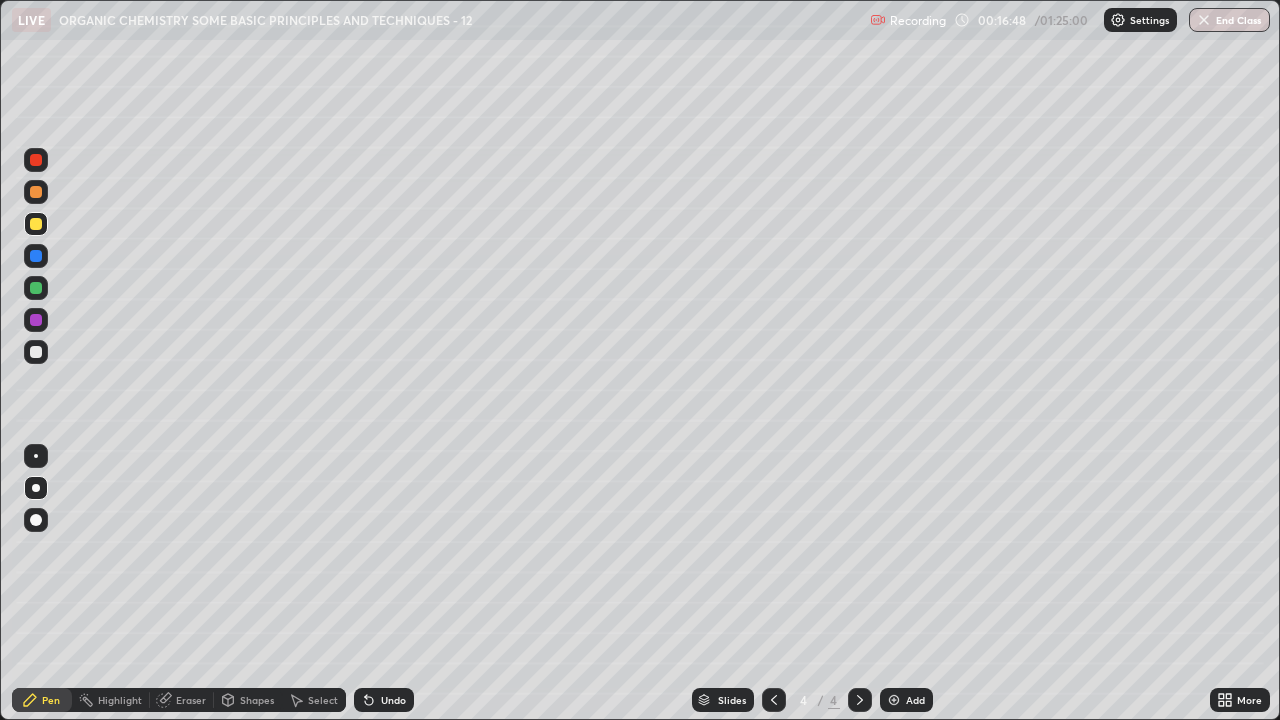 click on "Eraser" at bounding box center (191, 700) 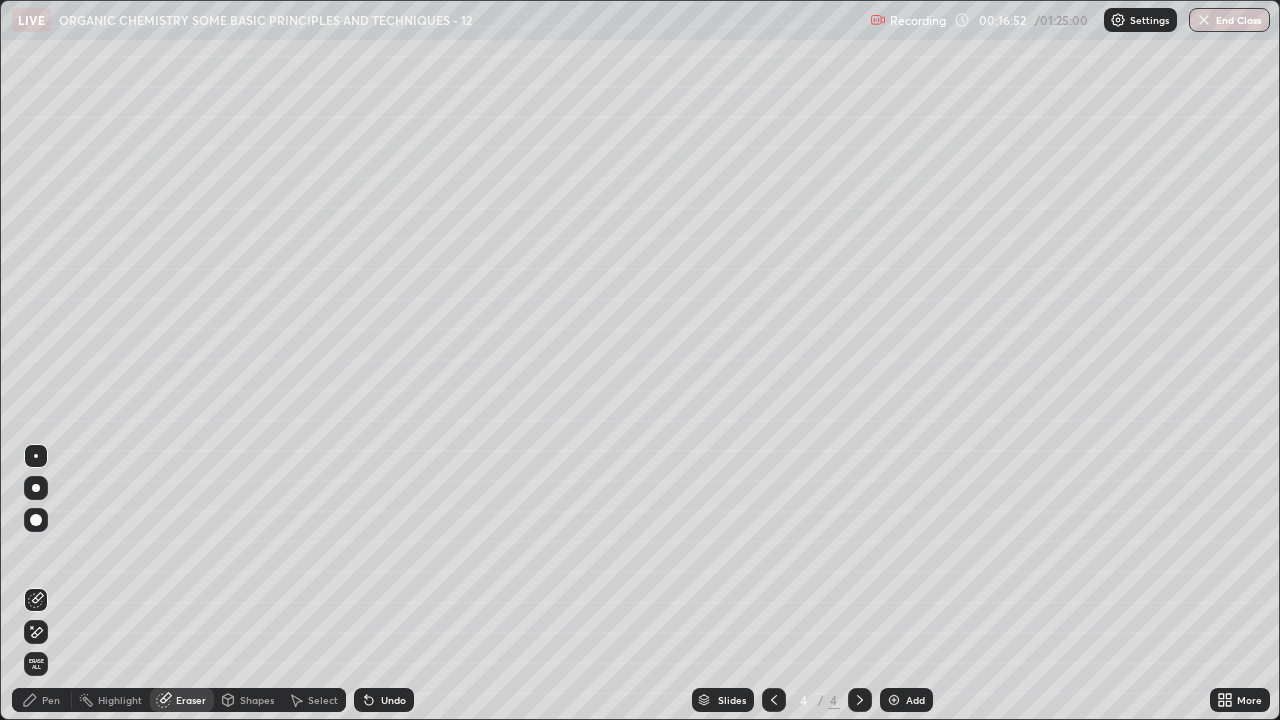 click on "Pen" at bounding box center (42, 700) 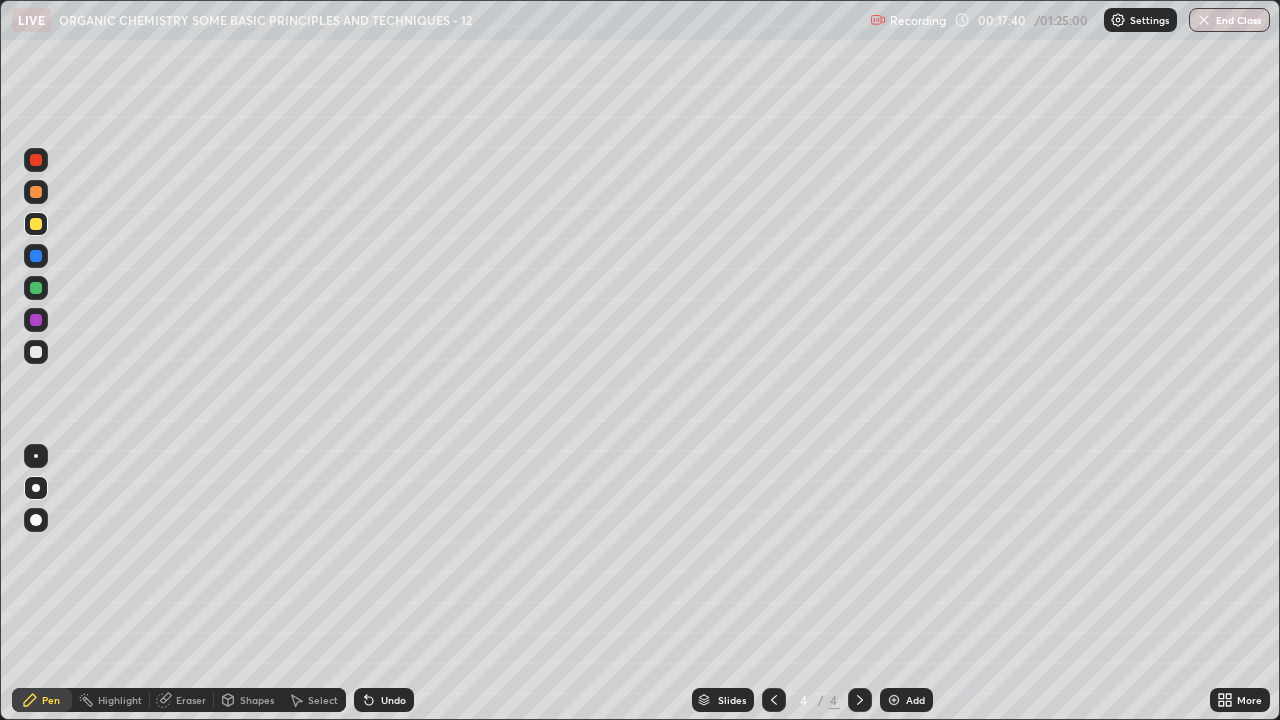 click at bounding box center [36, 352] 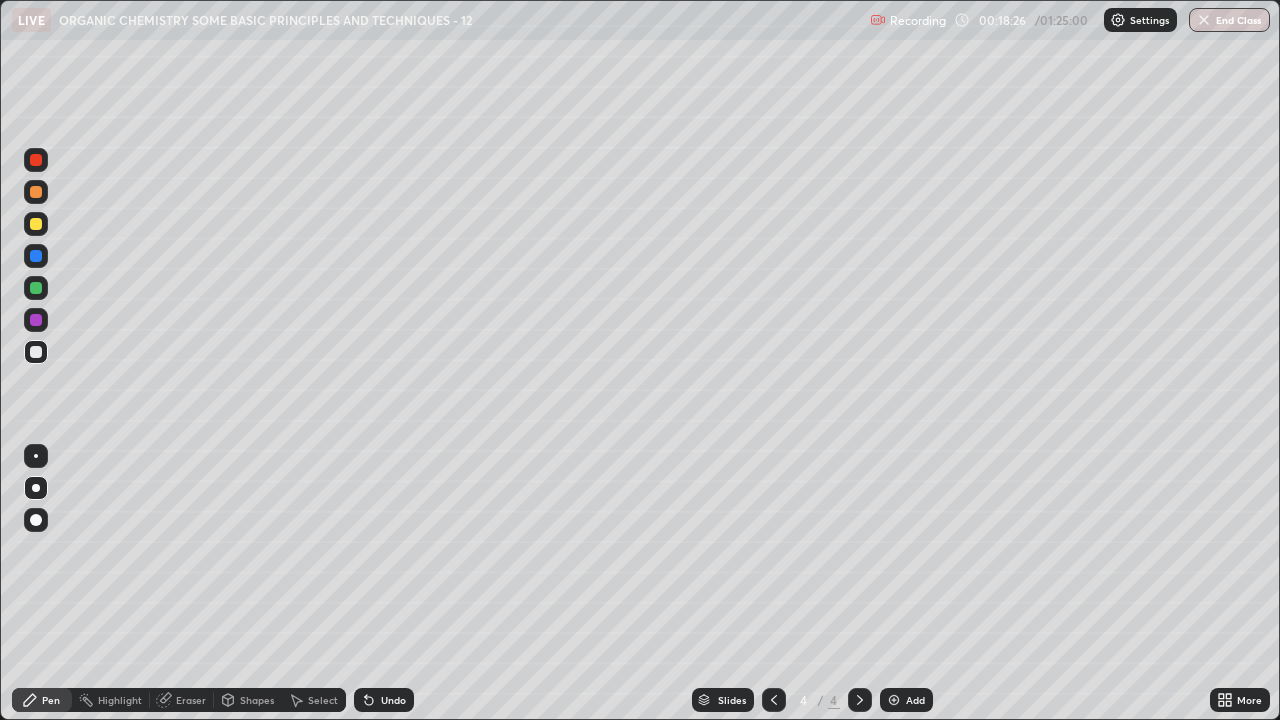 click 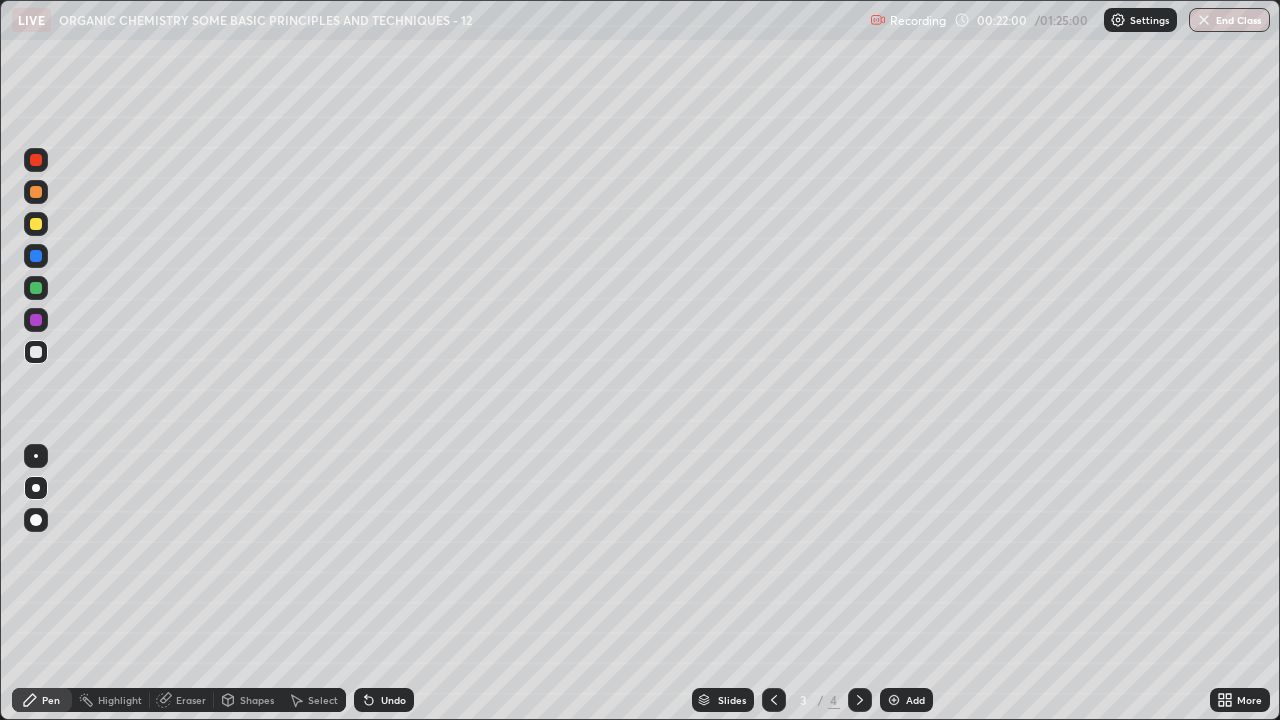 click 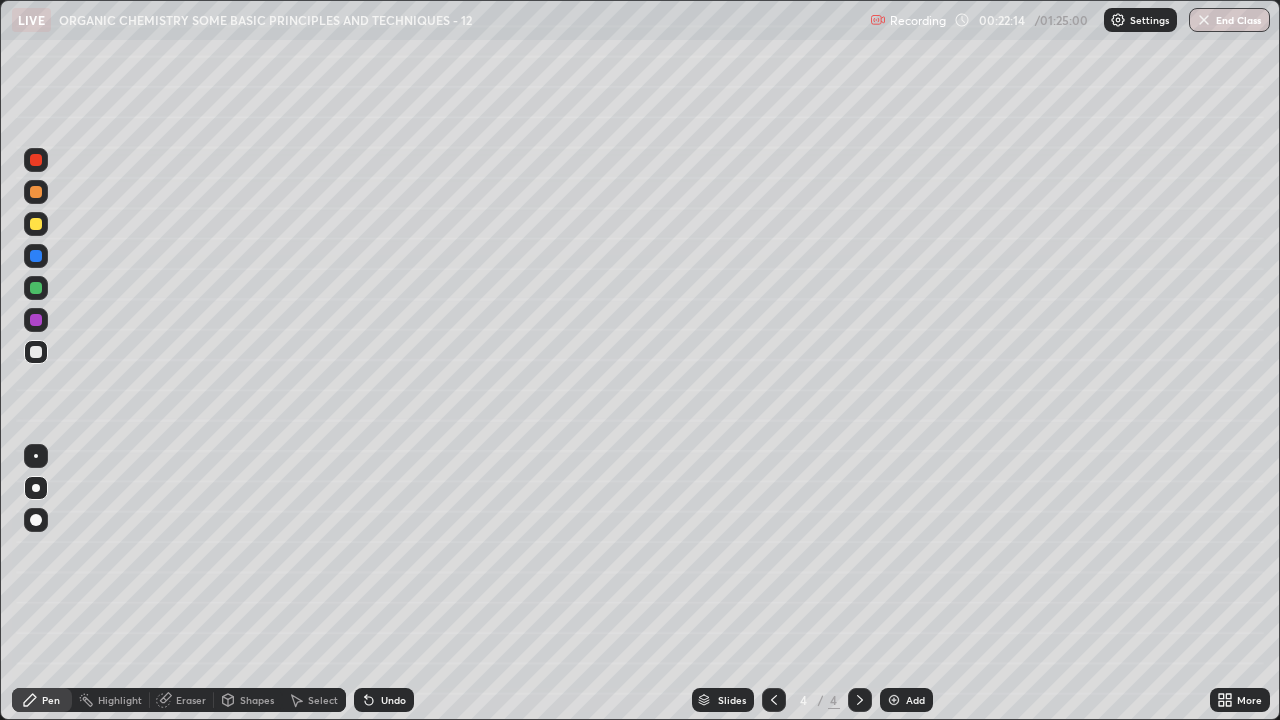 click on "Undo" at bounding box center [384, 700] 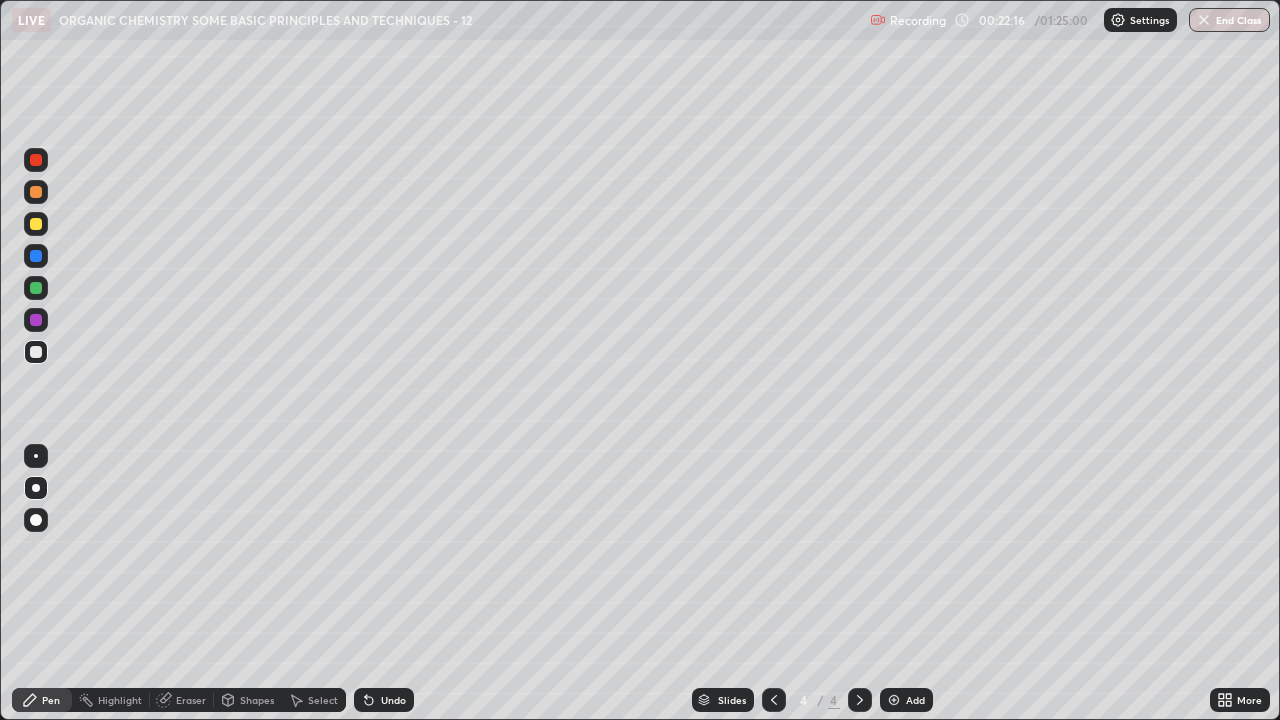 click 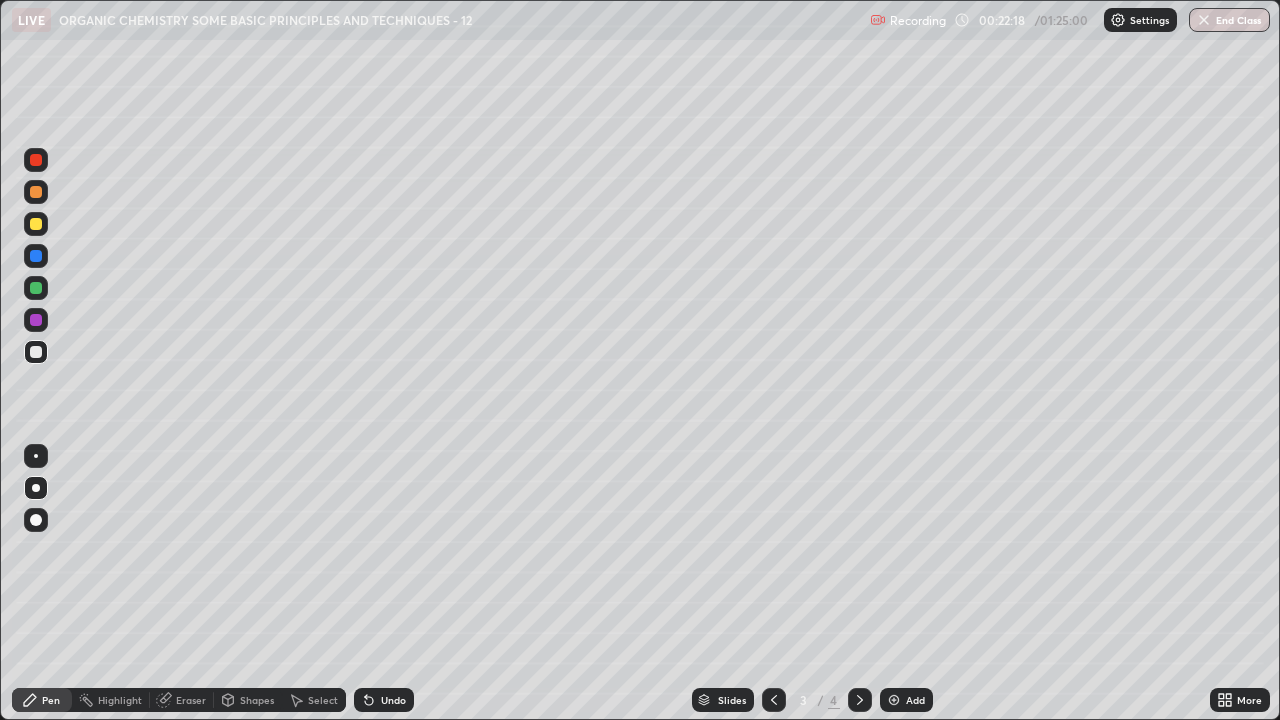 click 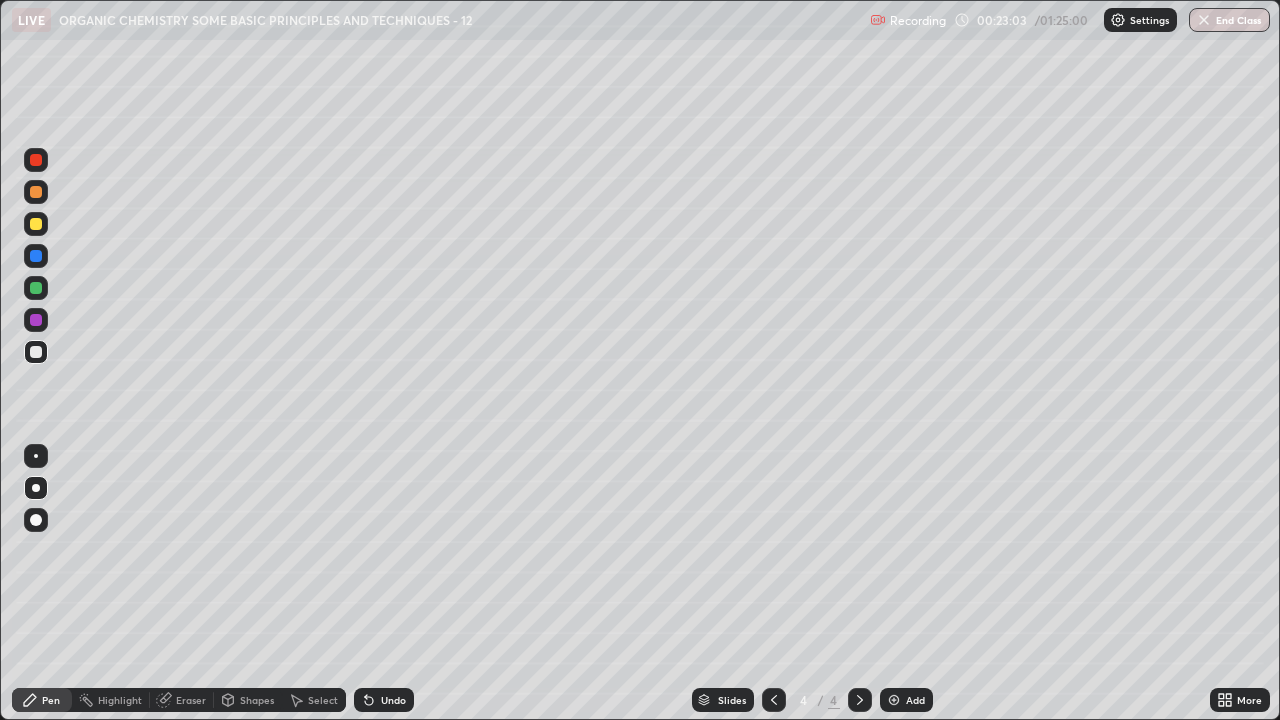 click on "Eraser" at bounding box center [191, 700] 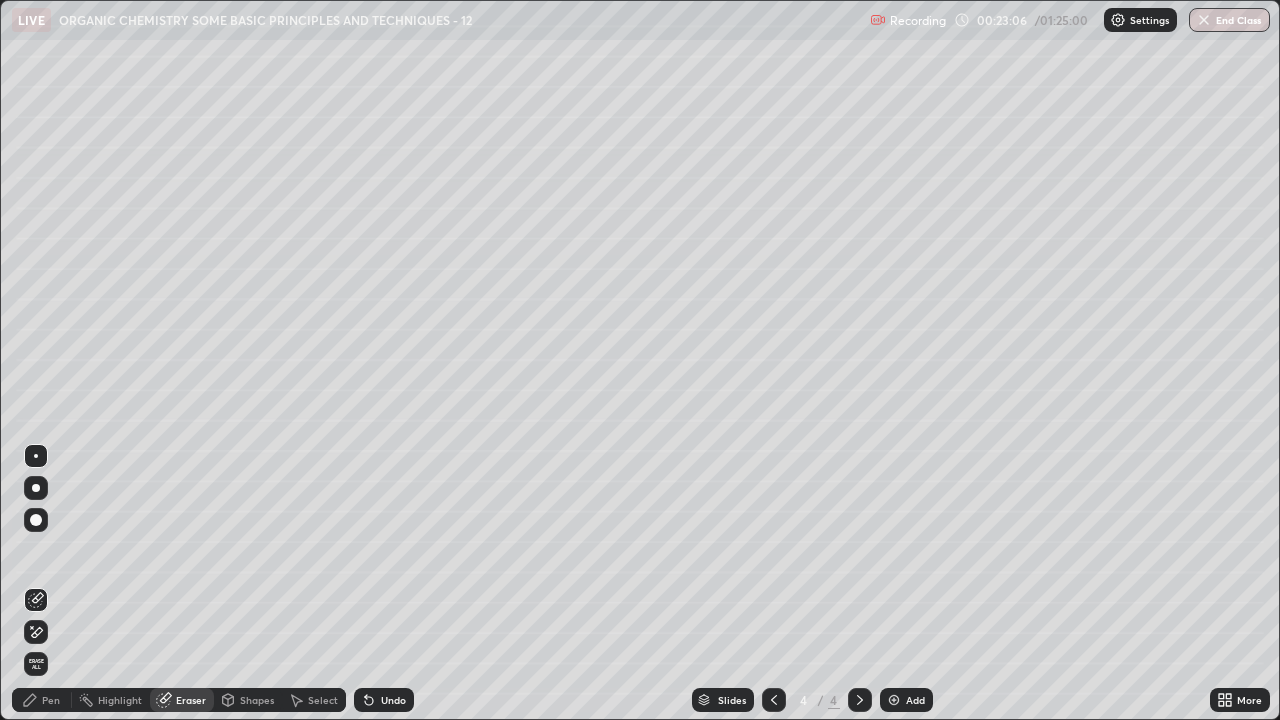 click on "Pen" at bounding box center (42, 700) 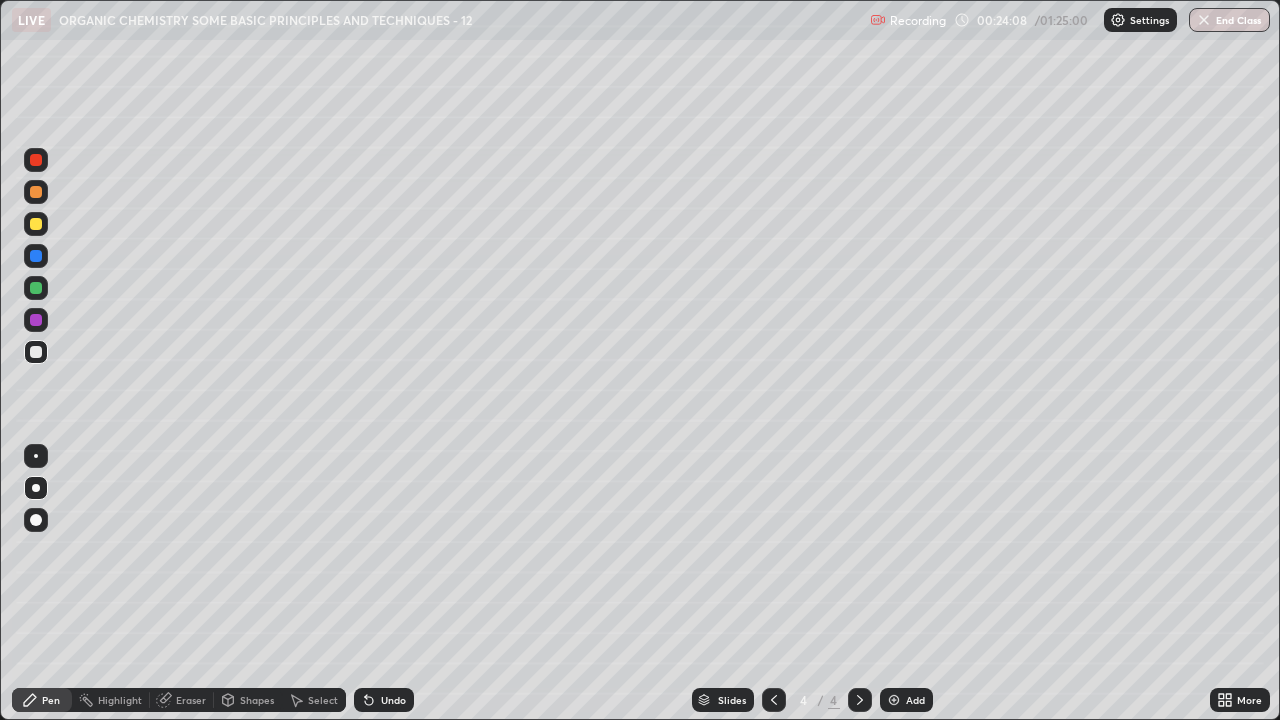 click on "Add" at bounding box center (906, 700) 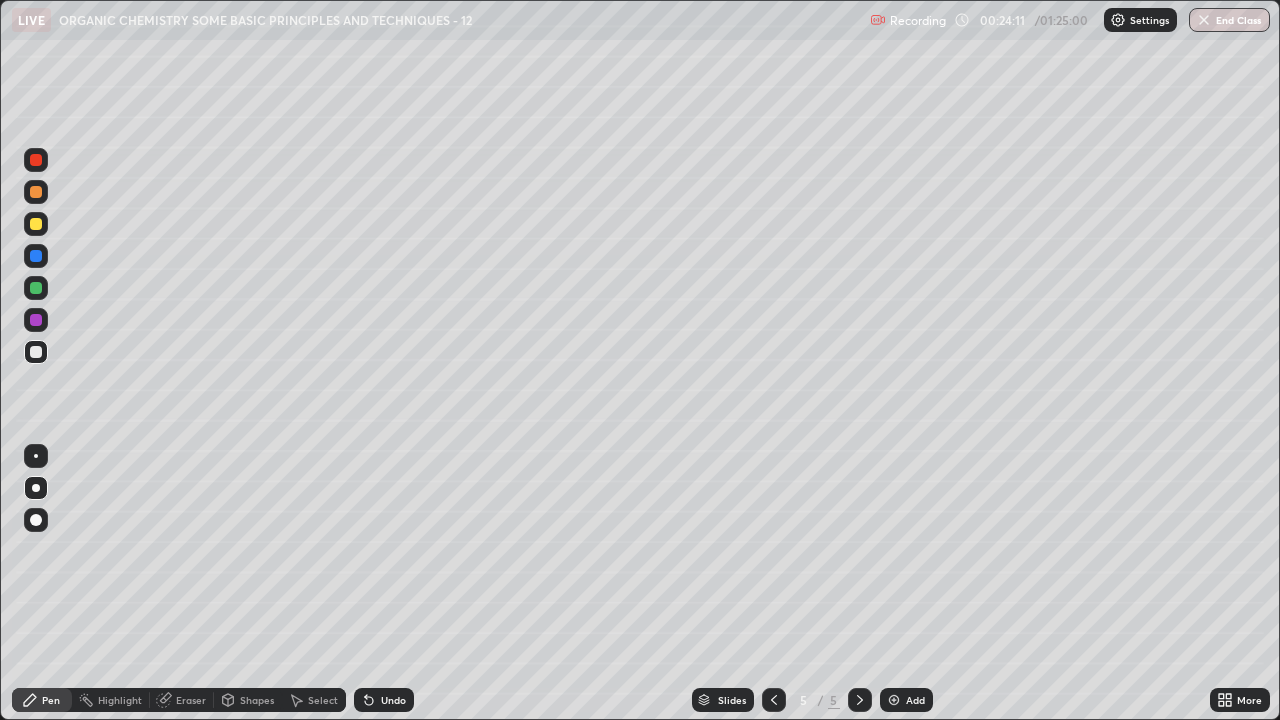 click at bounding box center (36, 224) 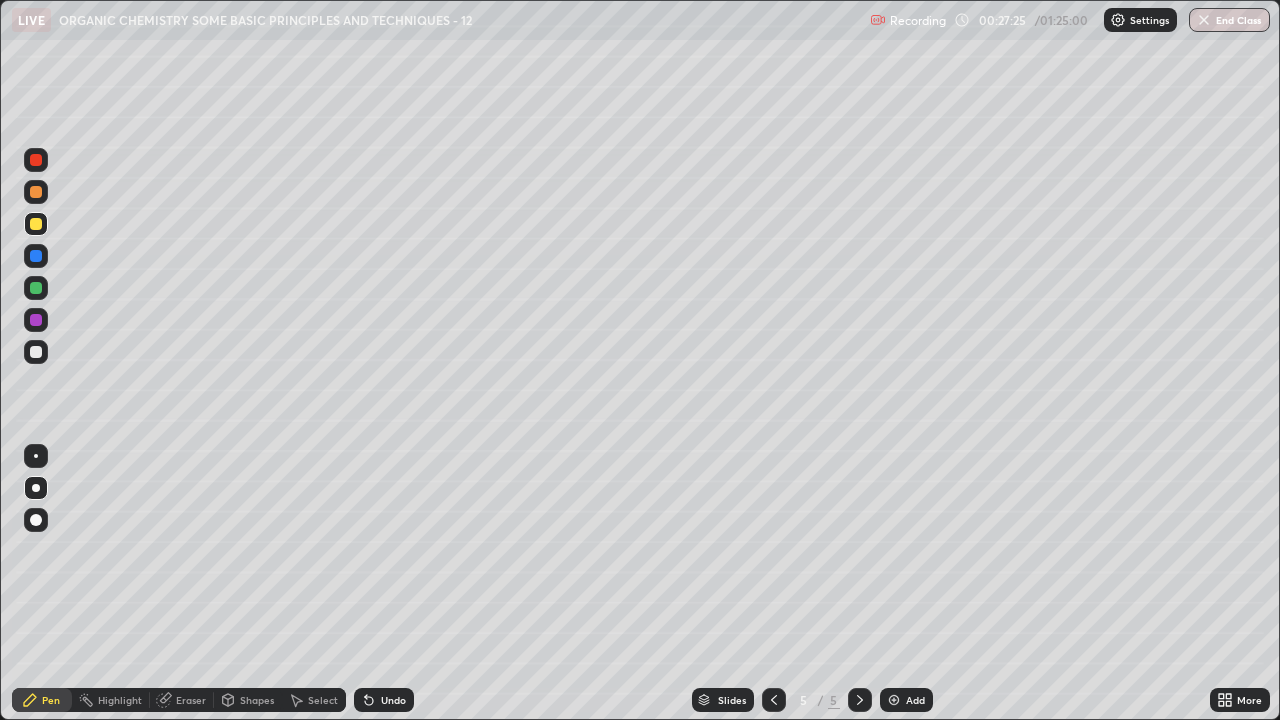 click at bounding box center (36, 352) 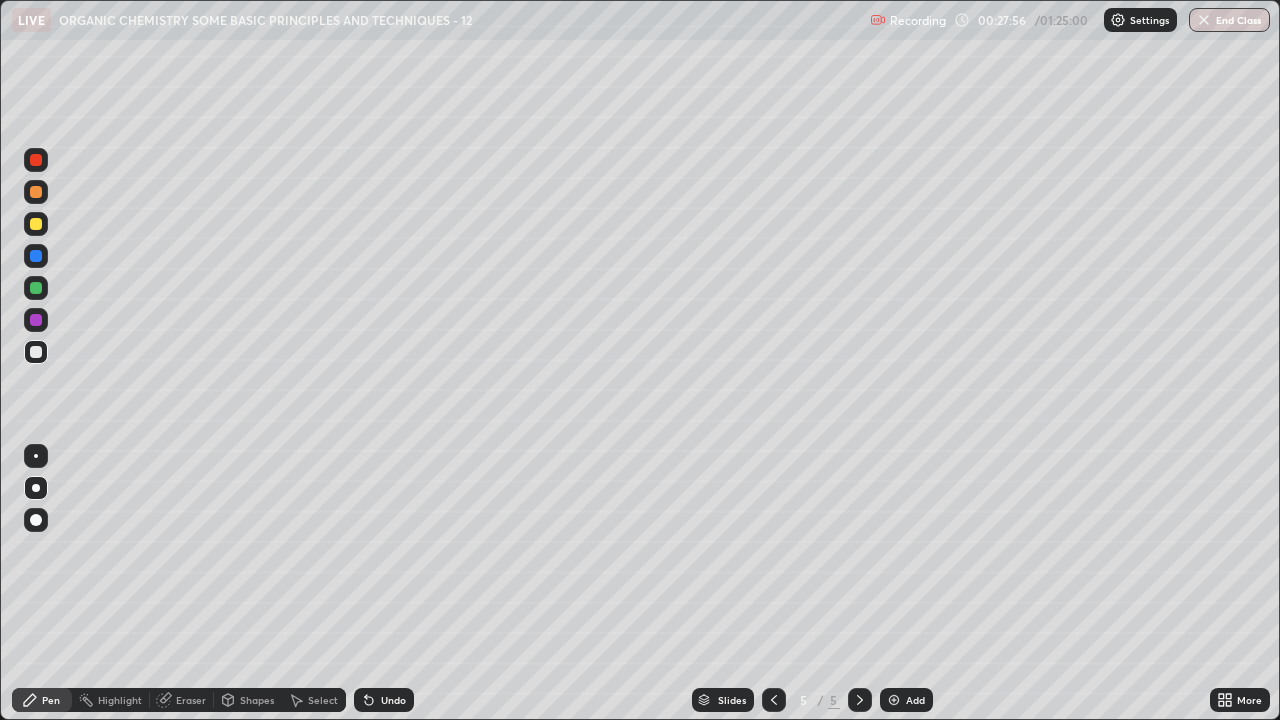 click on "Undo" at bounding box center [393, 700] 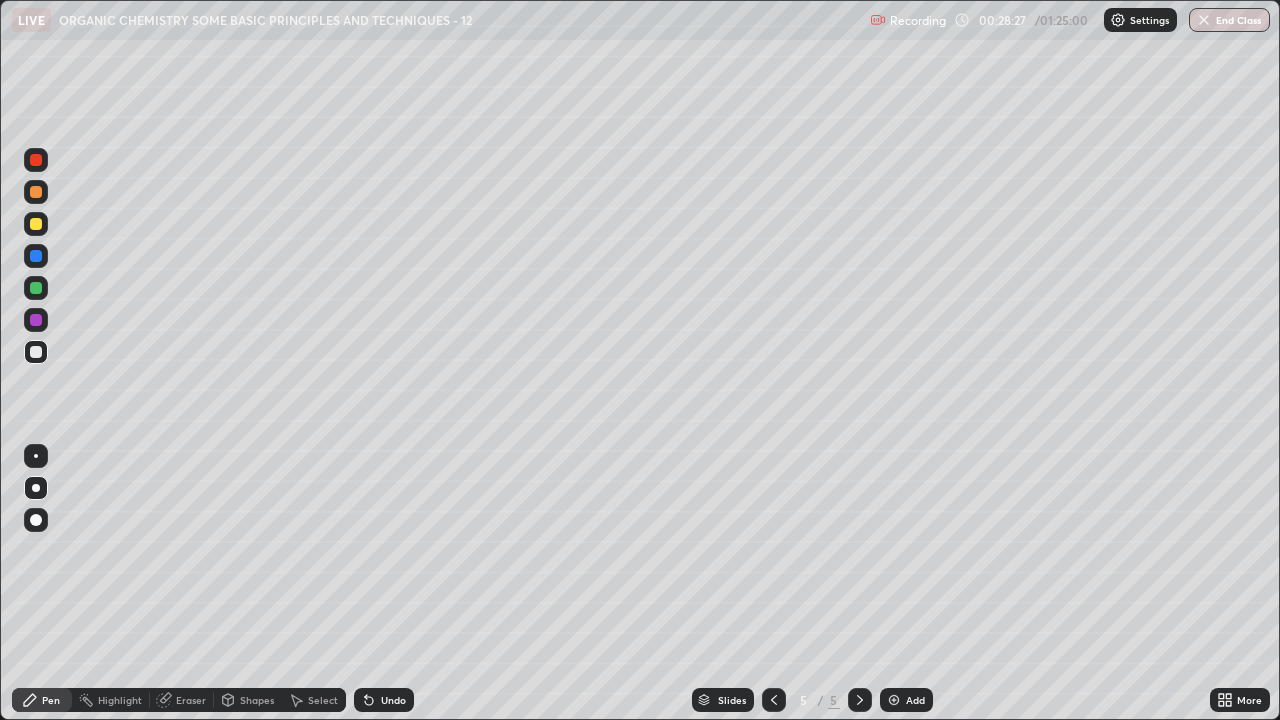 click on "Eraser" at bounding box center (191, 700) 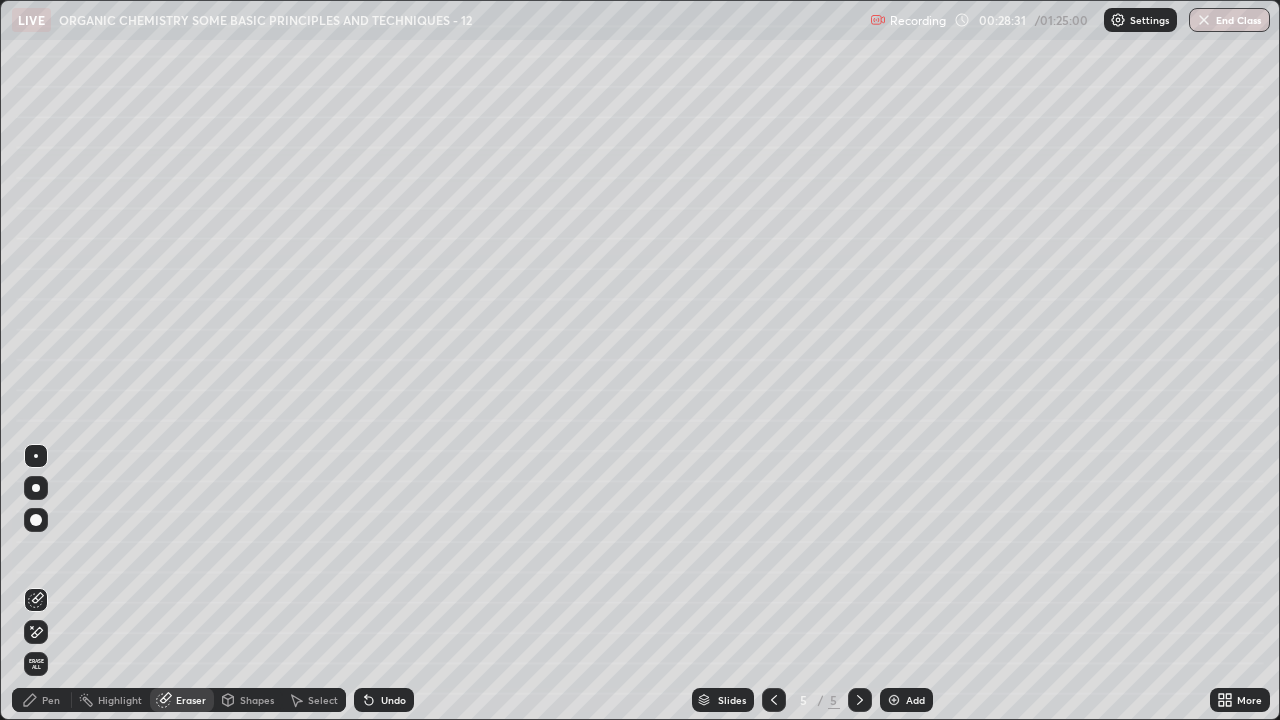 click on "Pen" at bounding box center (51, 700) 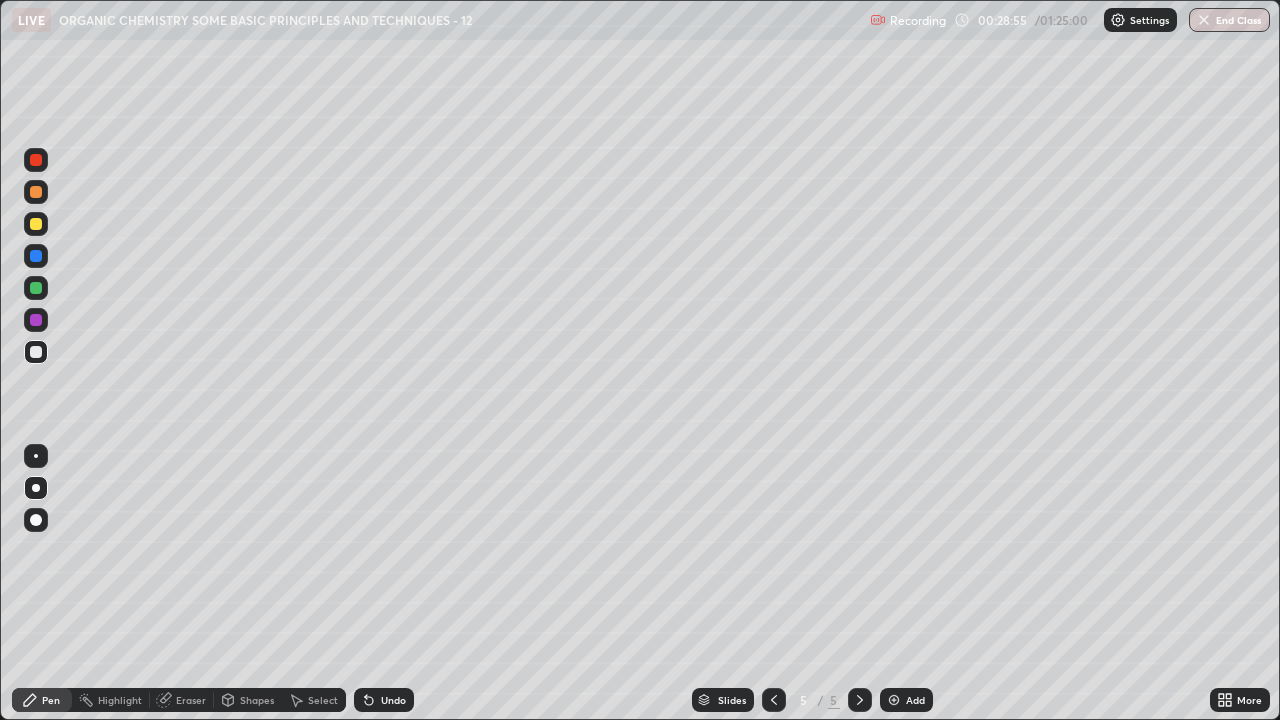 click 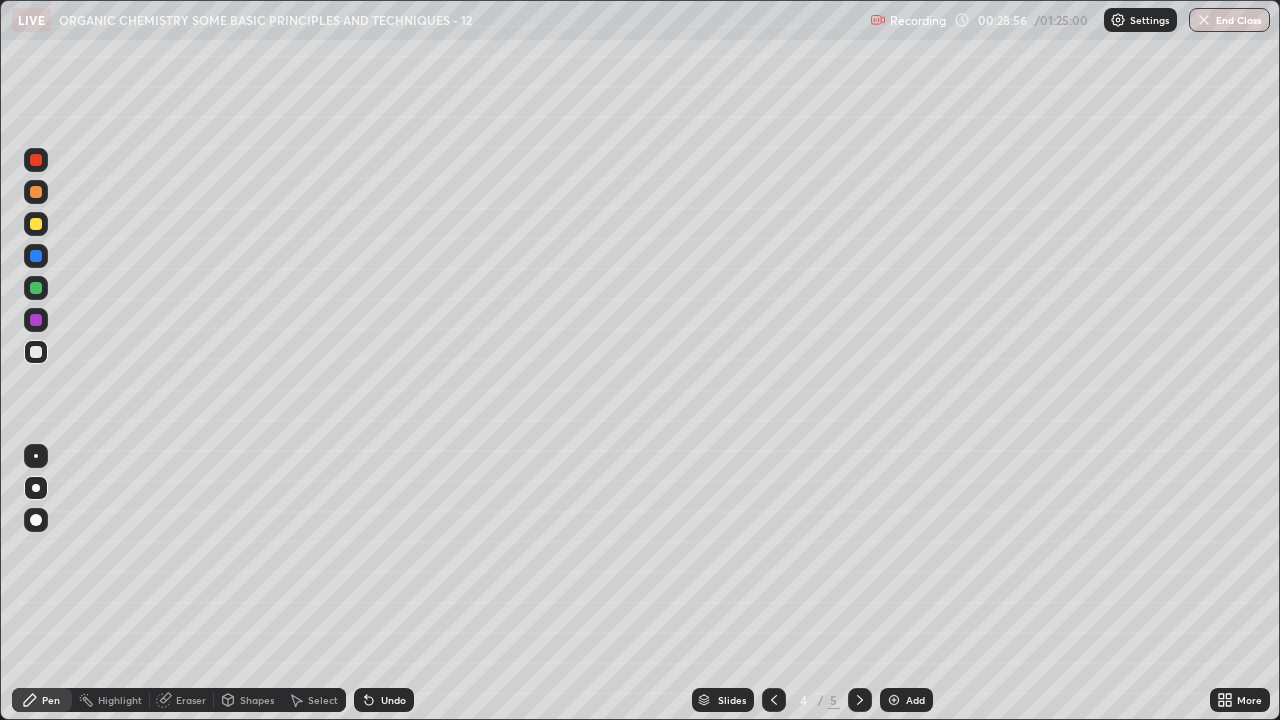 click 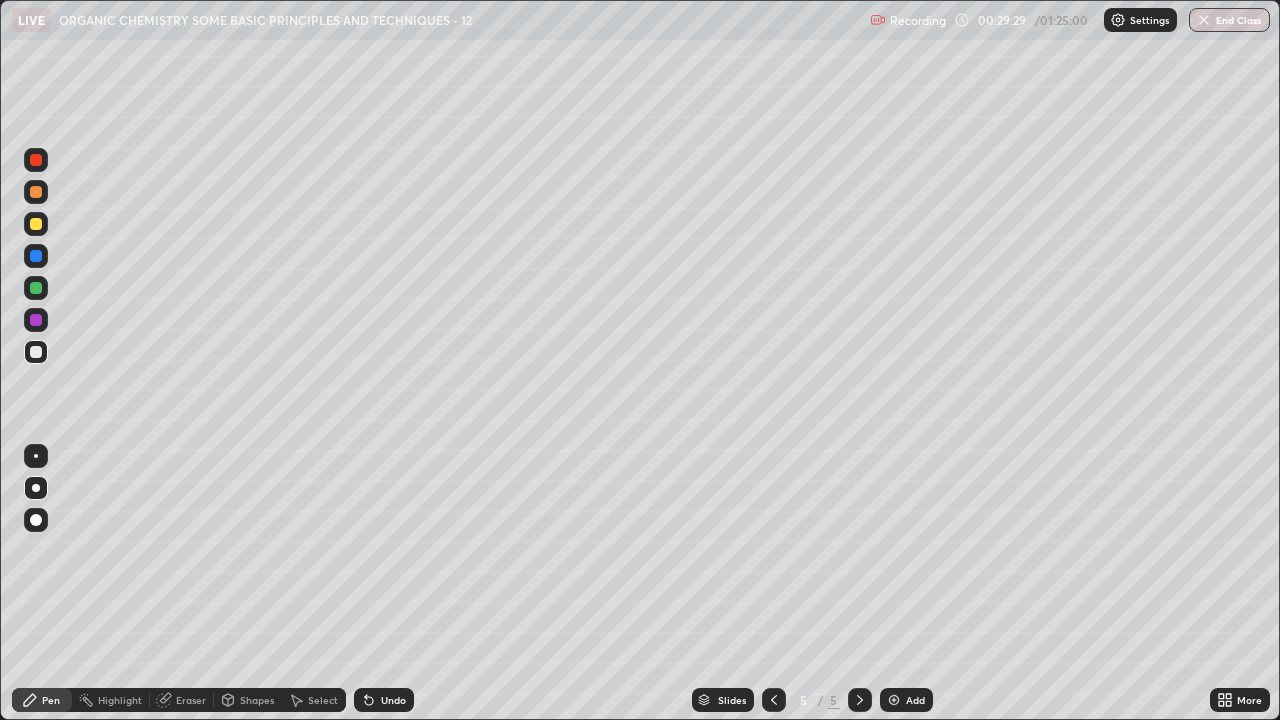 click at bounding box center [36, 224] 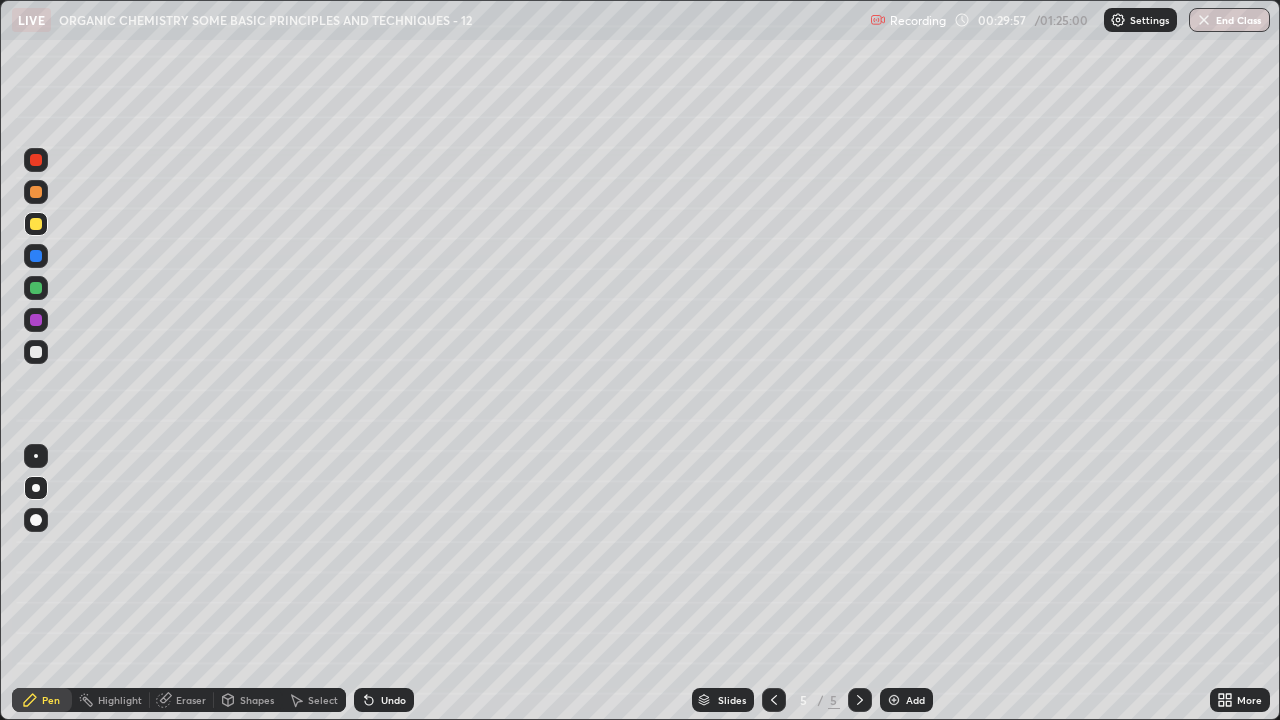 click on "Undo" at bounding box center [393, 700] 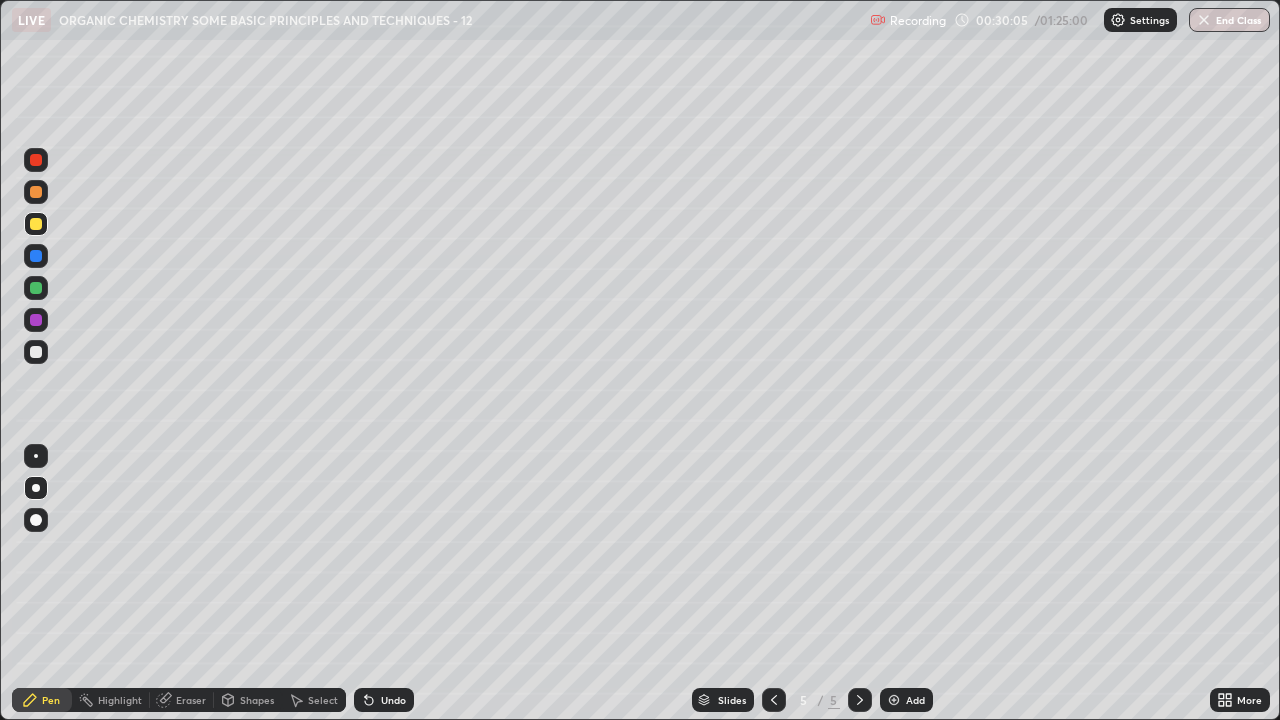 click on "Select" at bounding box center [314, 700] 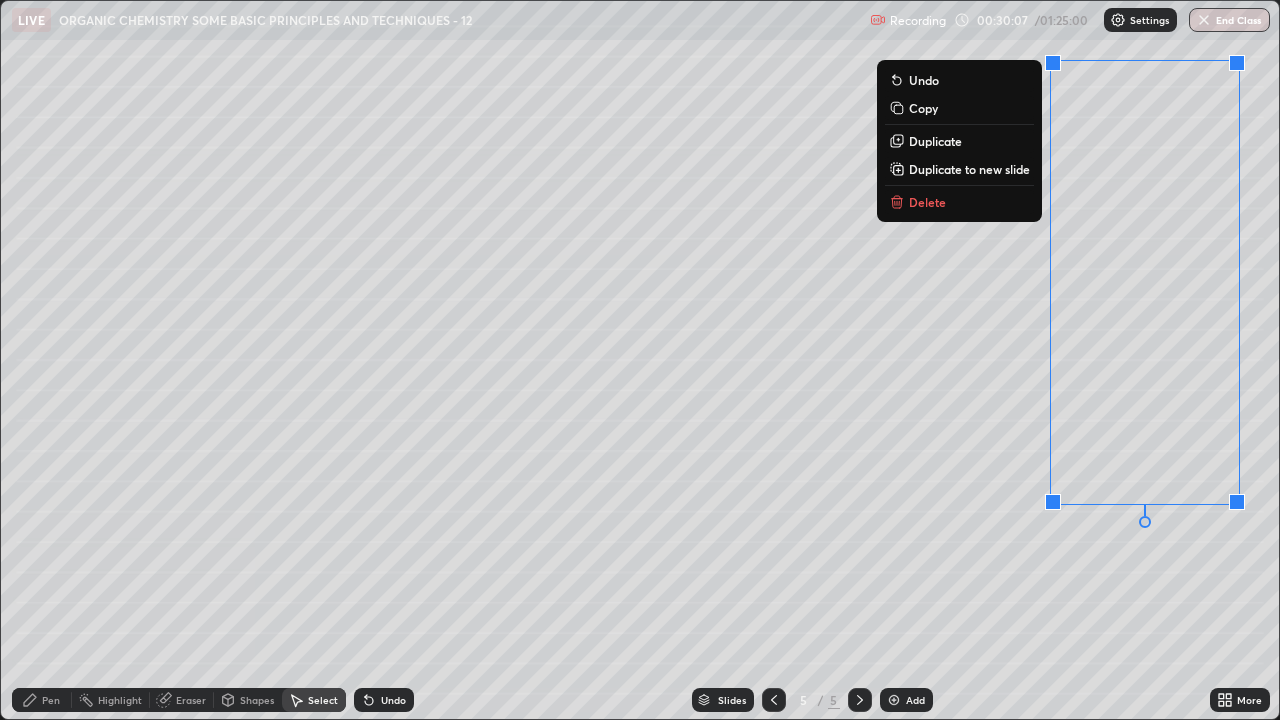 click on "Delete" at bounding box center [927, 202] 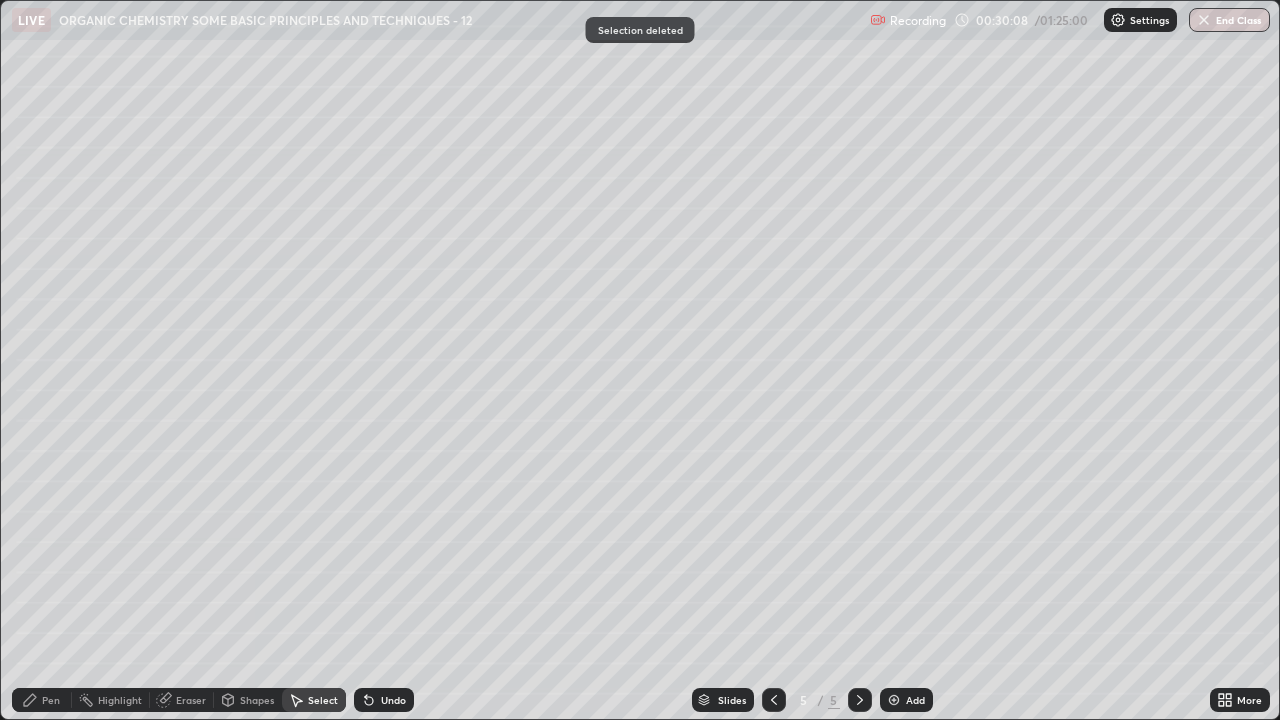 click 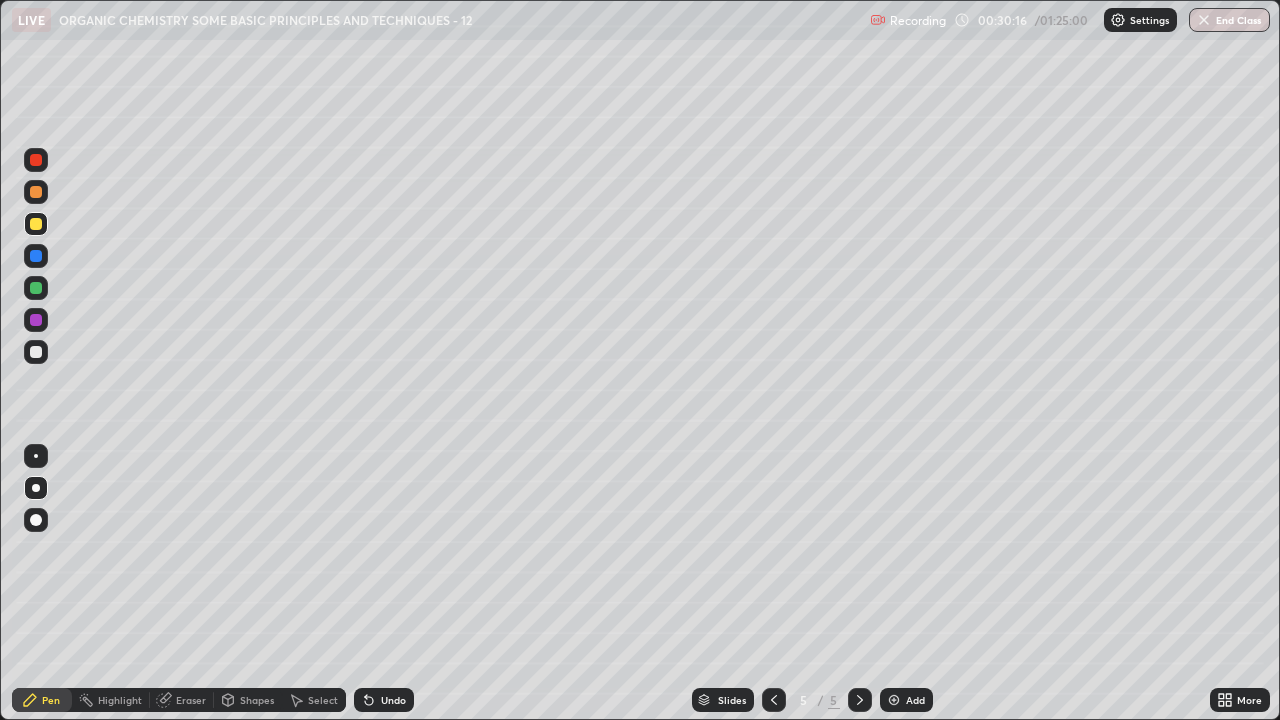 click 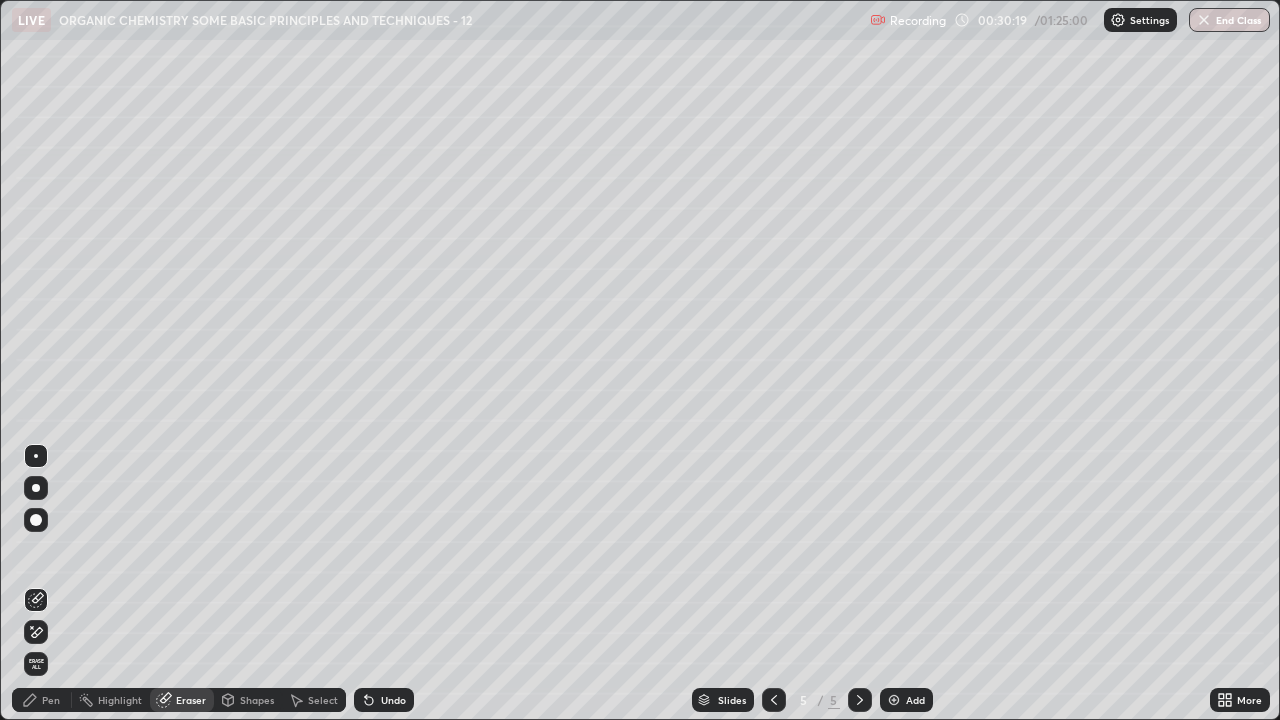 click on "Pen" at bounding box center (51, 700) 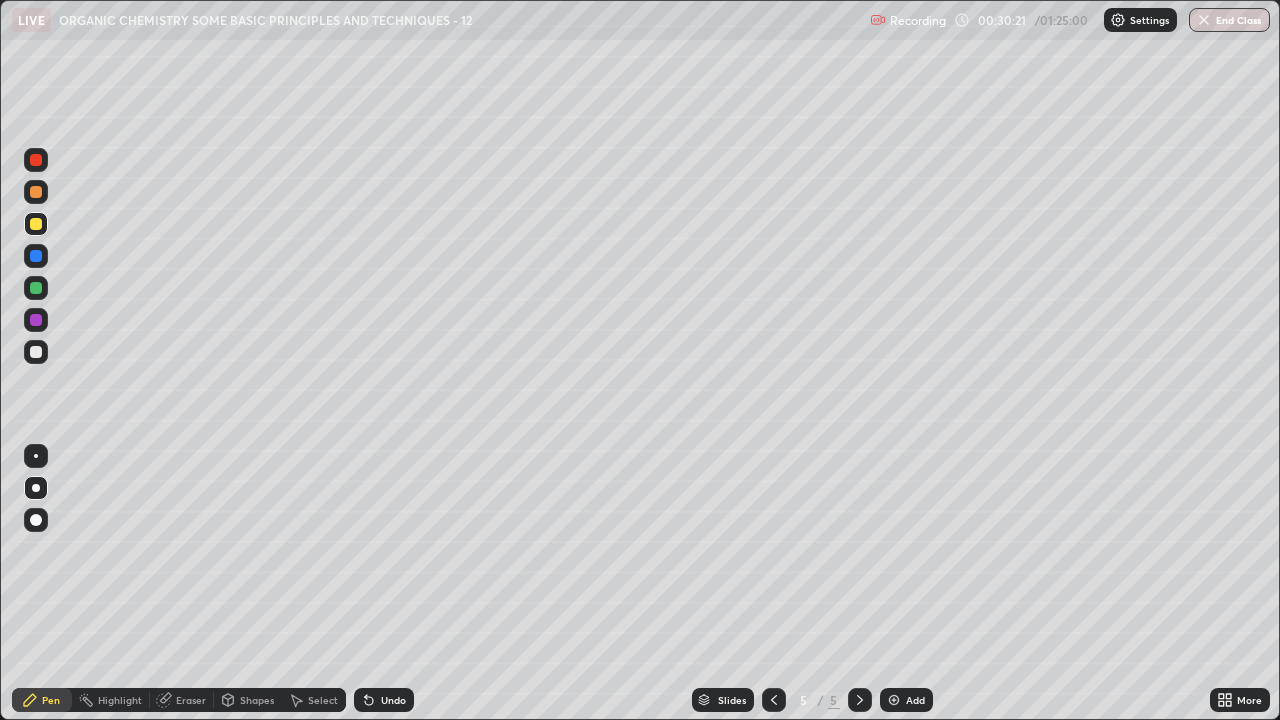 click at bounding box center [36, 352] 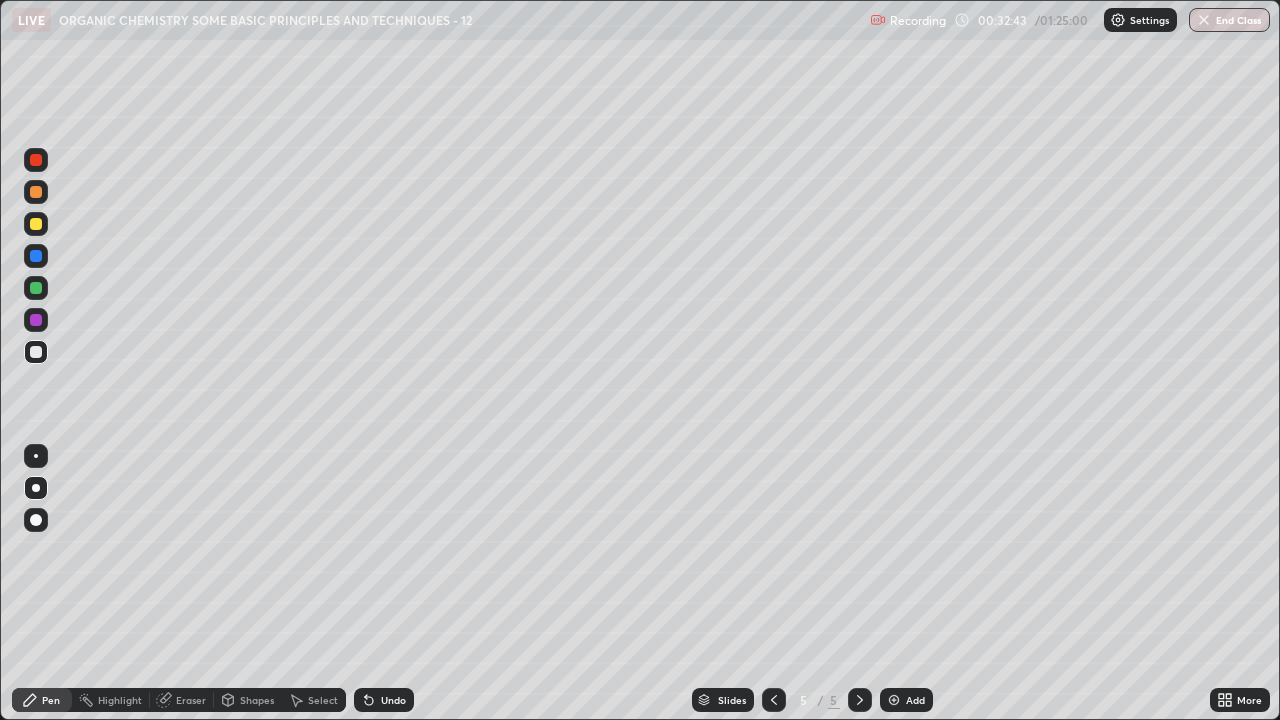 click on "Highlight" at bounding box center (120, 700) 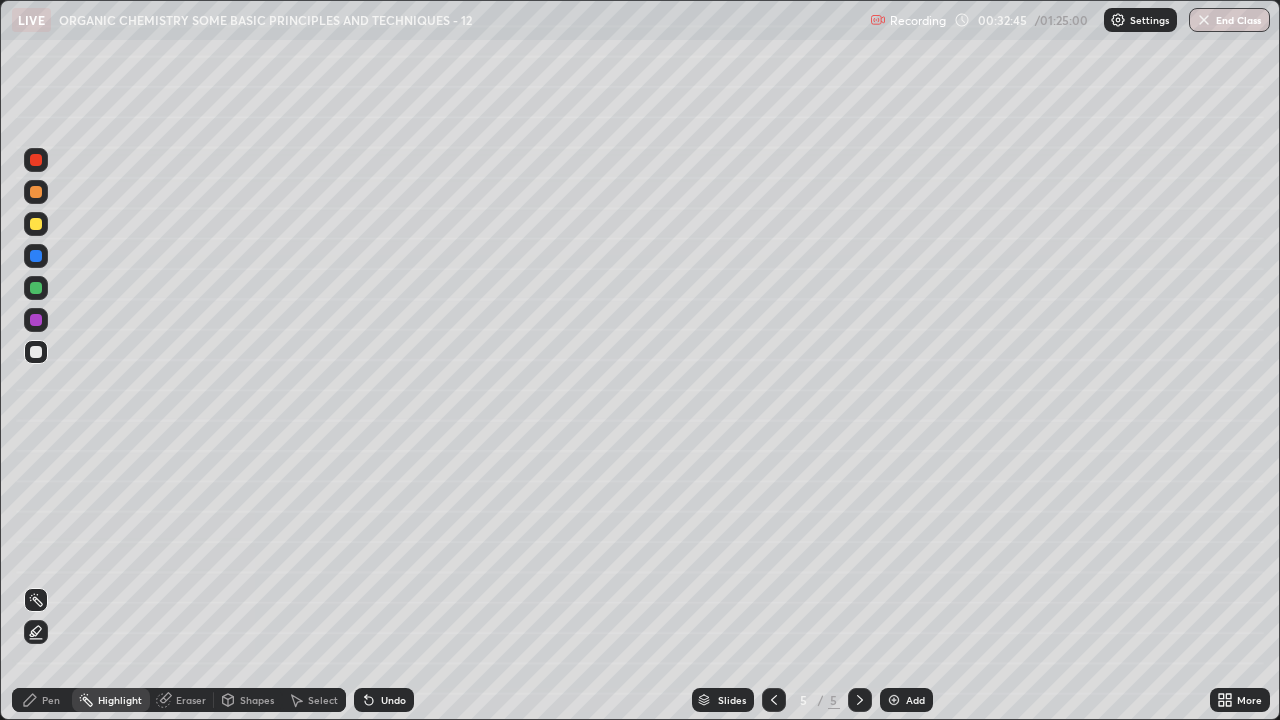 click at bounding box center [36, 160] 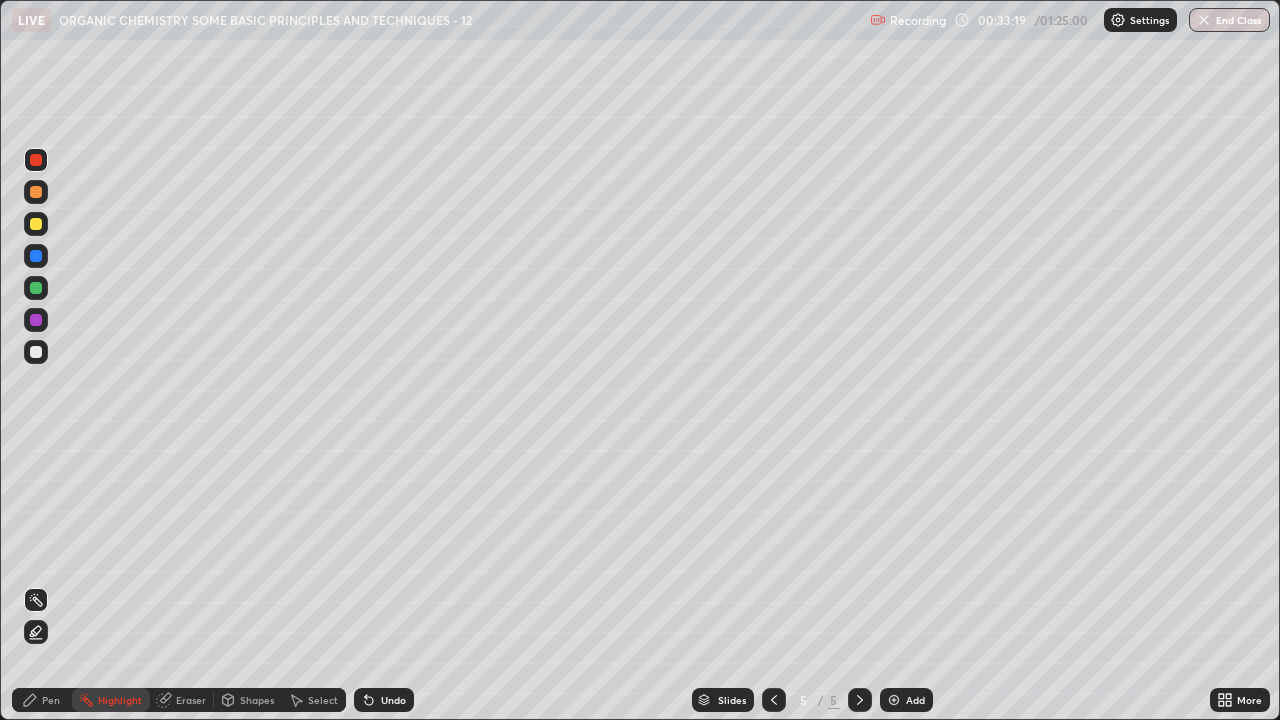 click at bounding box center [36, 224] 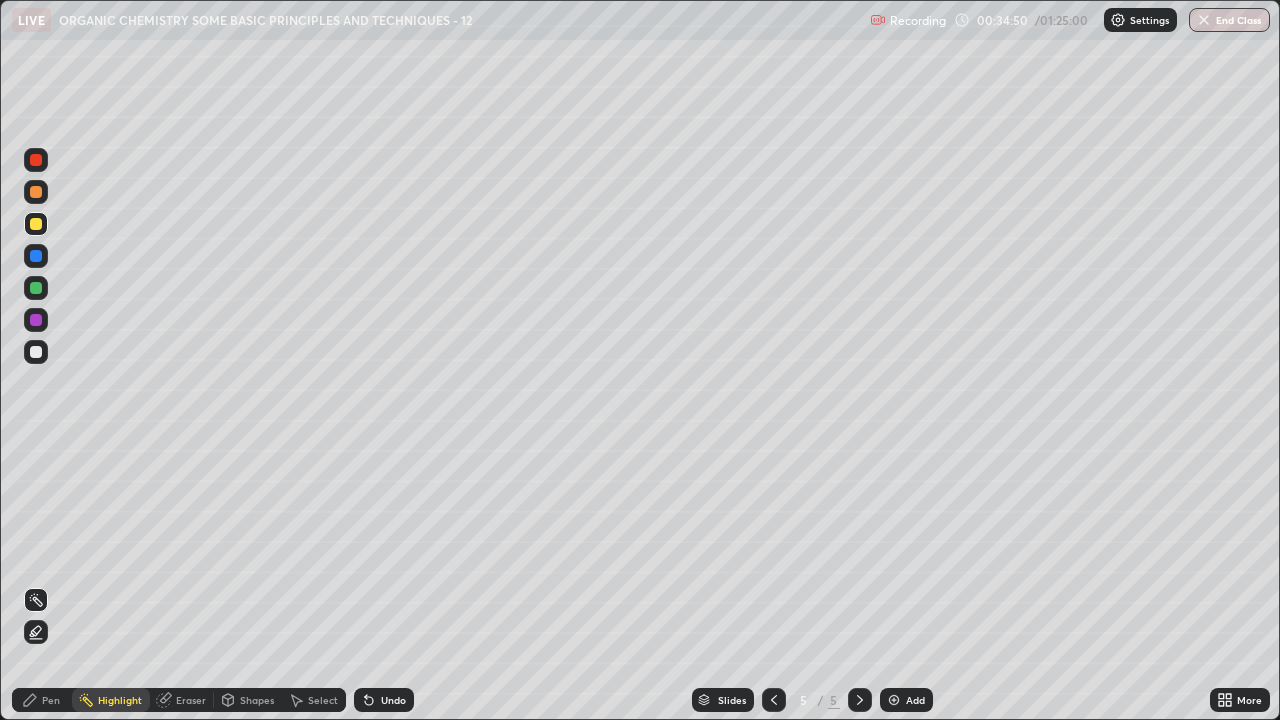 click on "Add" at bounding box center [906, 700] 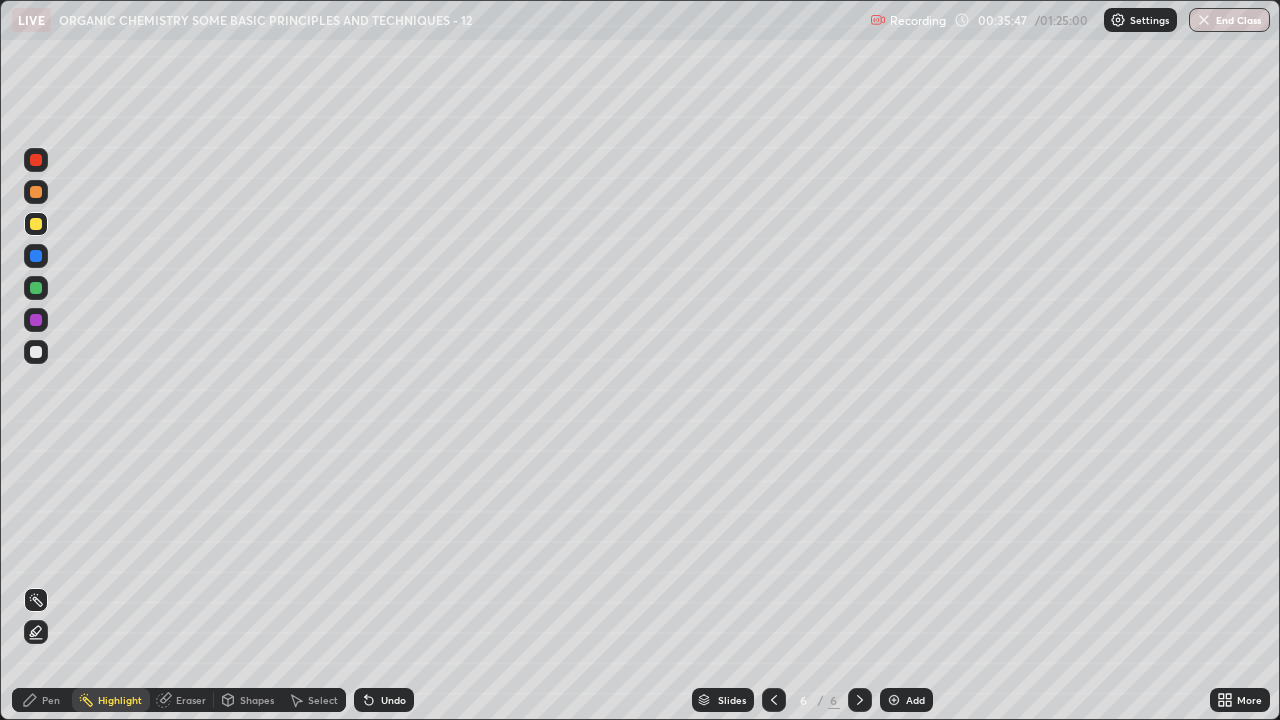 click 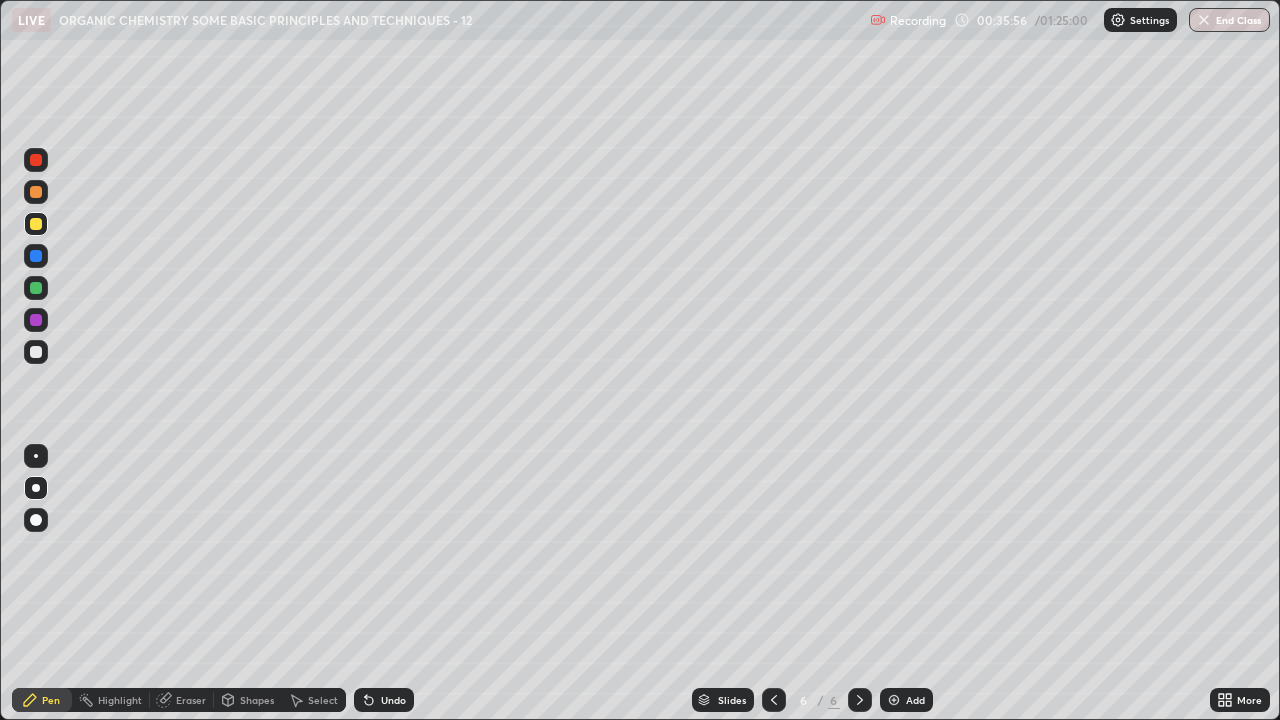 click on "Undo" at bounding box center [384, 700] 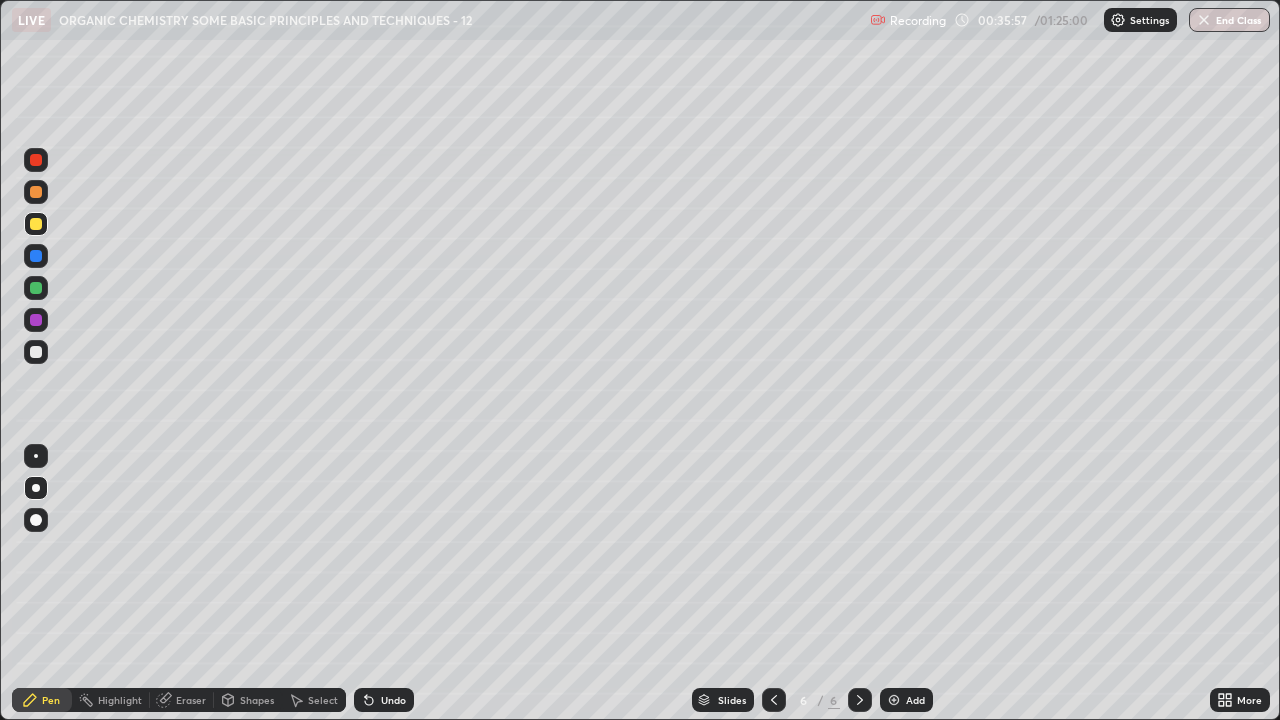 click on "Undo" at bounding box center [393, 700] 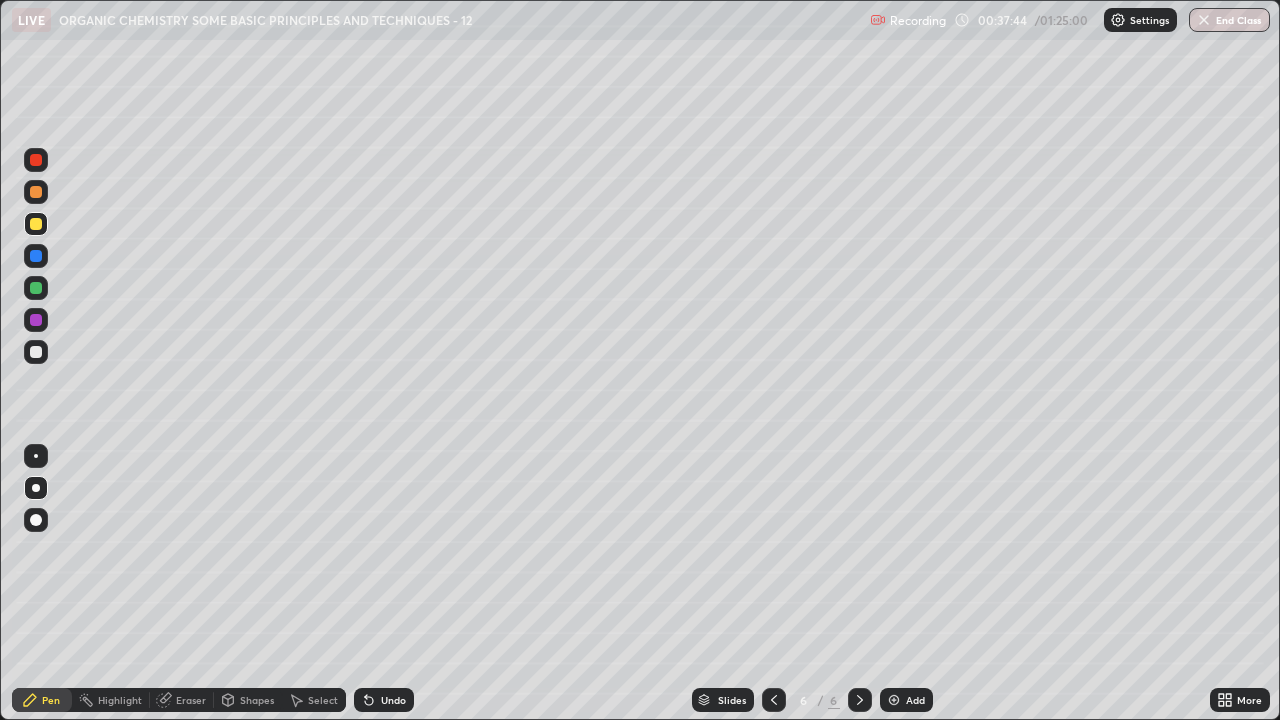 click at bounding box center [894, 700] 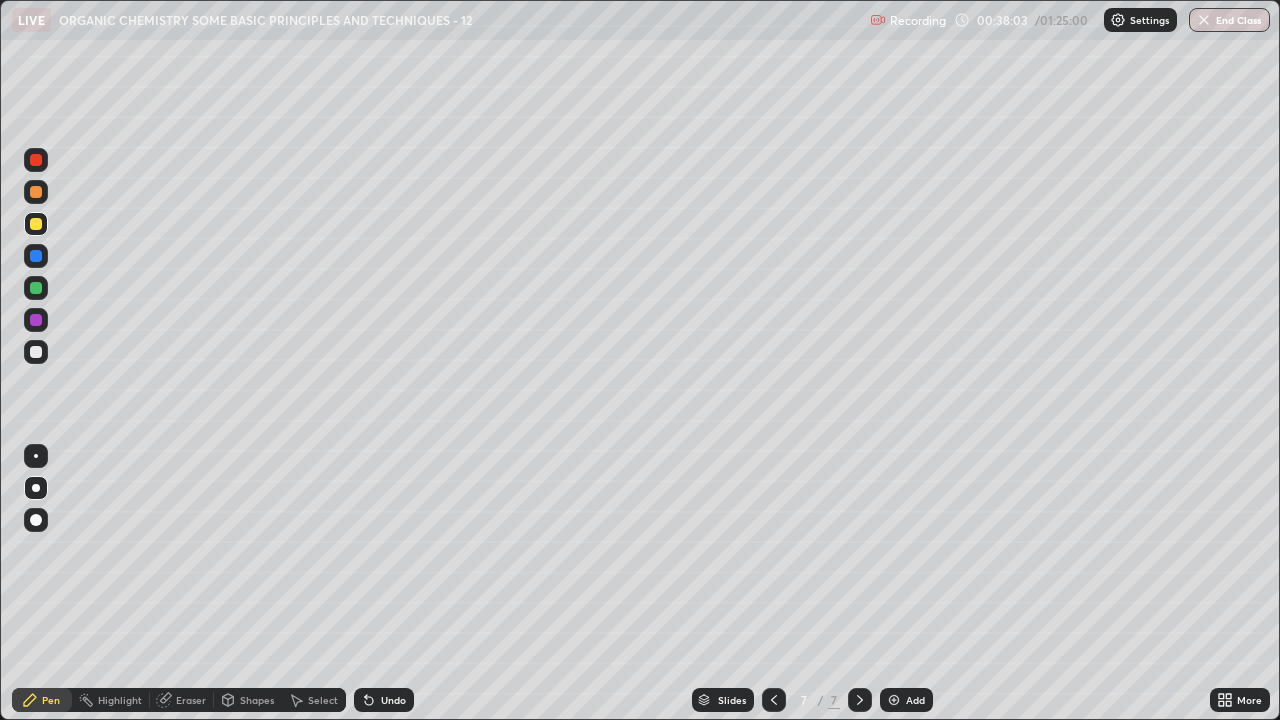 click at bounding box center (36, 288) 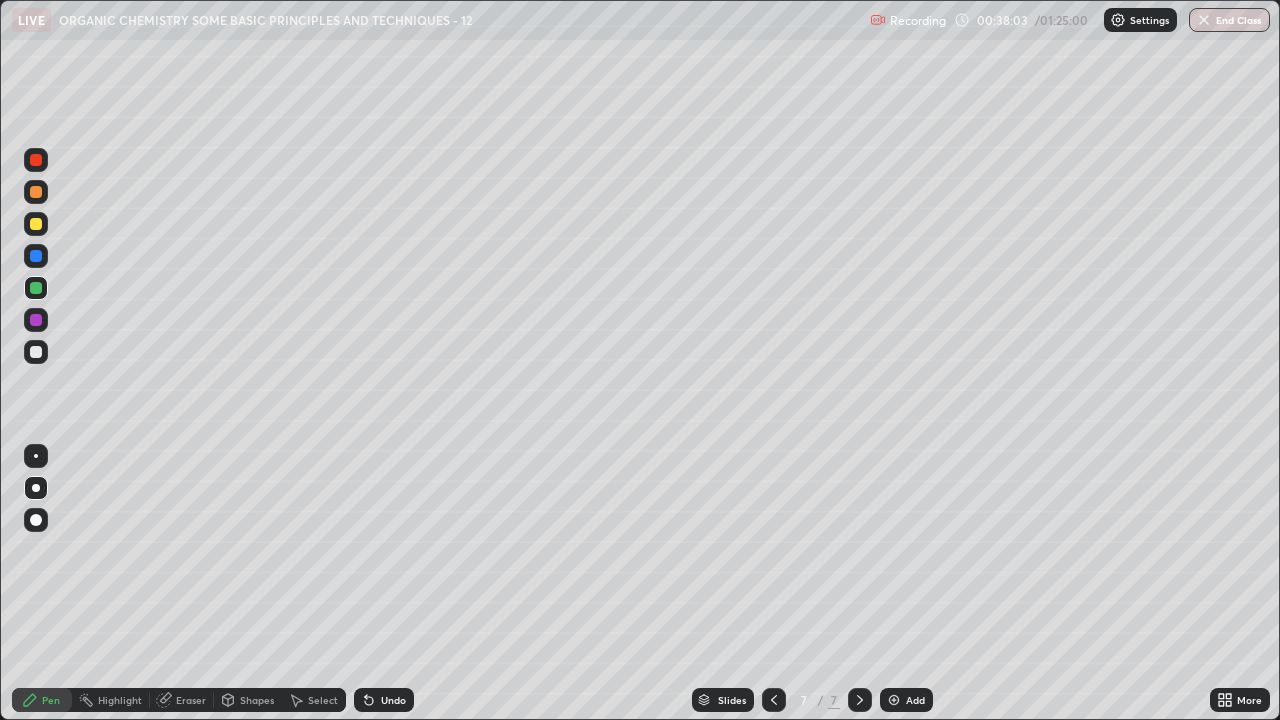 click at bounding box center [36, 288] 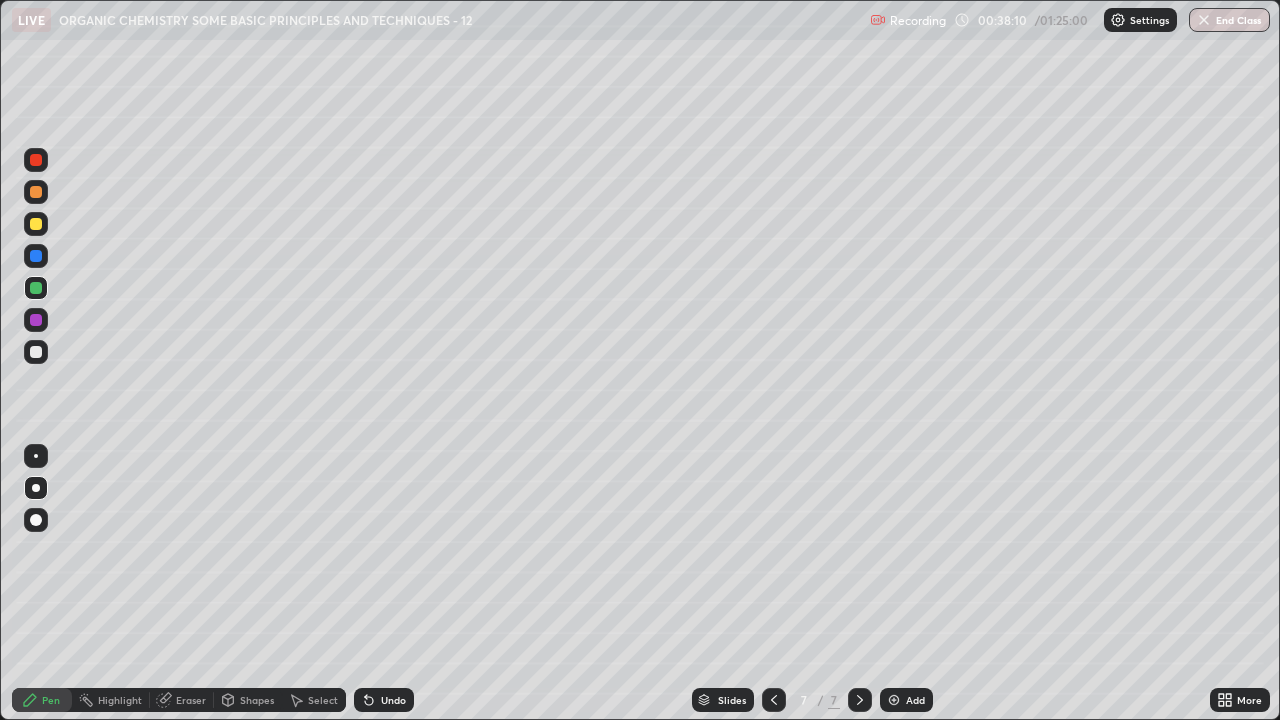 click on "Undo" at bounding box center [393, 700] 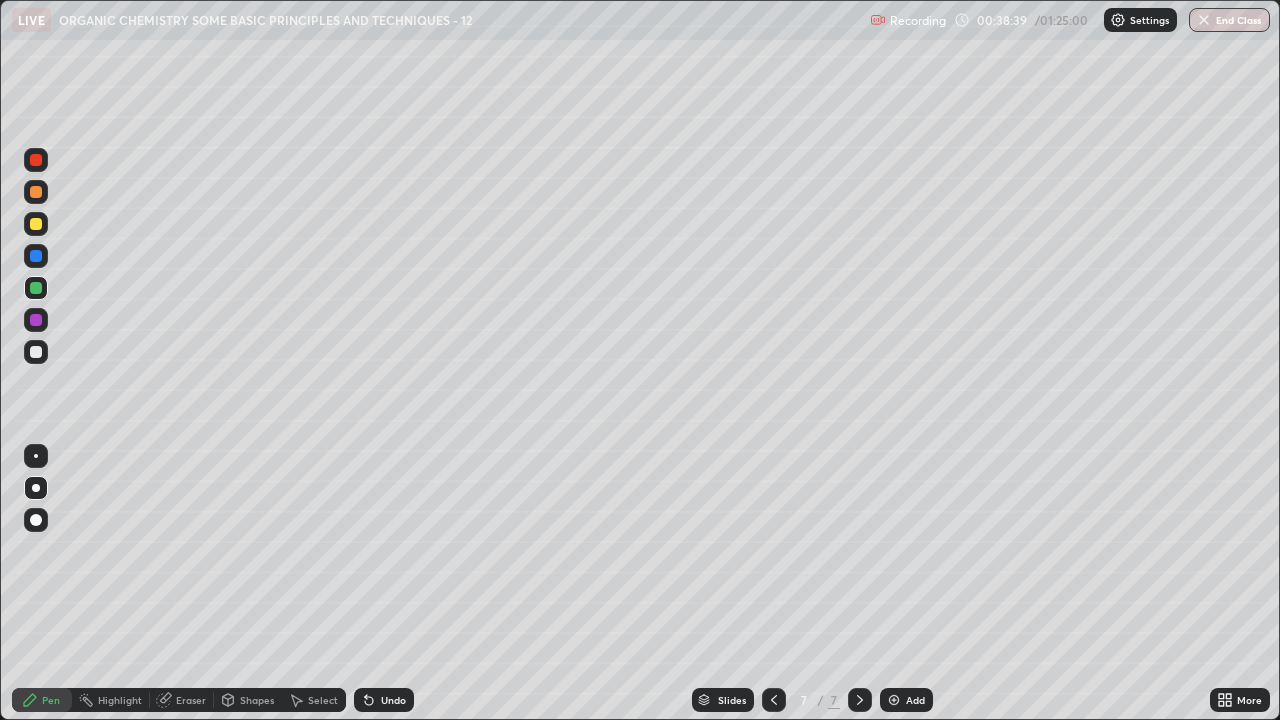 click at bounding box center [36, 352] 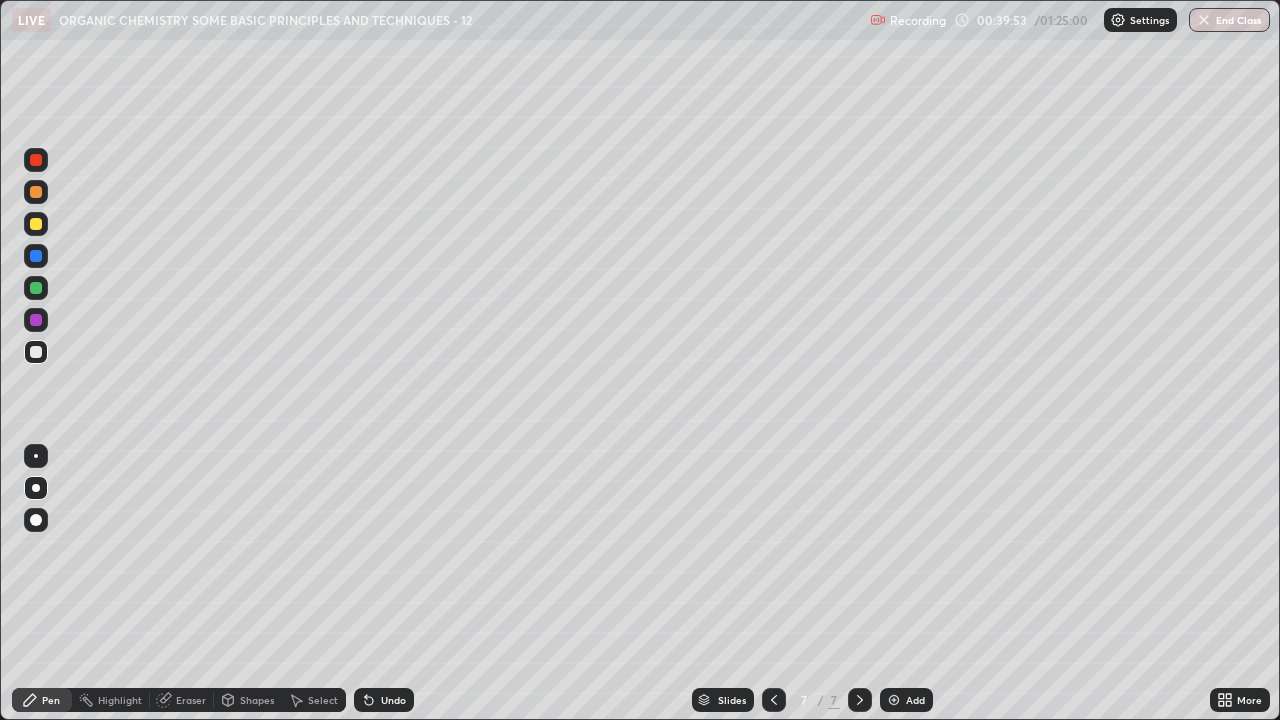 click on "Select" at bounding box center [323, 700] 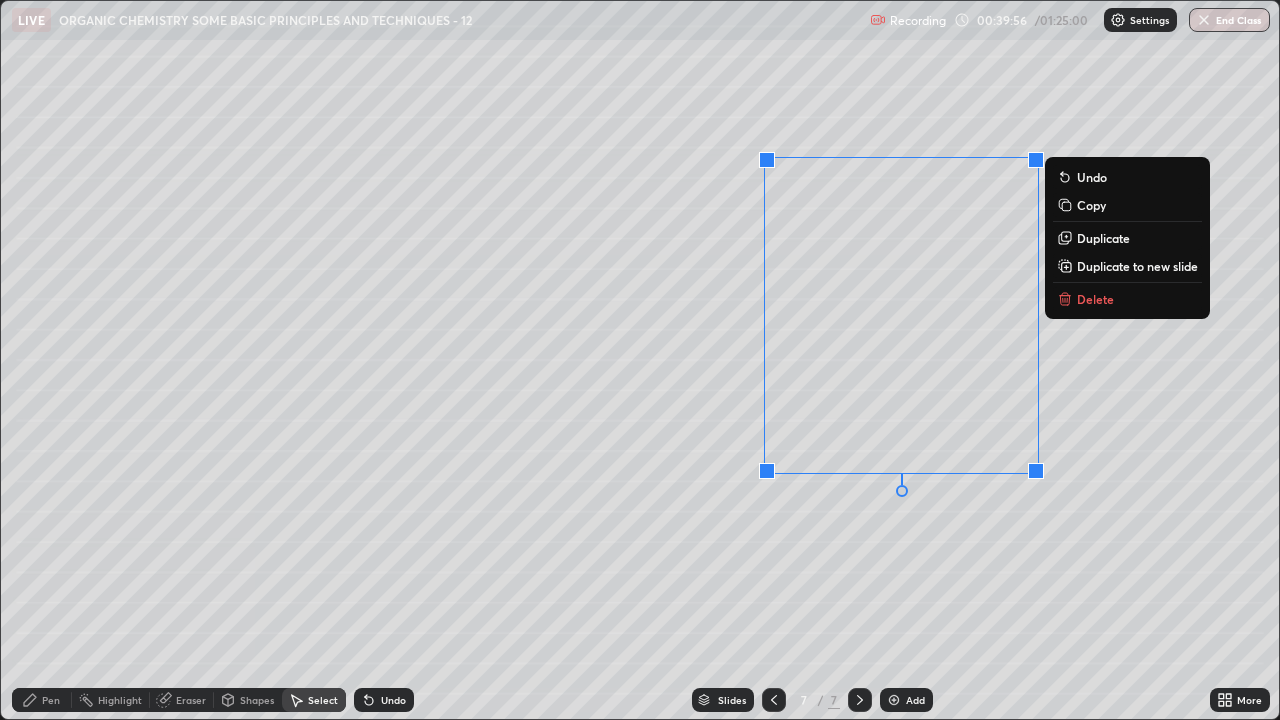 click 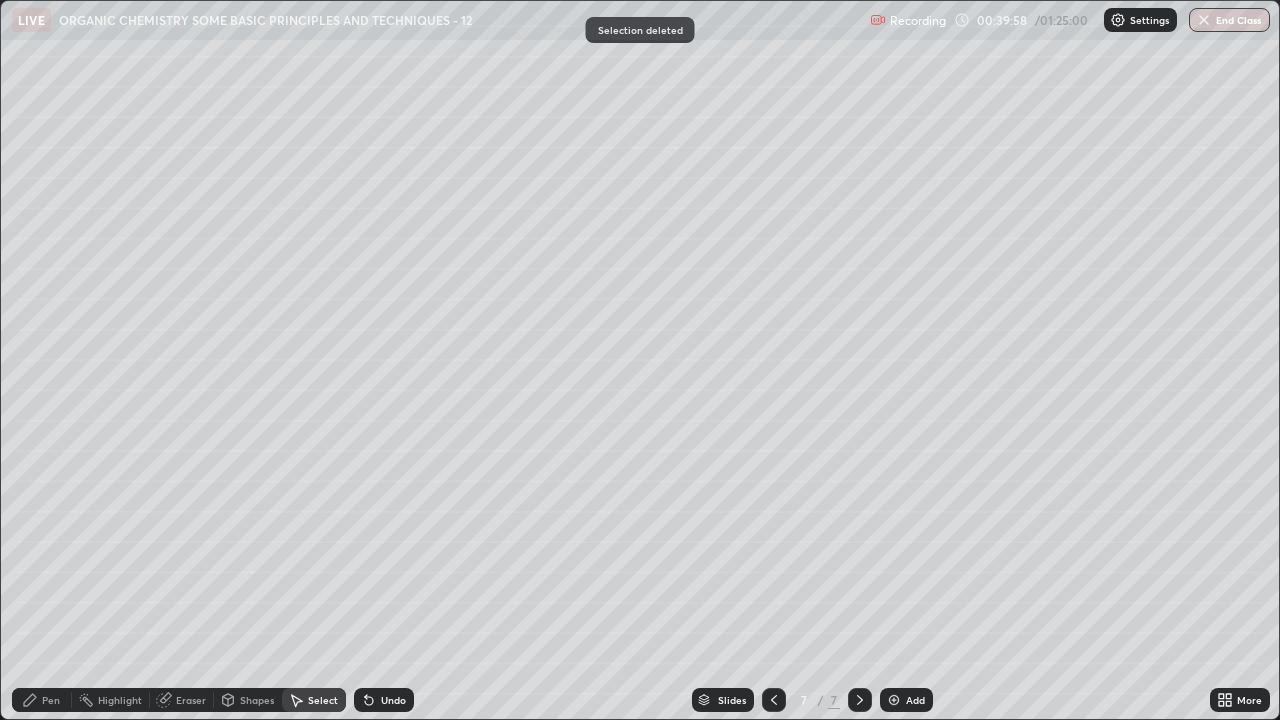 click on "Pen" at bounding box center (51, 700) 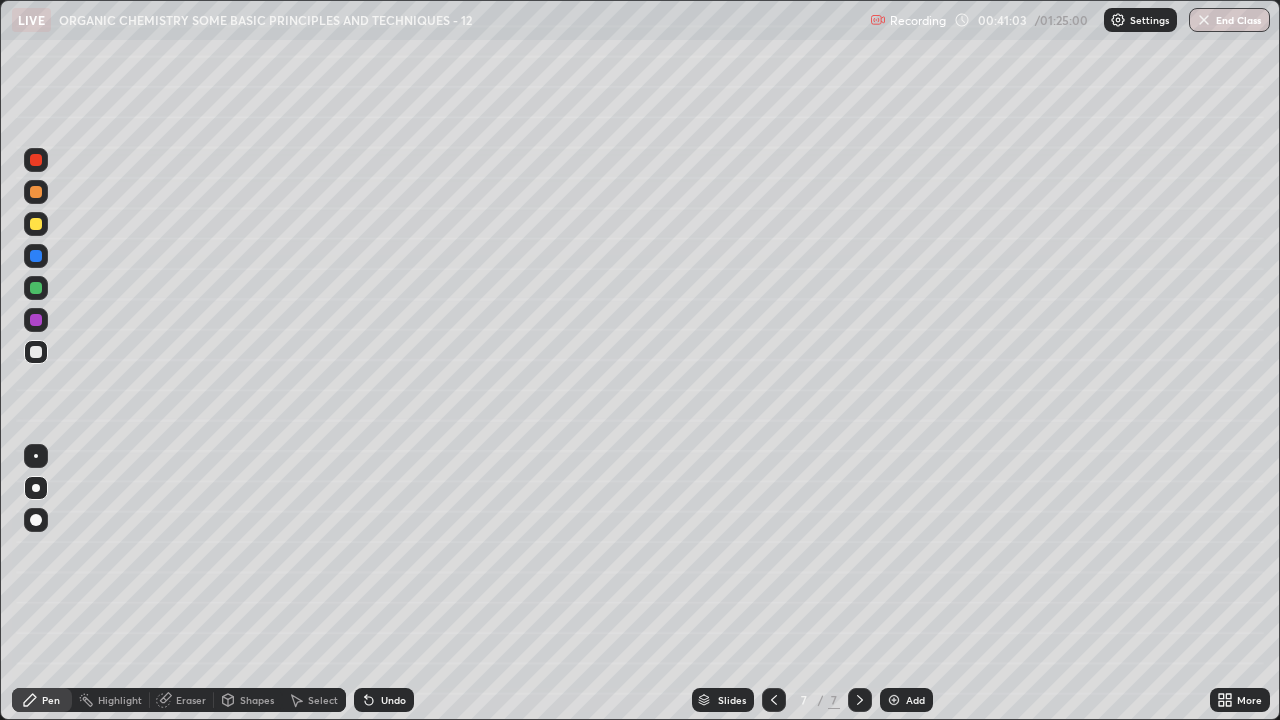 click 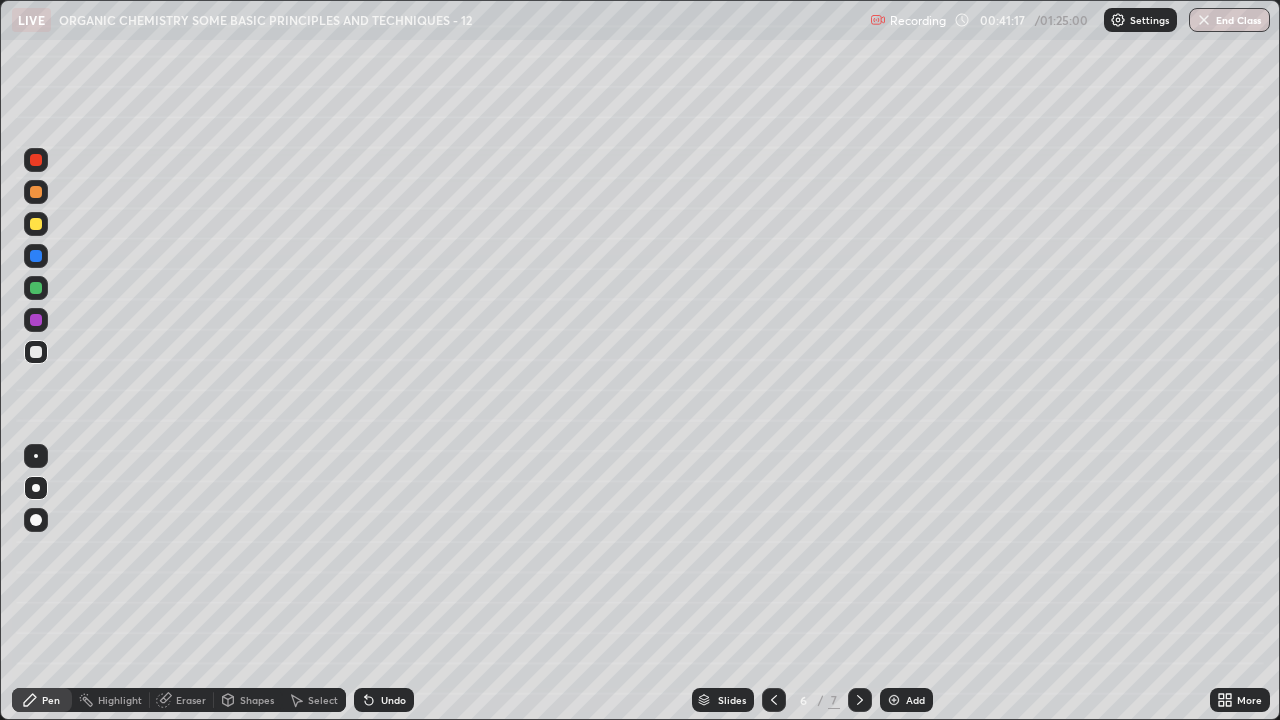 click at bounding box center (36, 352) 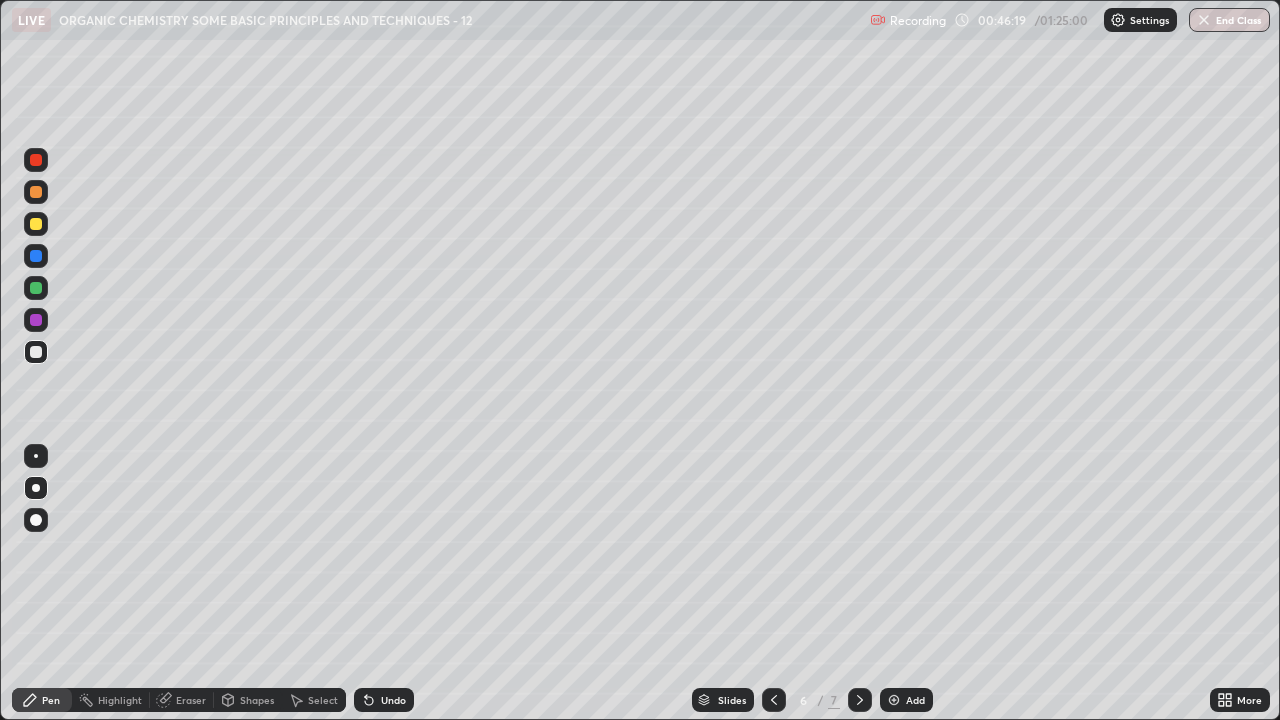 click at bounding box center (894, 700) 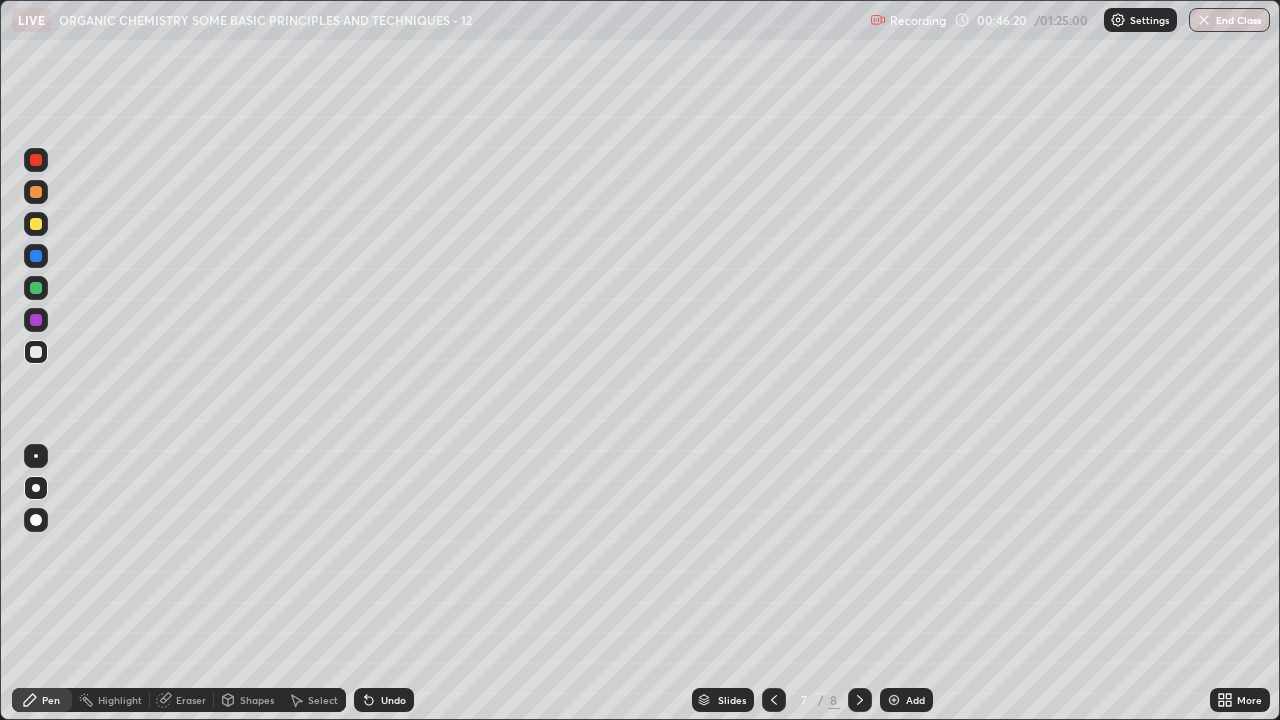 click at bounding box center (36, 224) 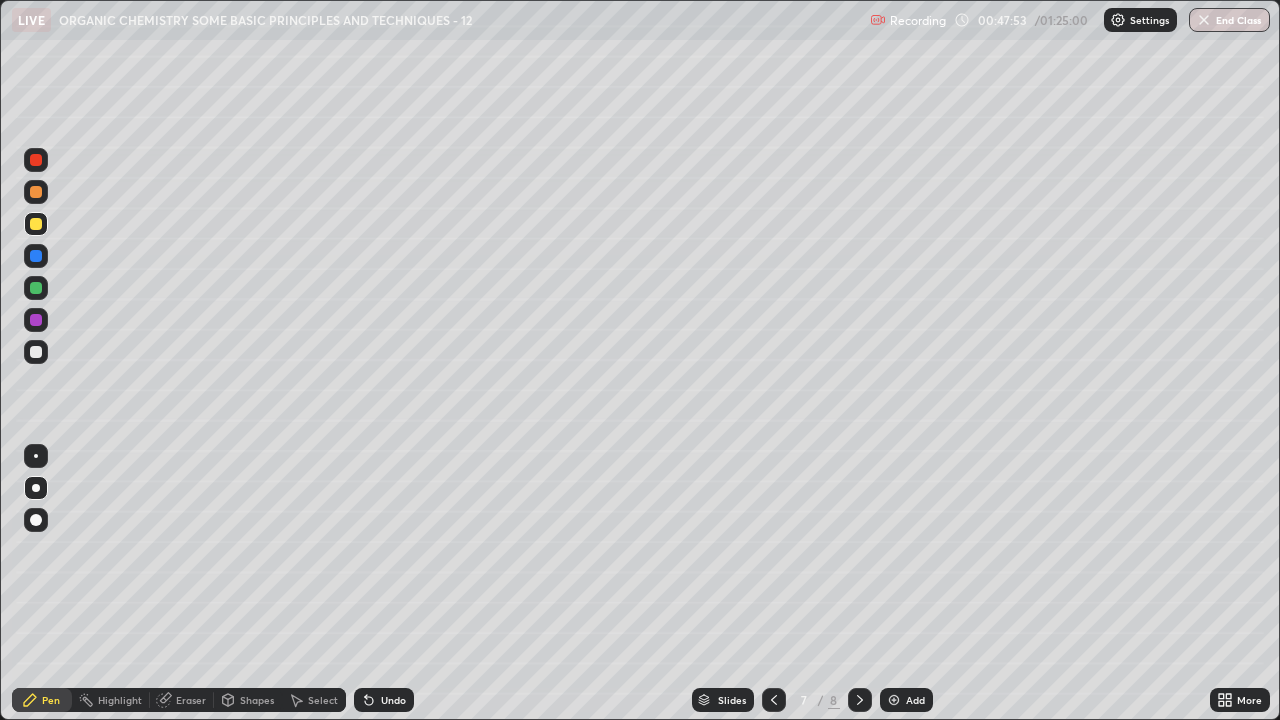 click on "Undo" at bounding box center (384, 700) 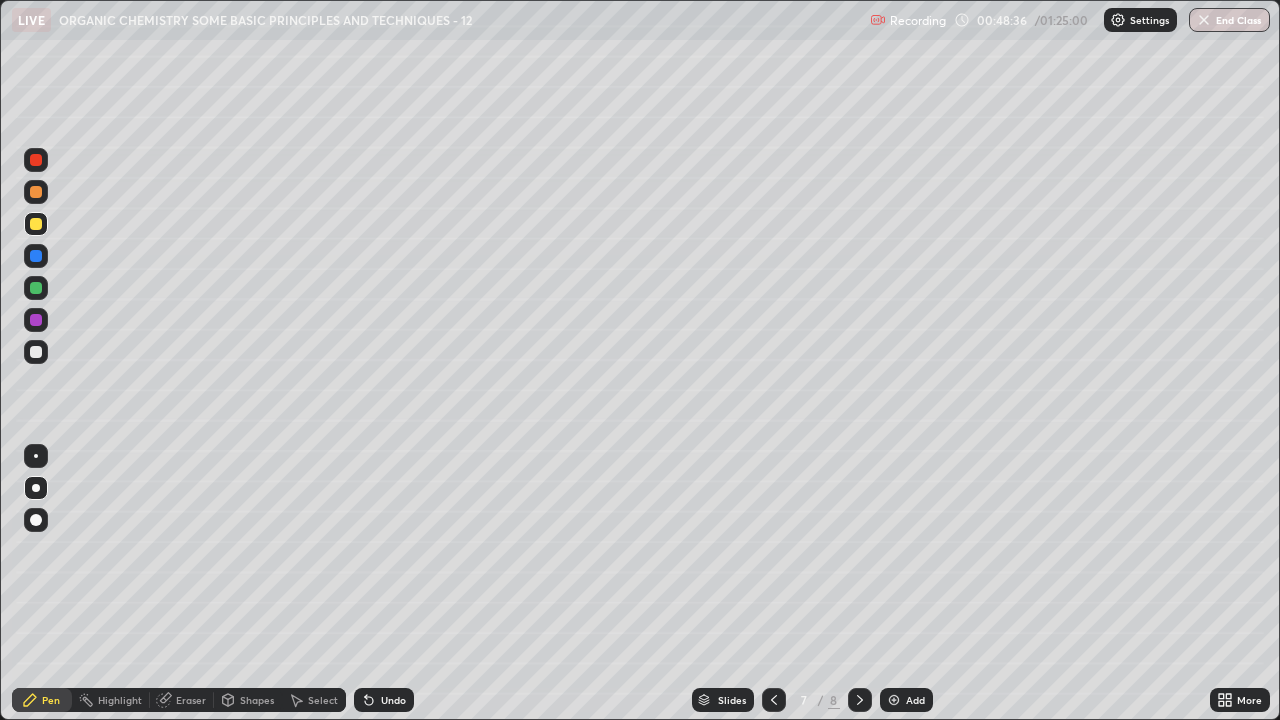 click on "Undo" at bounding box center [384, 700] 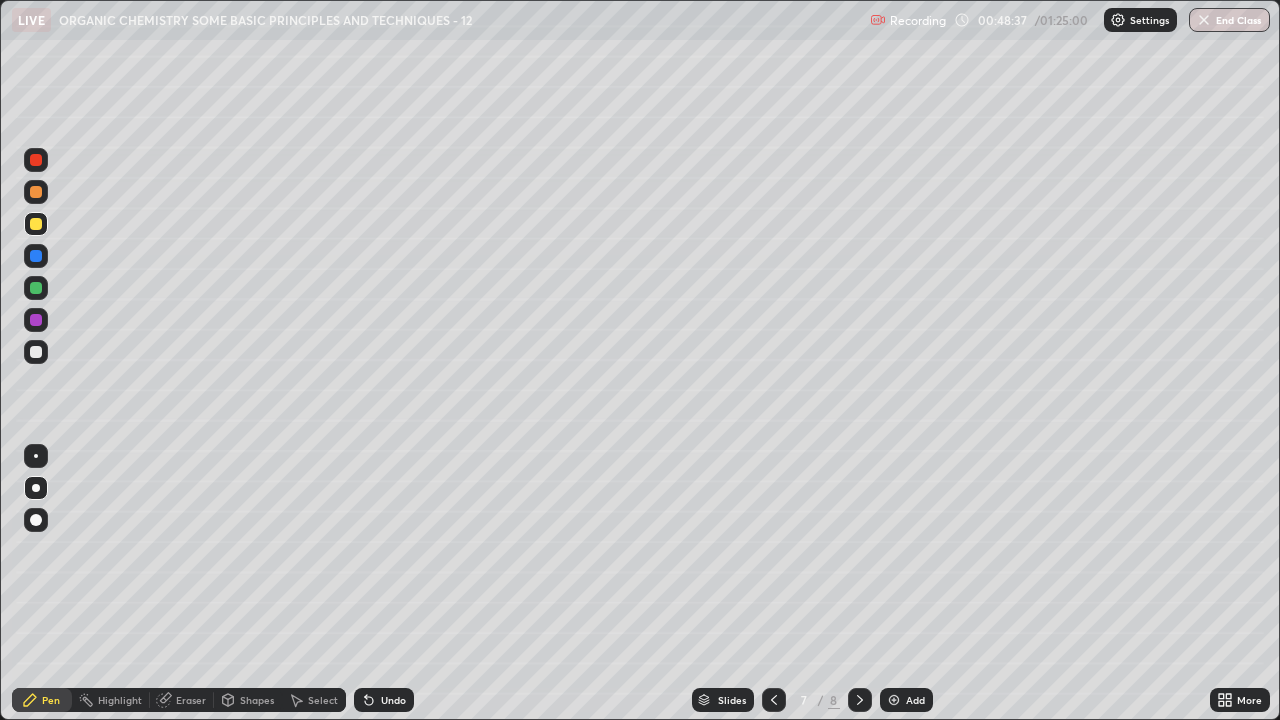click on "Undo" at bounding box center (393, 700) 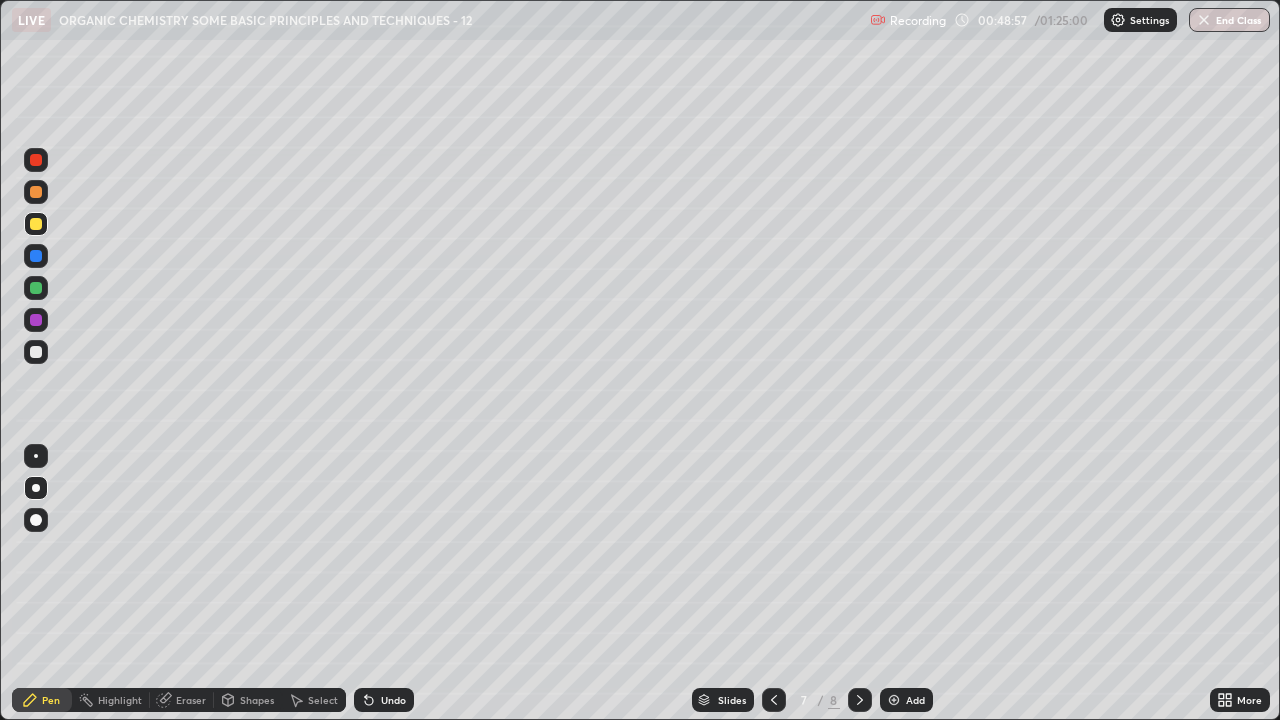 click at bounding box center [36, 352] 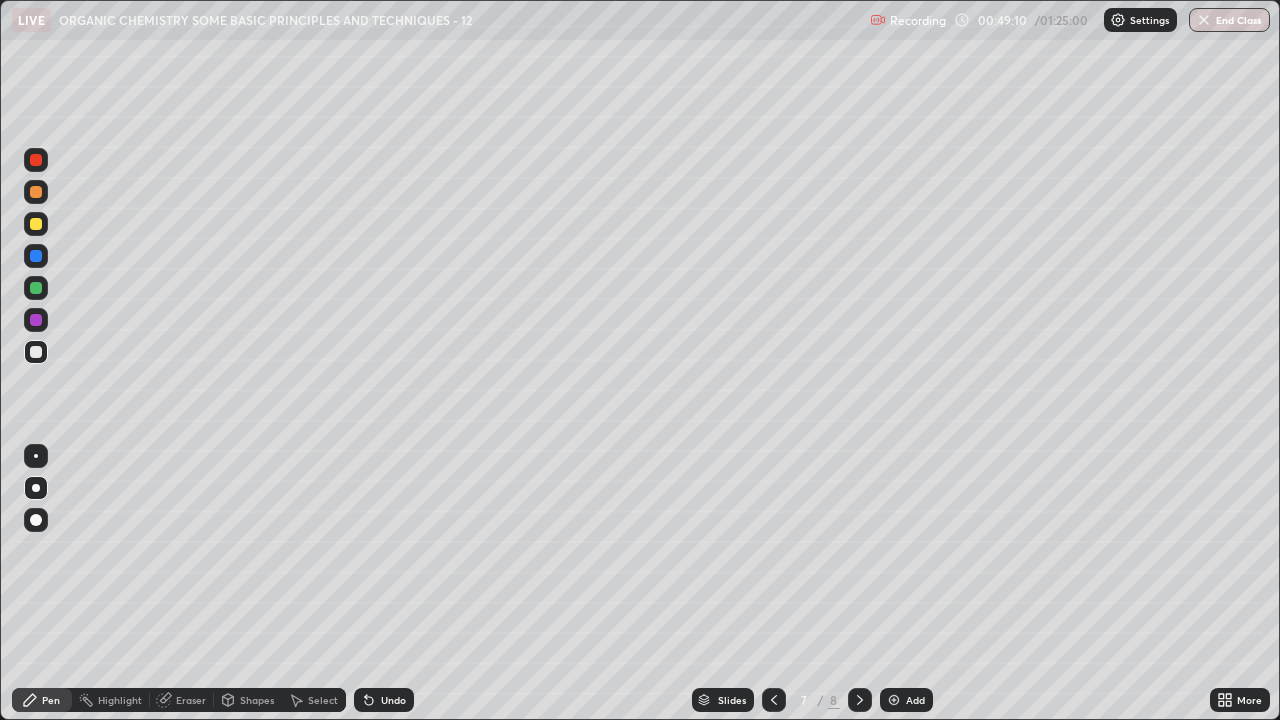 click at bounding box center [36, 224] 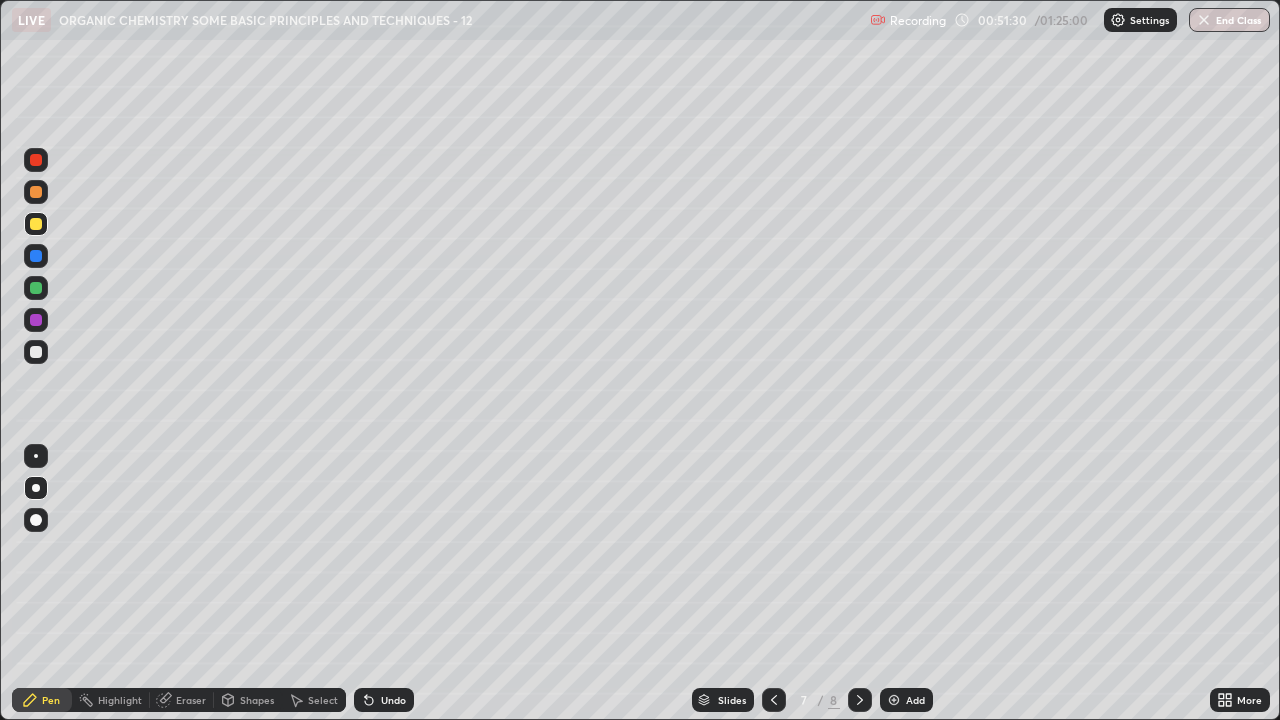 click at bounding box center [36, 352] 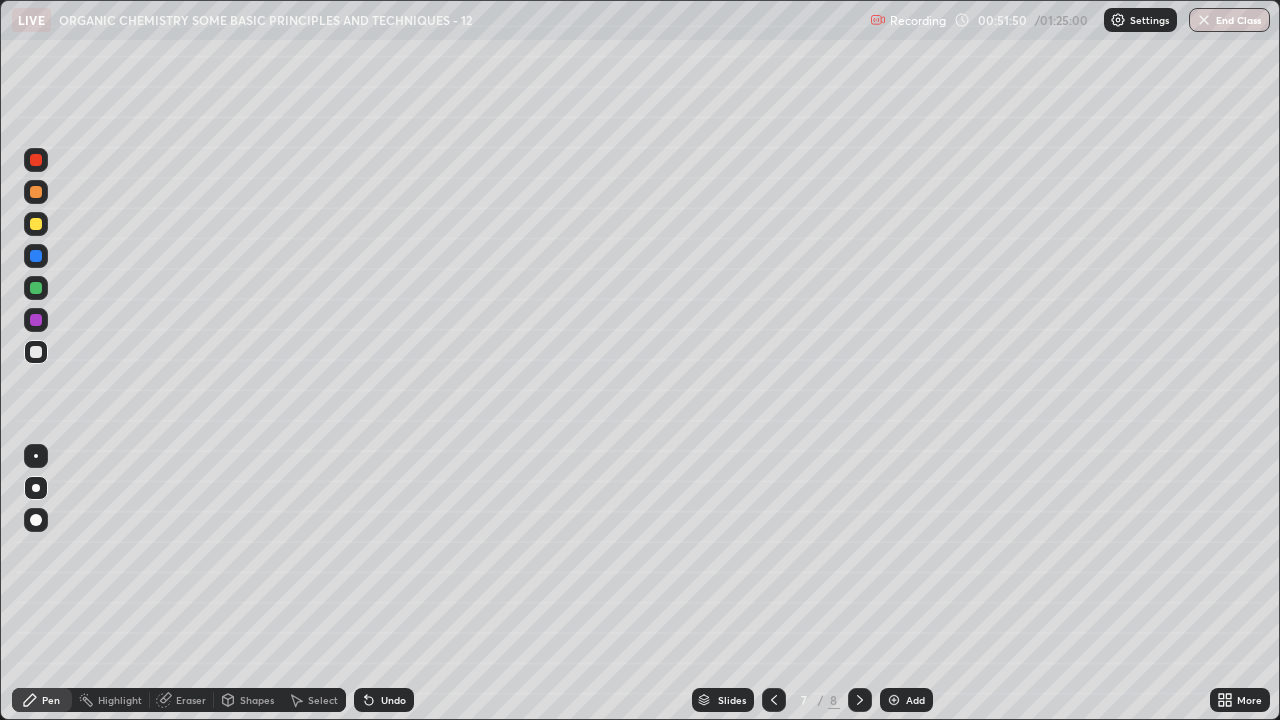 click at bounding box center [36, 224] 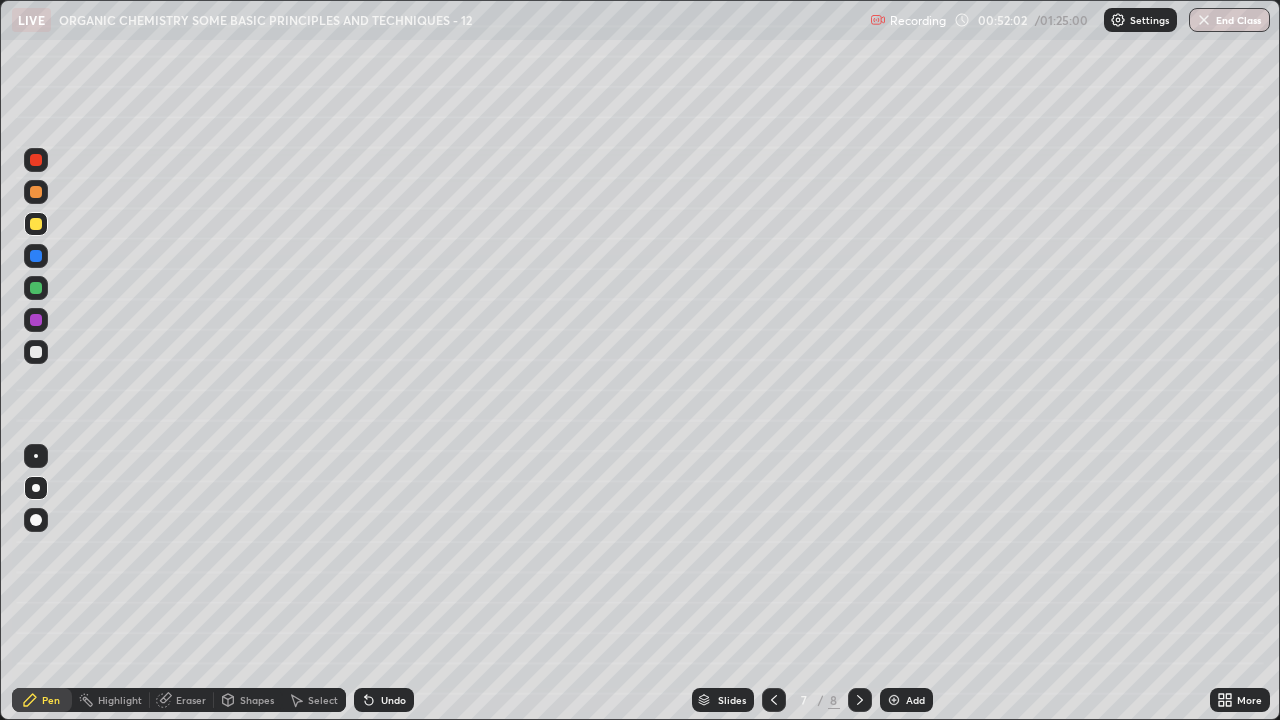 click on "Eraser" at bounding box center (191, 700) 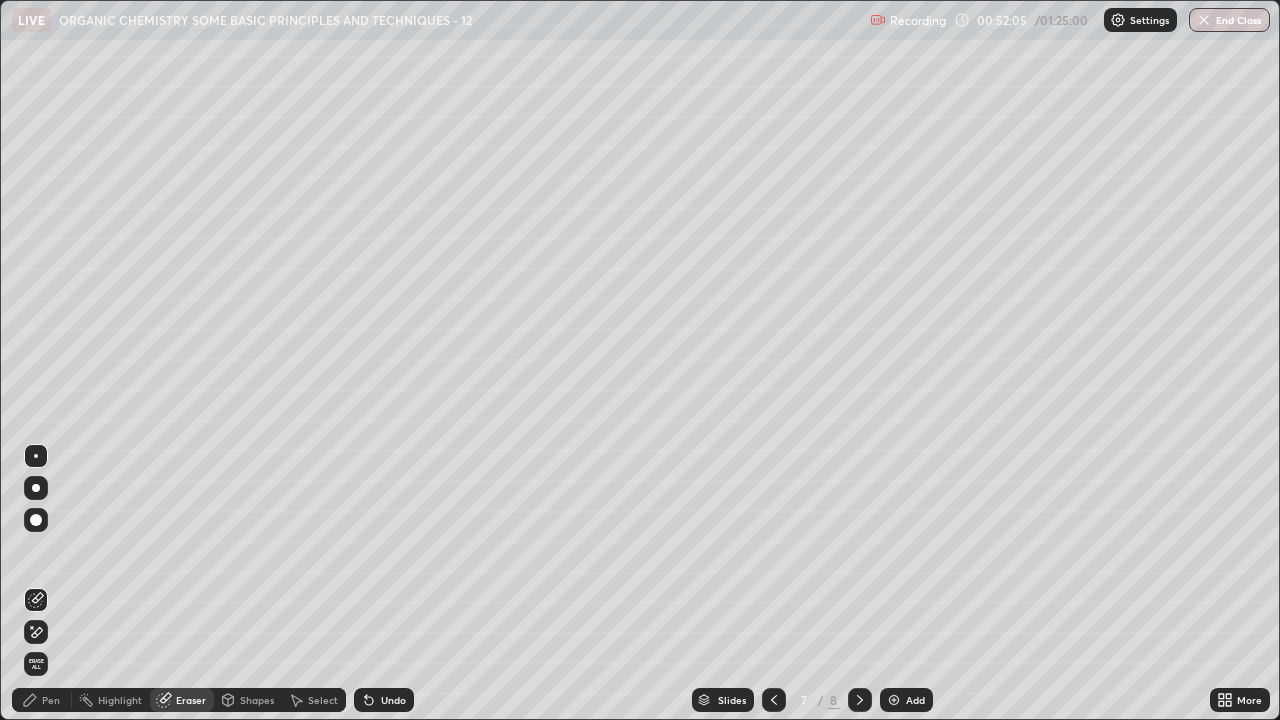 click on "Pen" at bounding box center (51, 700) 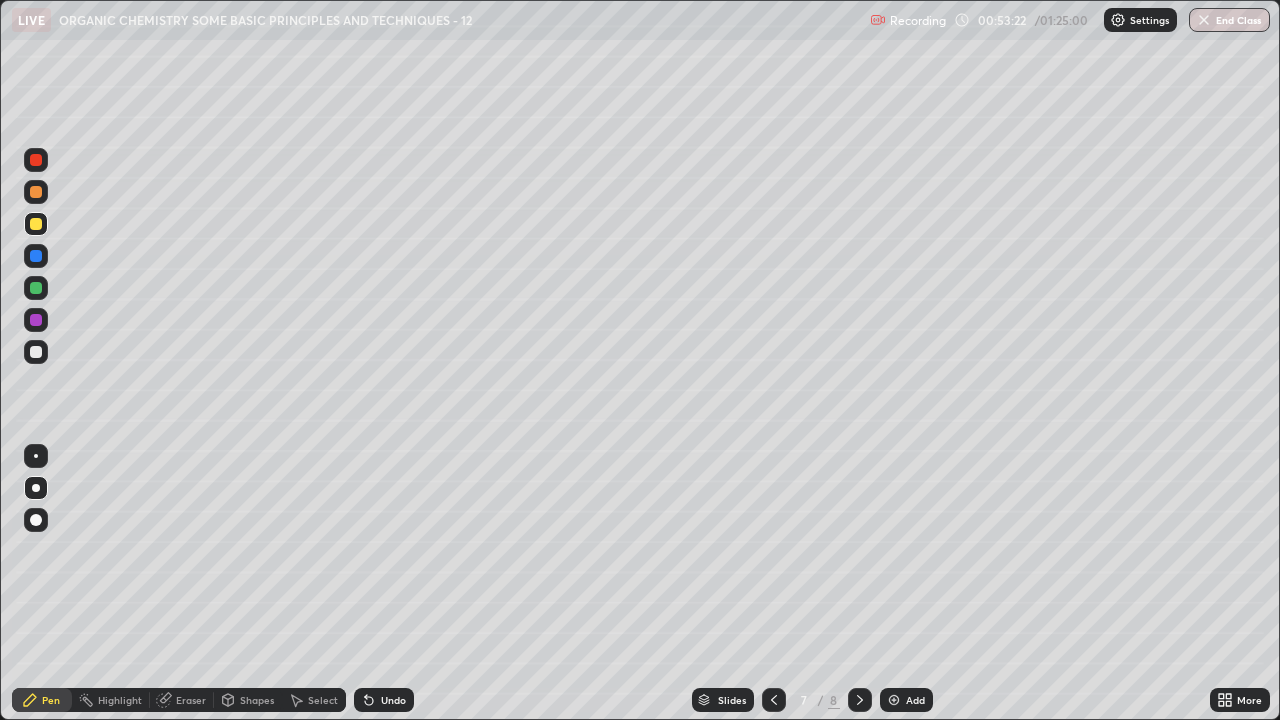 click 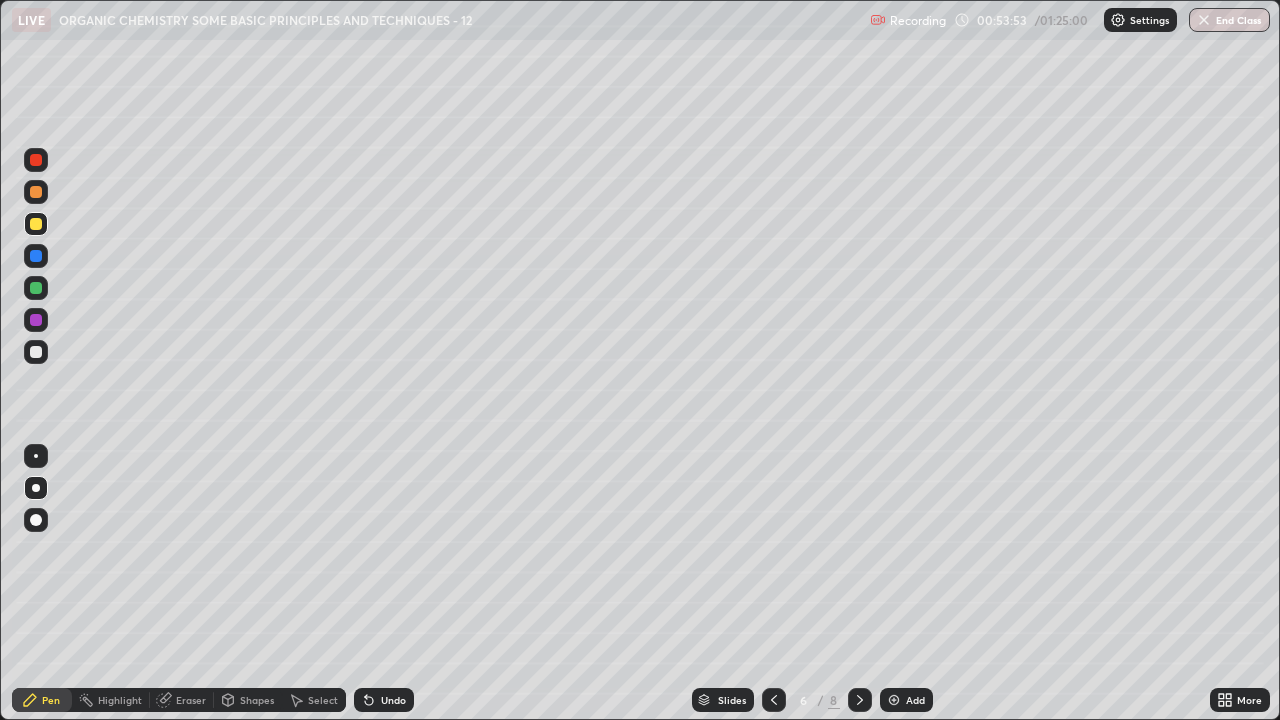 click on "Undo" at bounding box center [393, 700] 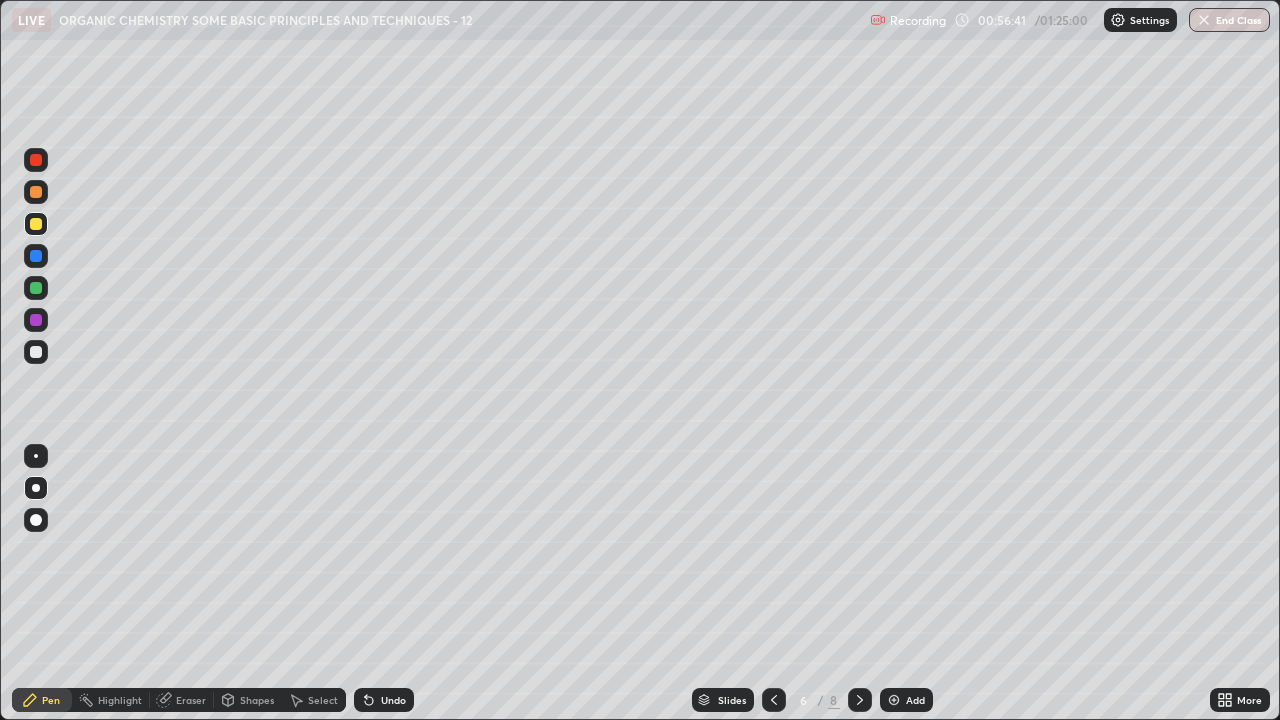 click 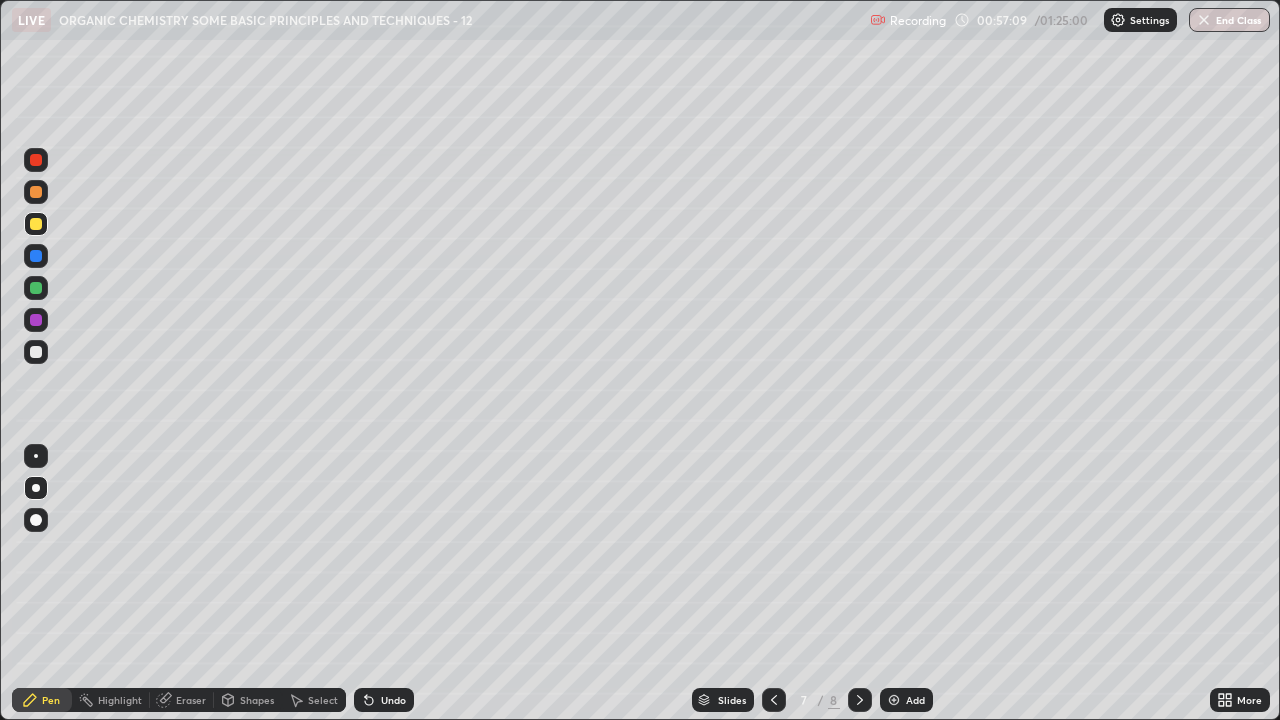 click on "Eraser" at bounding box center (191, 700) 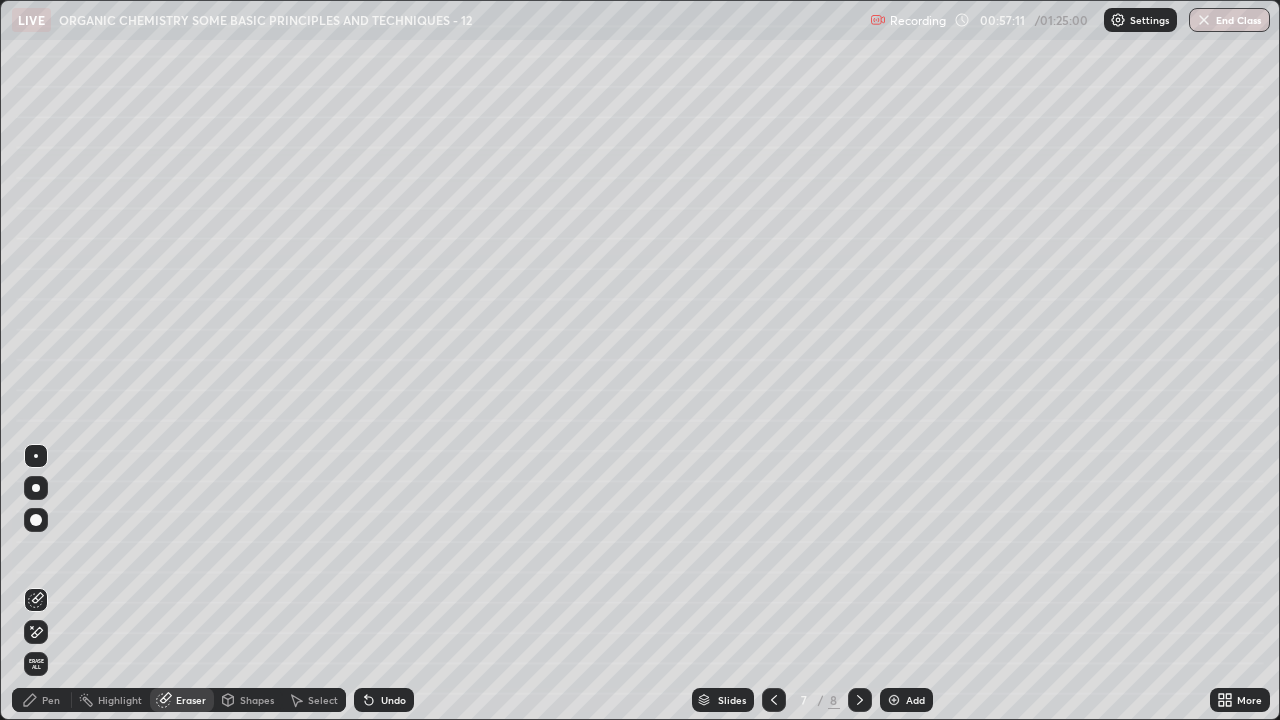click on "Pen" at bounding box center (51, 700) 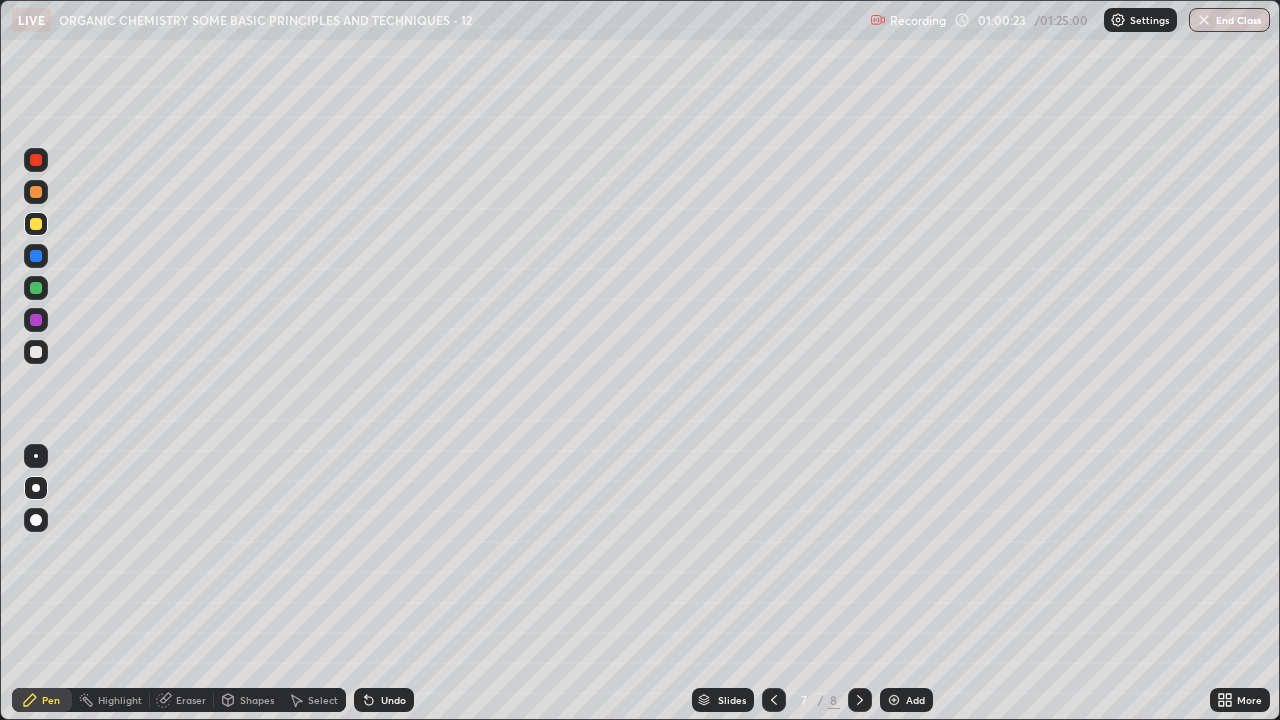 click on "Add" at bounding box center [915, 700] 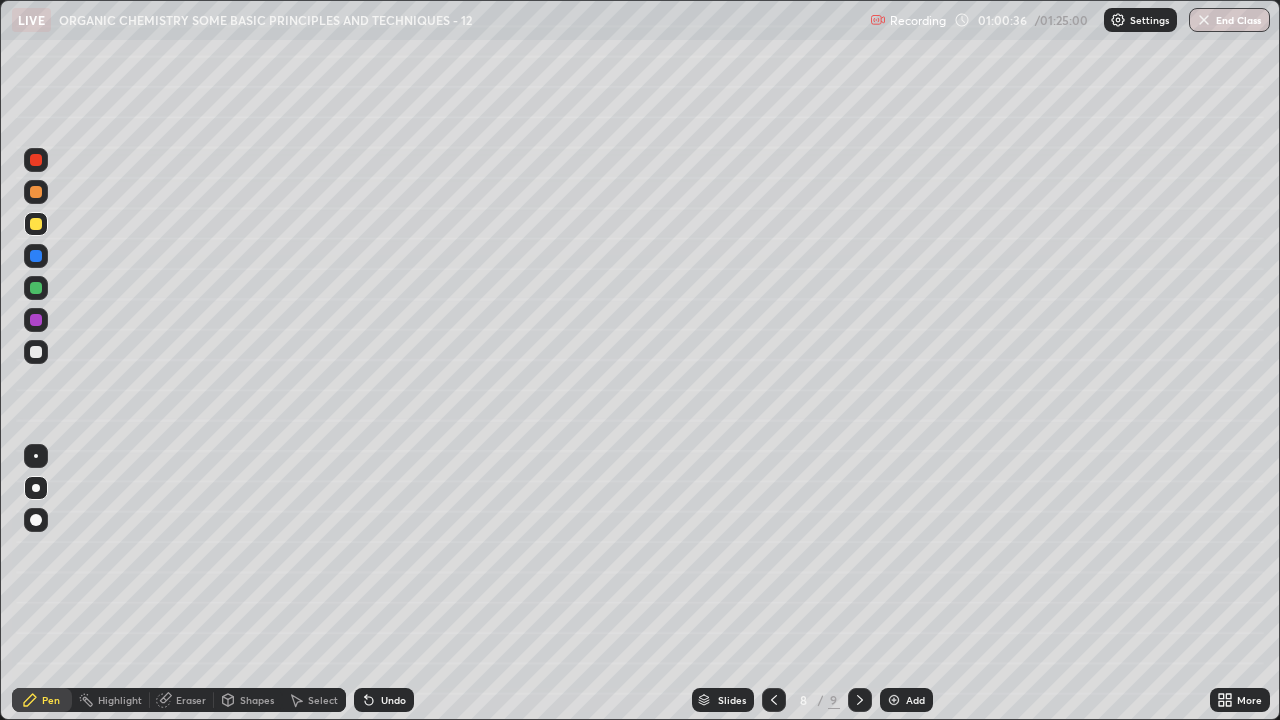 click on "Undo" at bounding box center (384, 700) 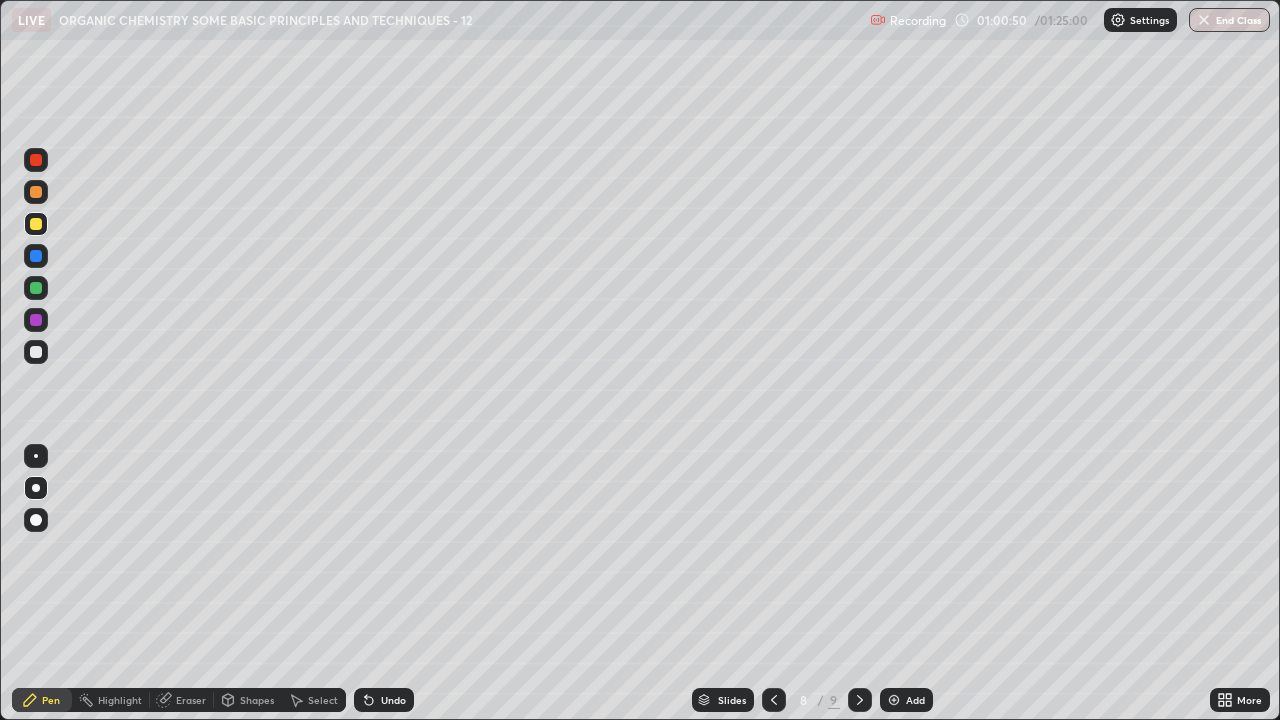 click on "Select" at bounding box center [323, 700] 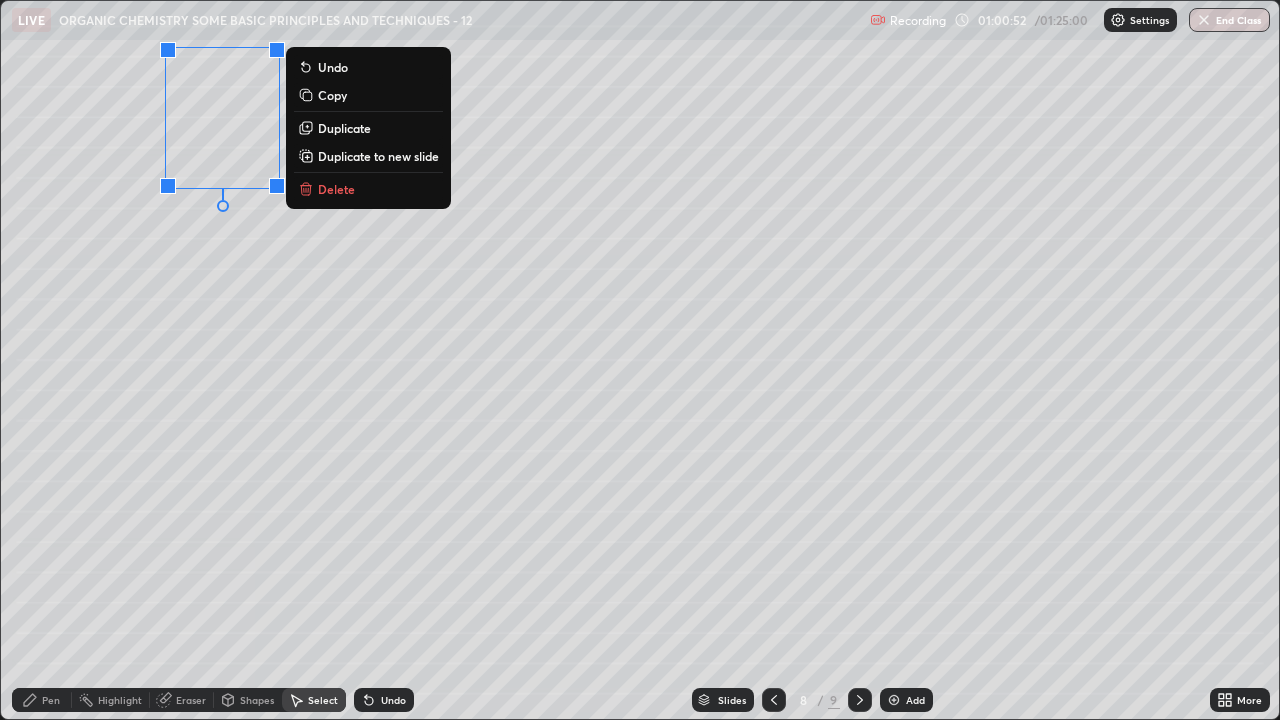click on "Duplicate" at bounding box center (344, 128) 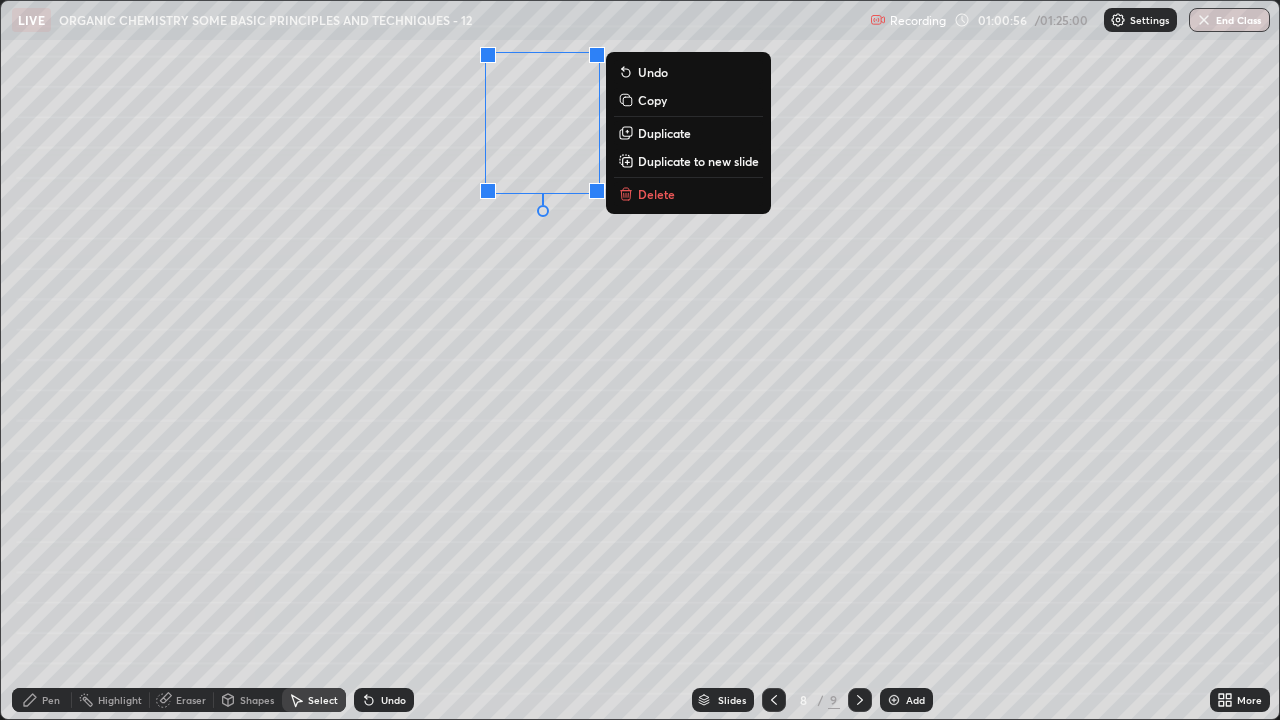 click on "Pen" at bounding box center (42, 700) 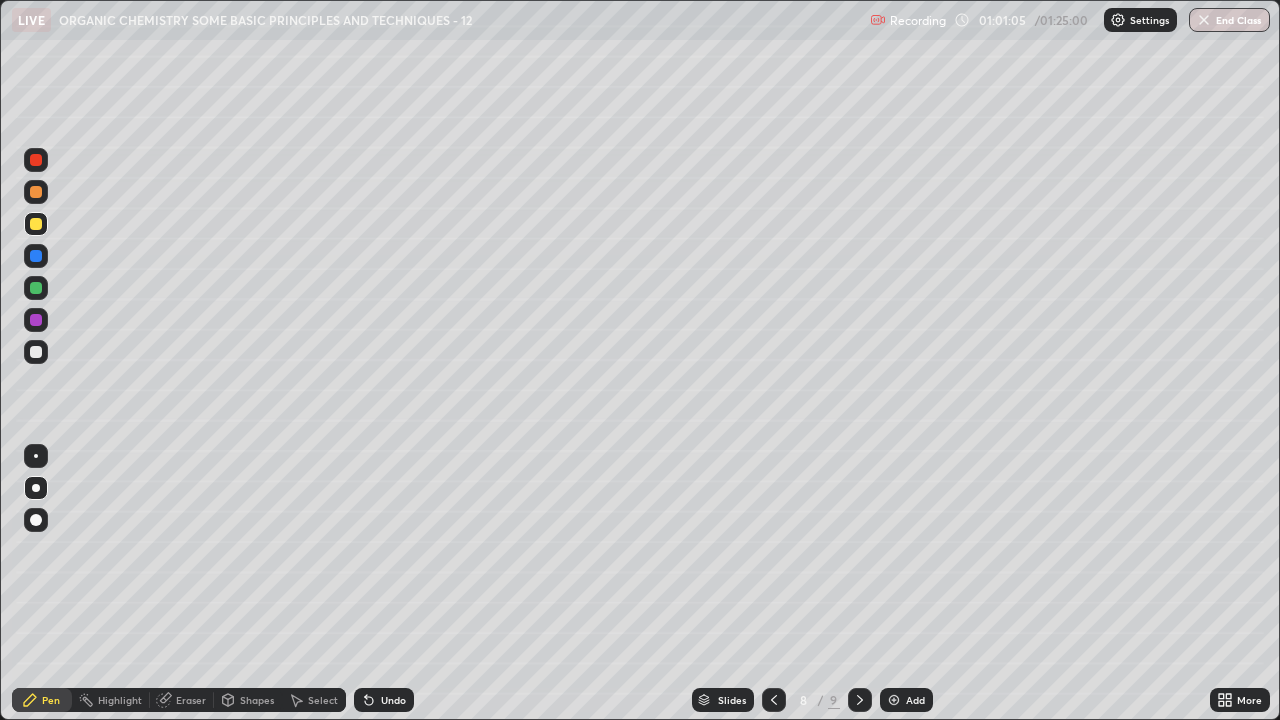 click on "Undo" at bounding box center (393, 700) 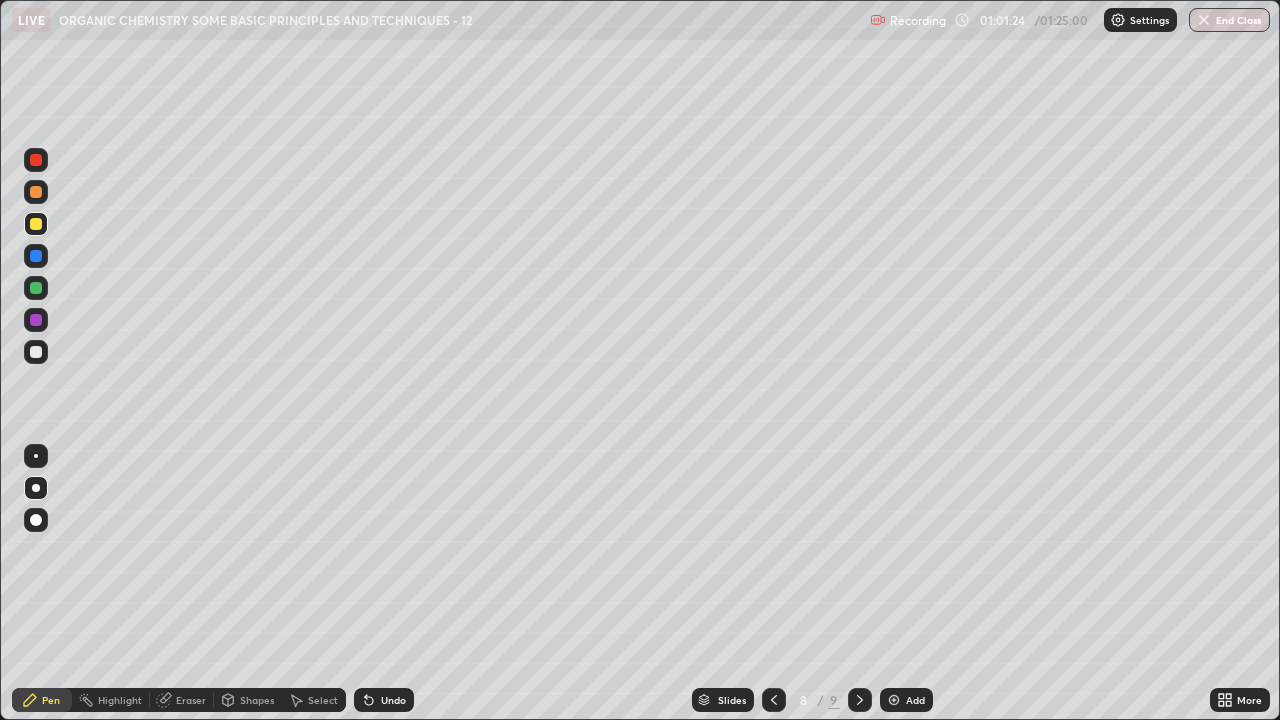 click at bounding box center (36, 320) 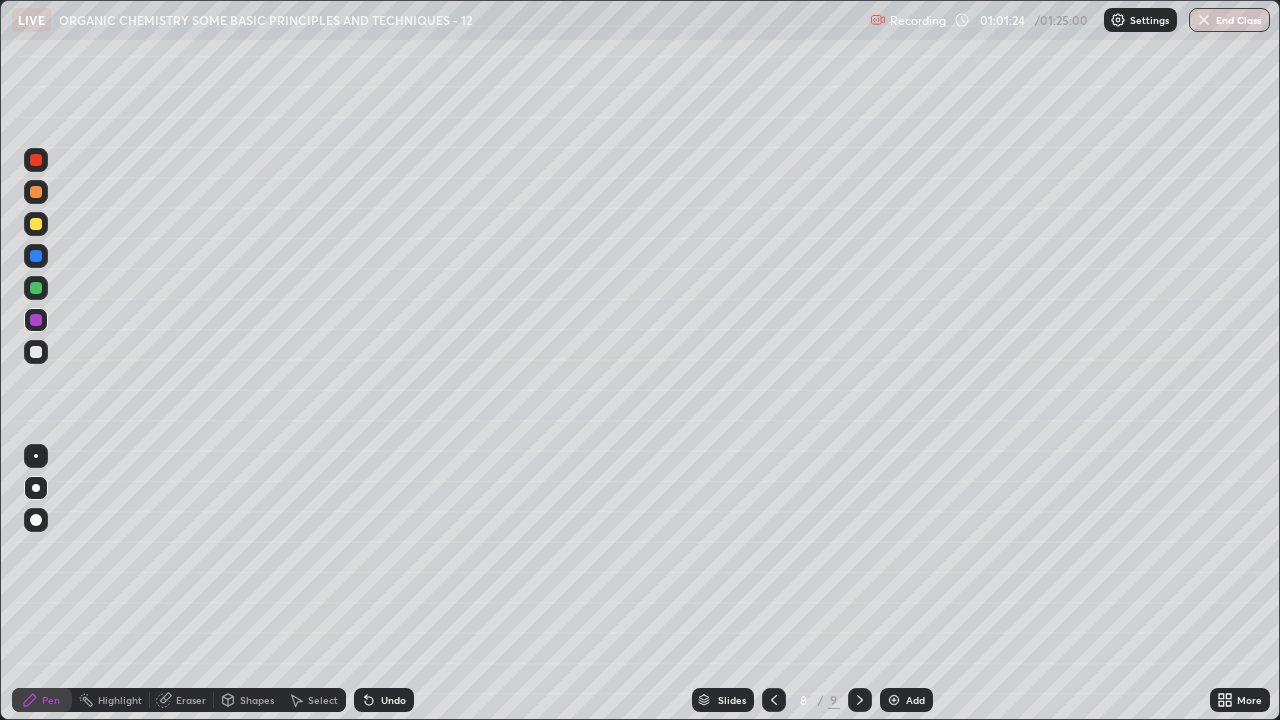 click at bounding box center [36, 352] 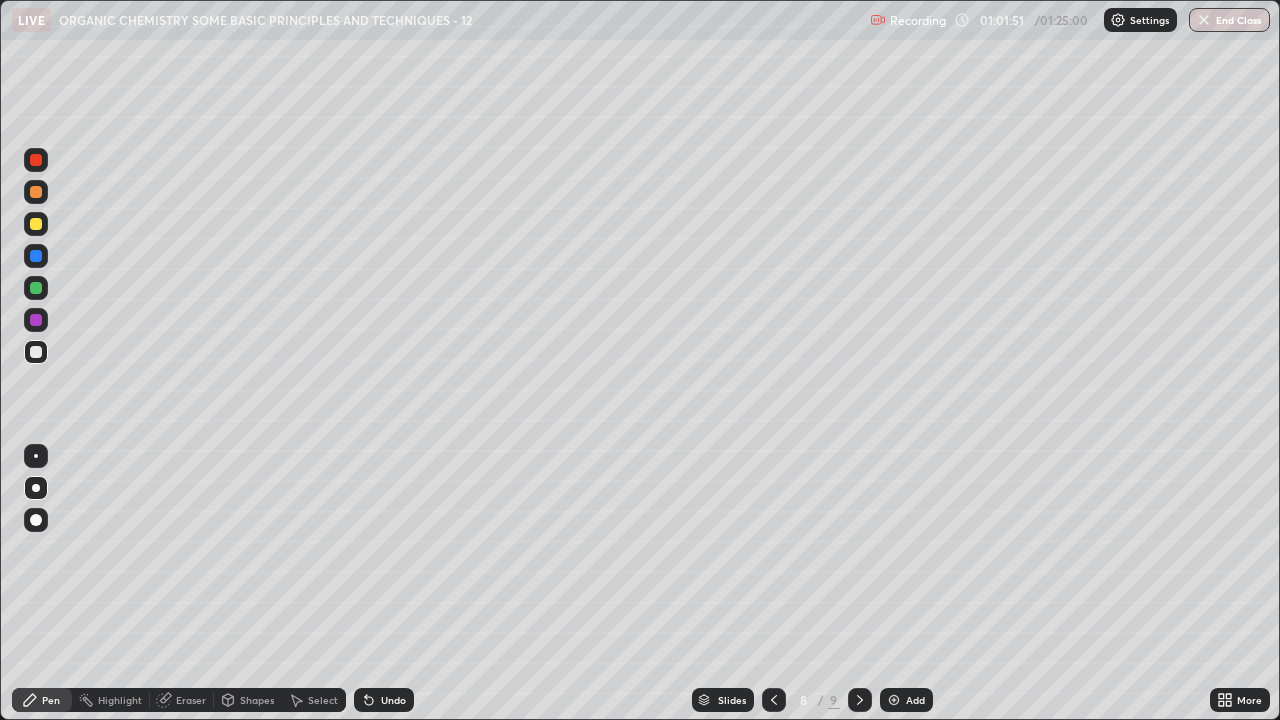 click at bounding box center [36, 352] 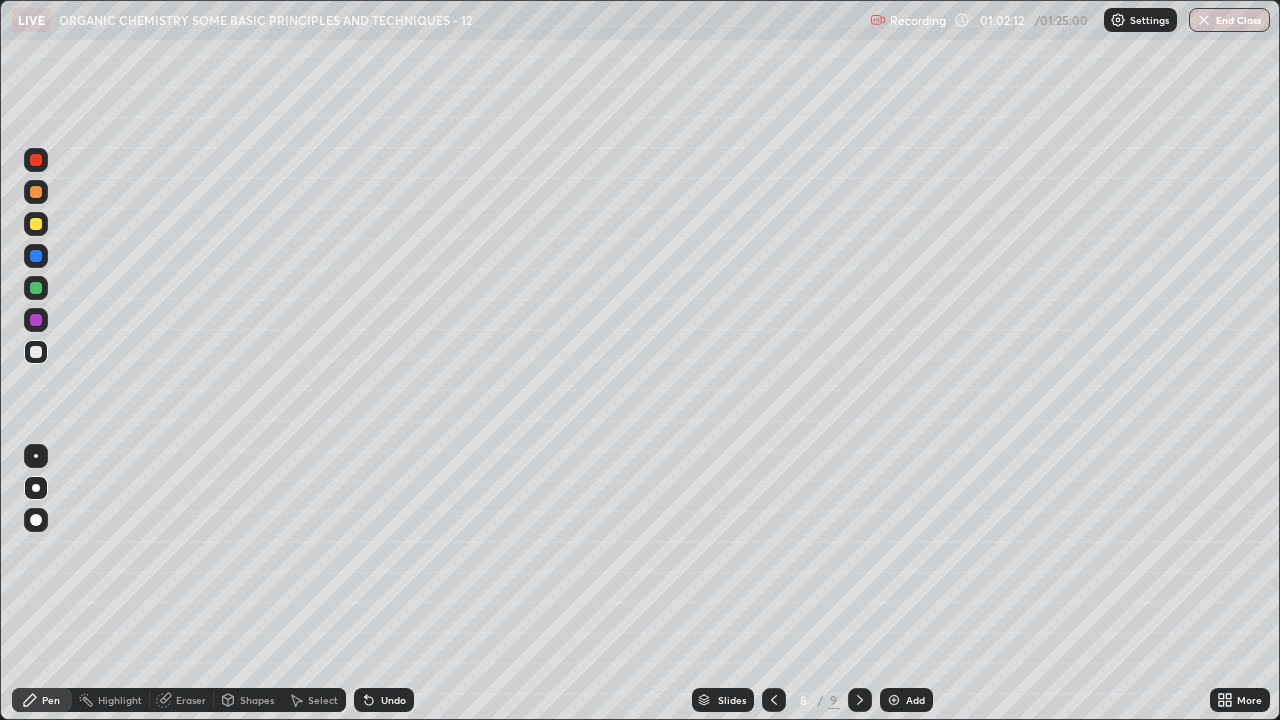 click on "Undo" at bounding box center (384, 700) 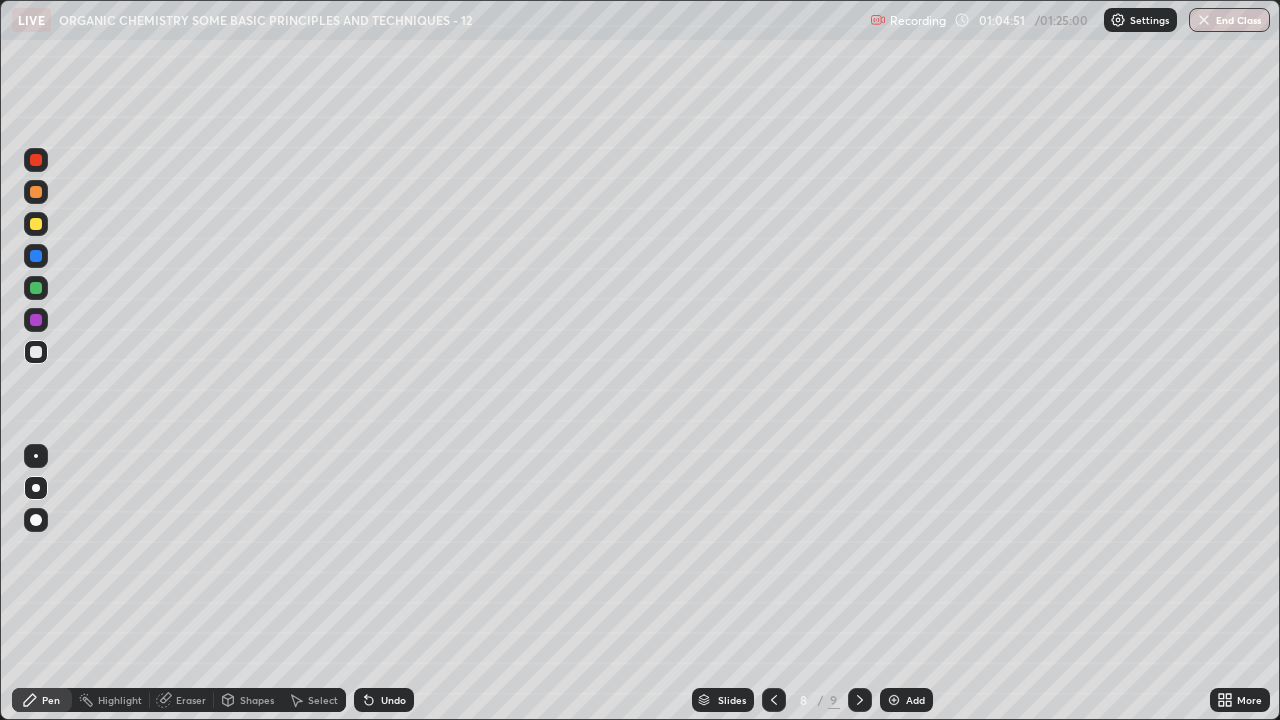 click on "Select" at bounding box center [314, 700] 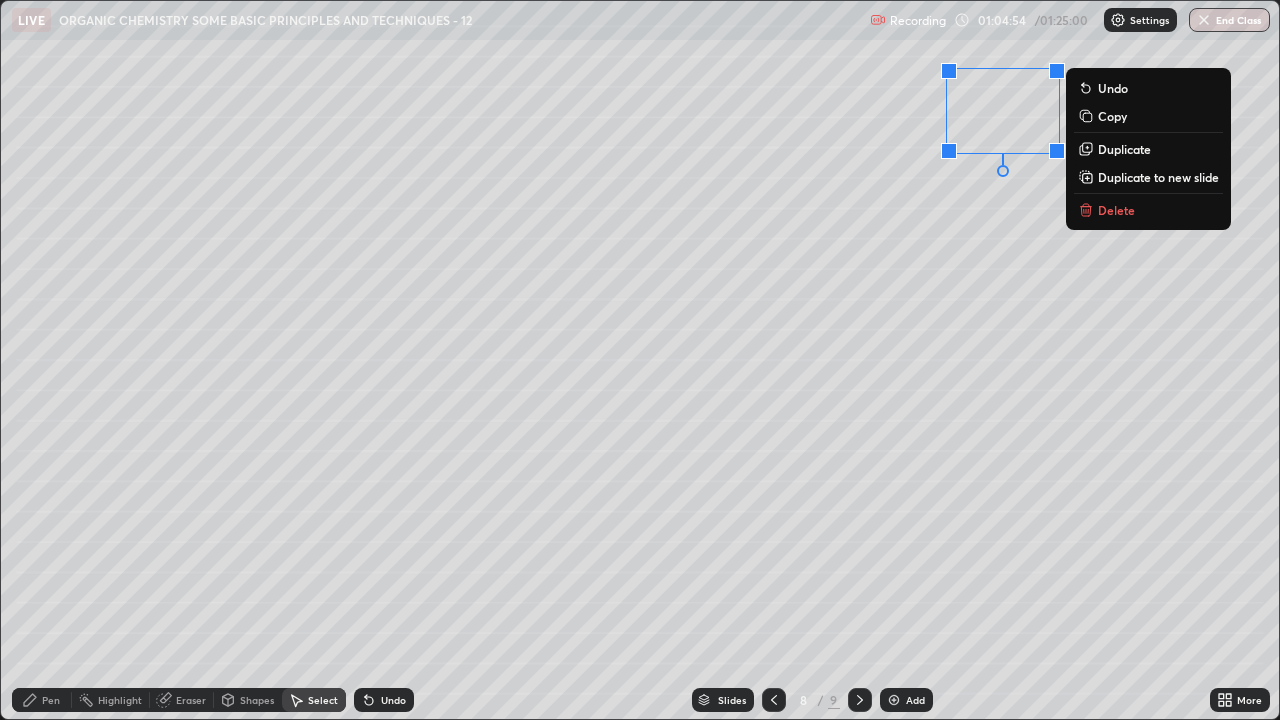 click on "Duplicate" at bounding box center (1124, 149) 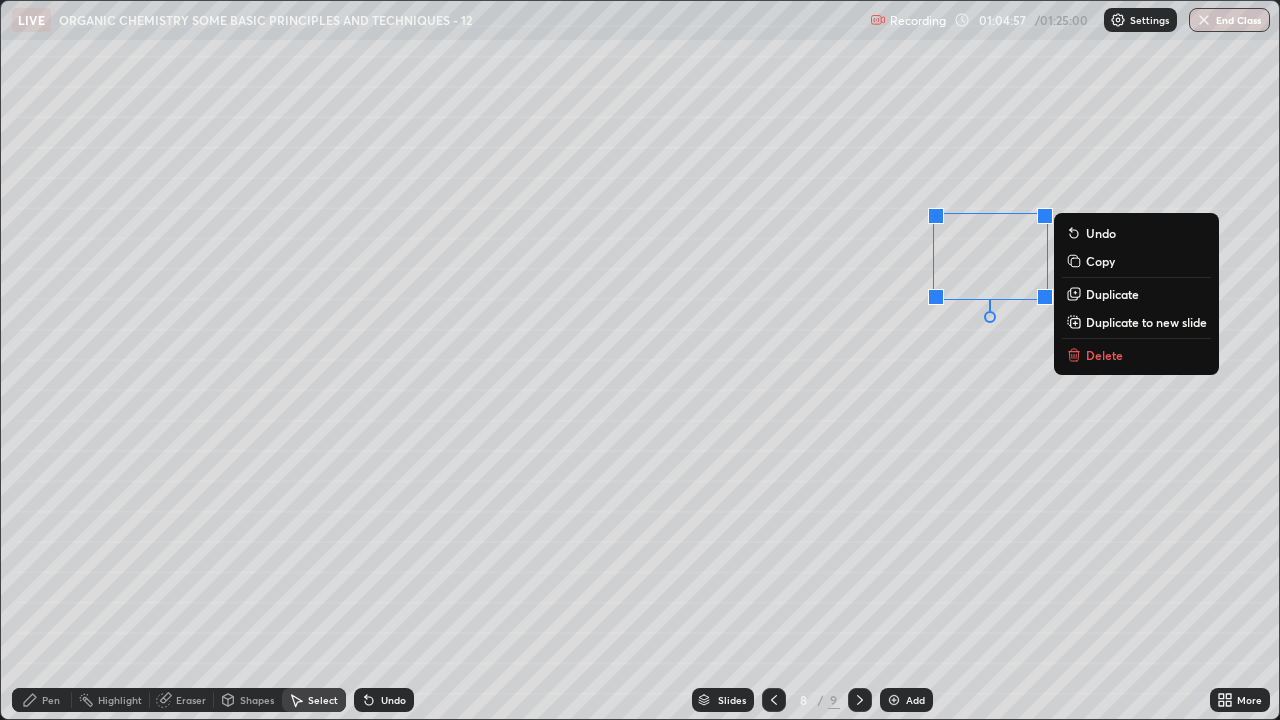 click on "Pen" at bounding box center [42, 700] 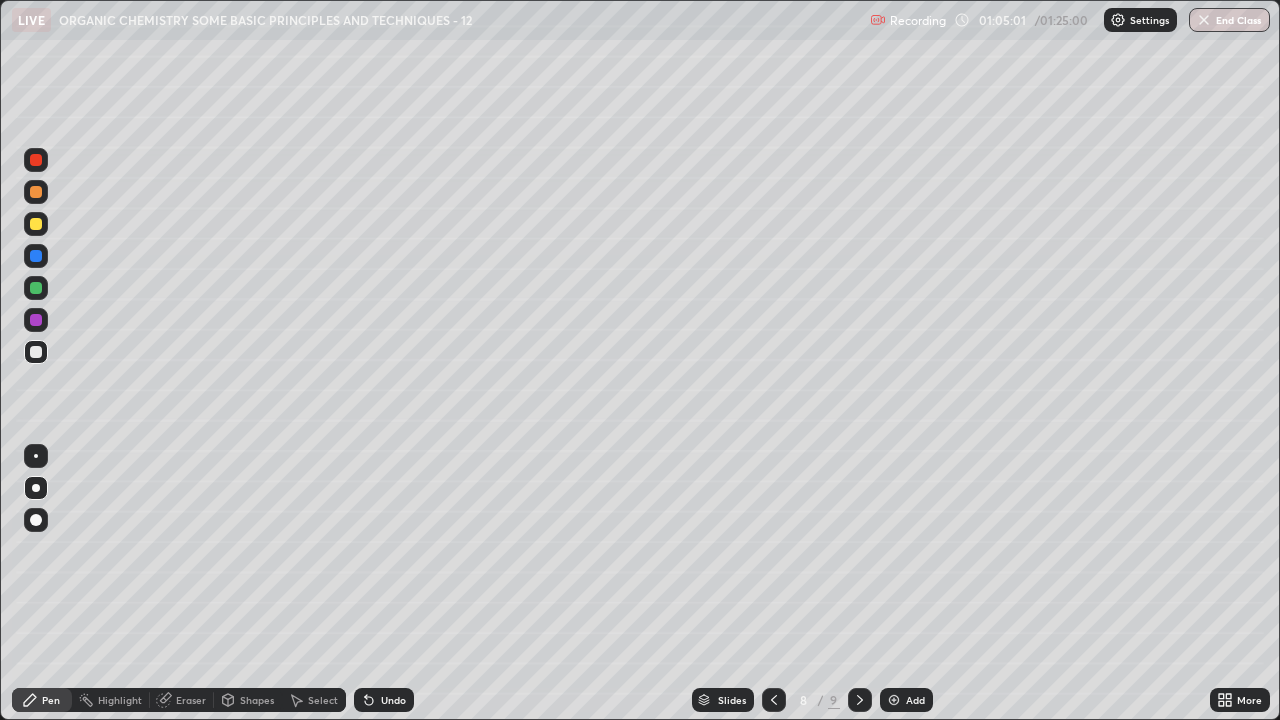 click at bounding box center [36, 224] 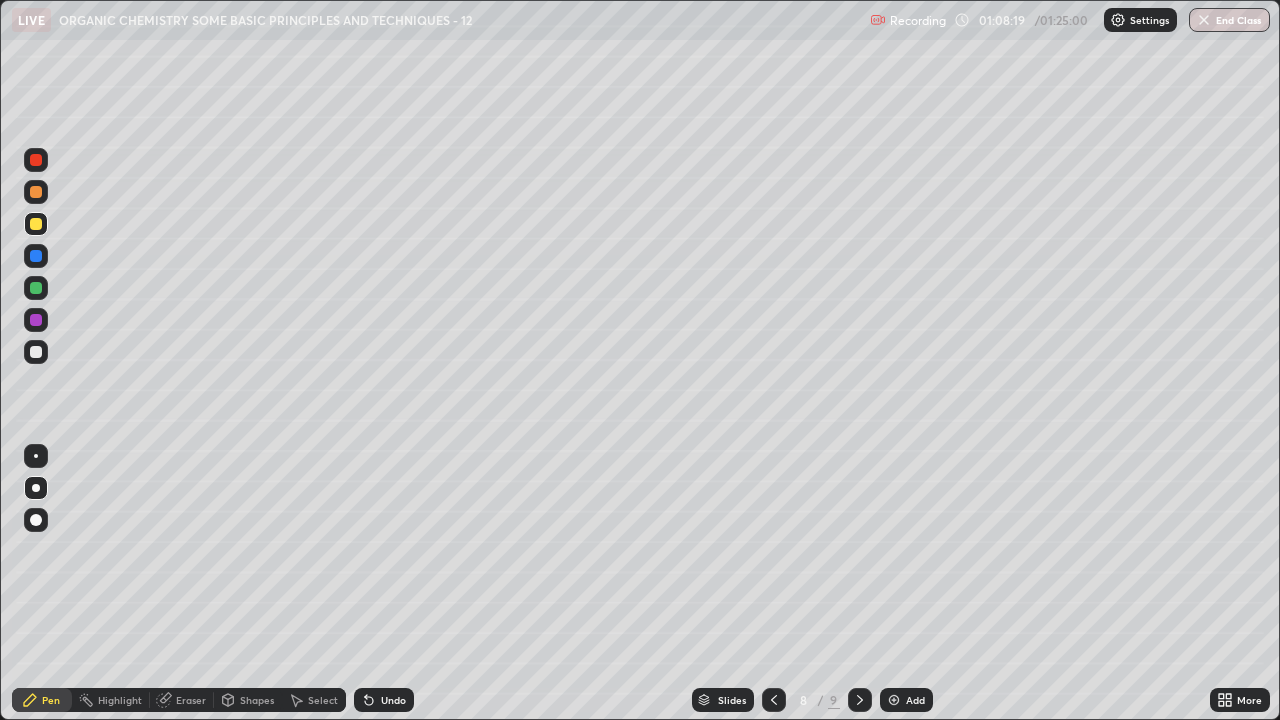 click on "Add" at bounding box center (915, 700) 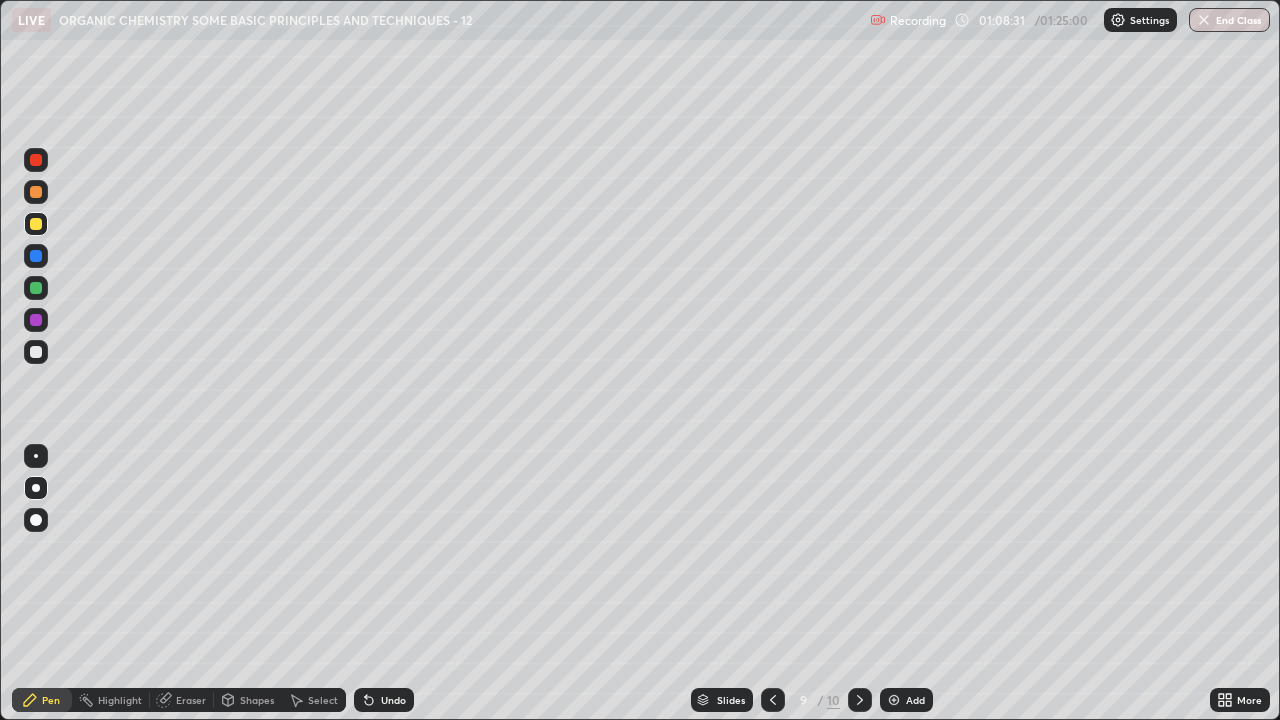click at bounding box center [36, 352] 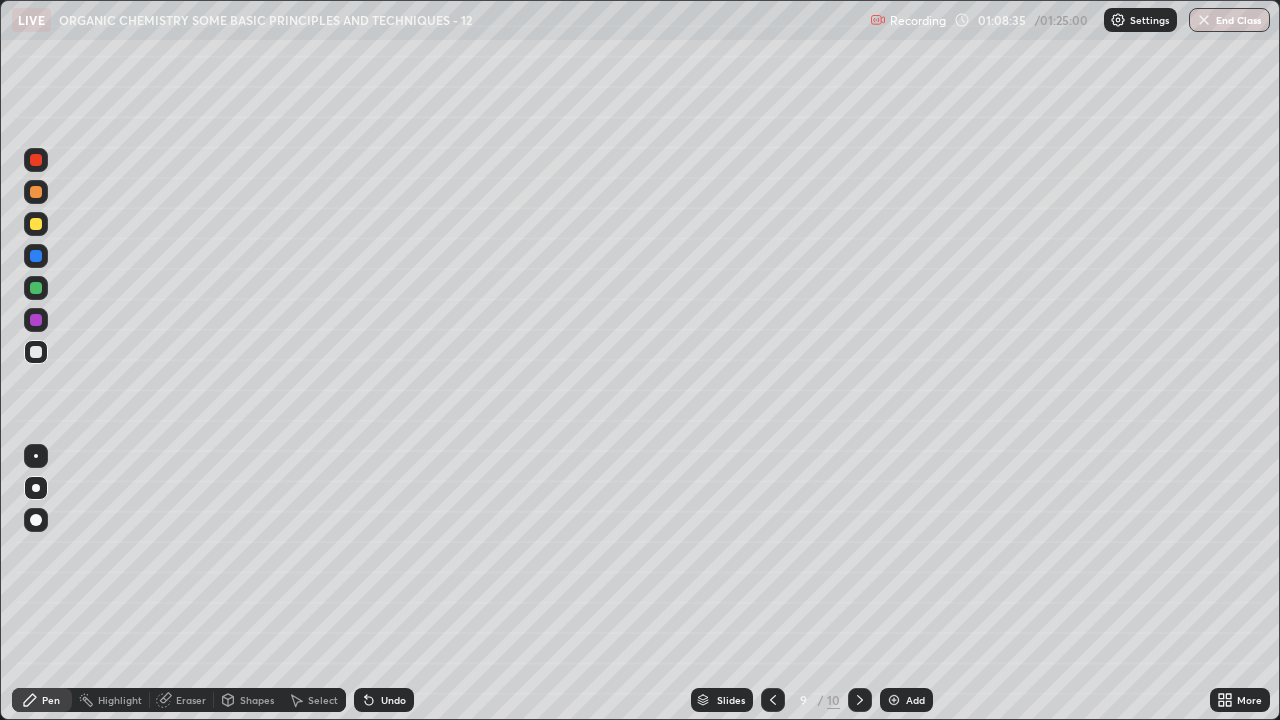 click at bounding box center (36, 224) 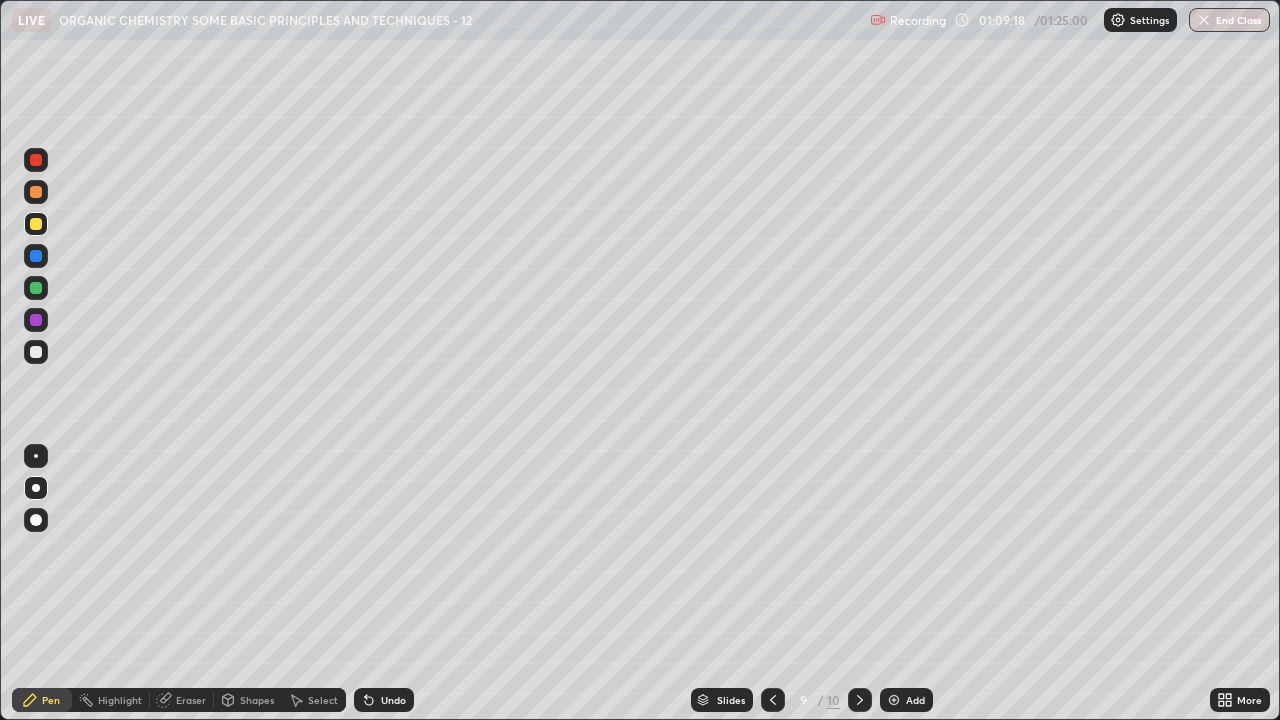 click at bounding box center [36, 352] 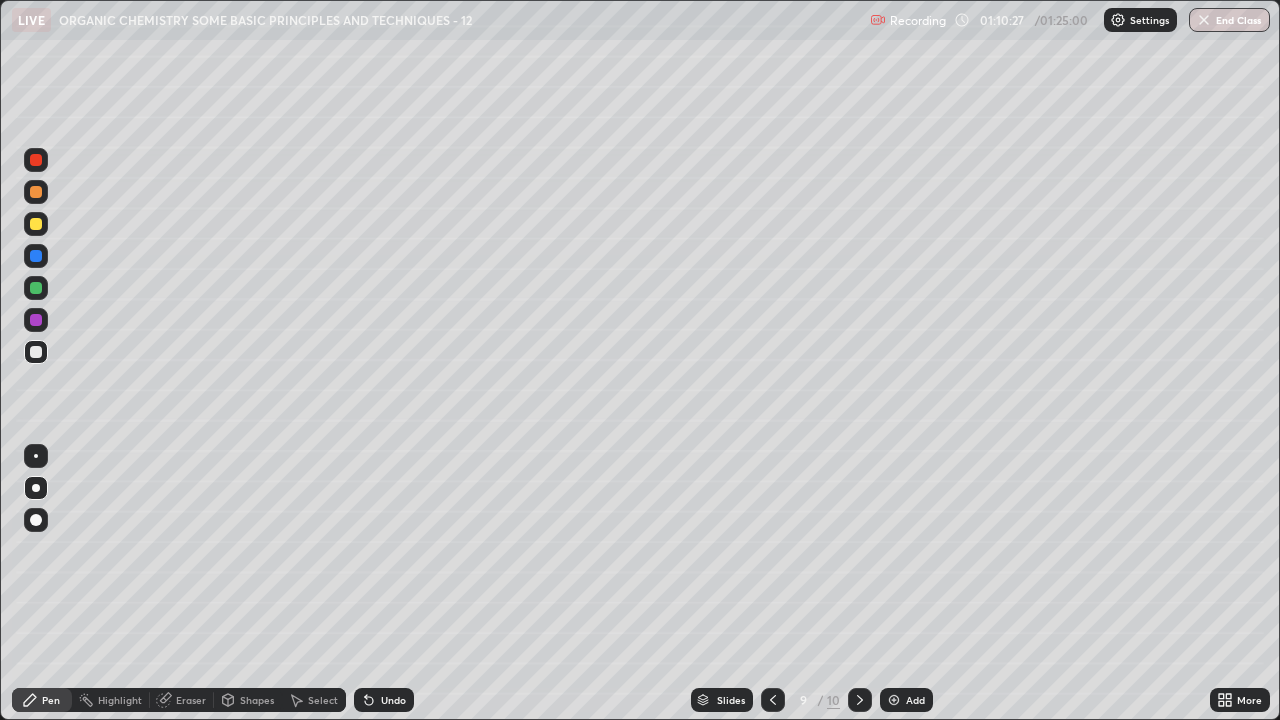click on "Select" at bounding box center [323, 700] 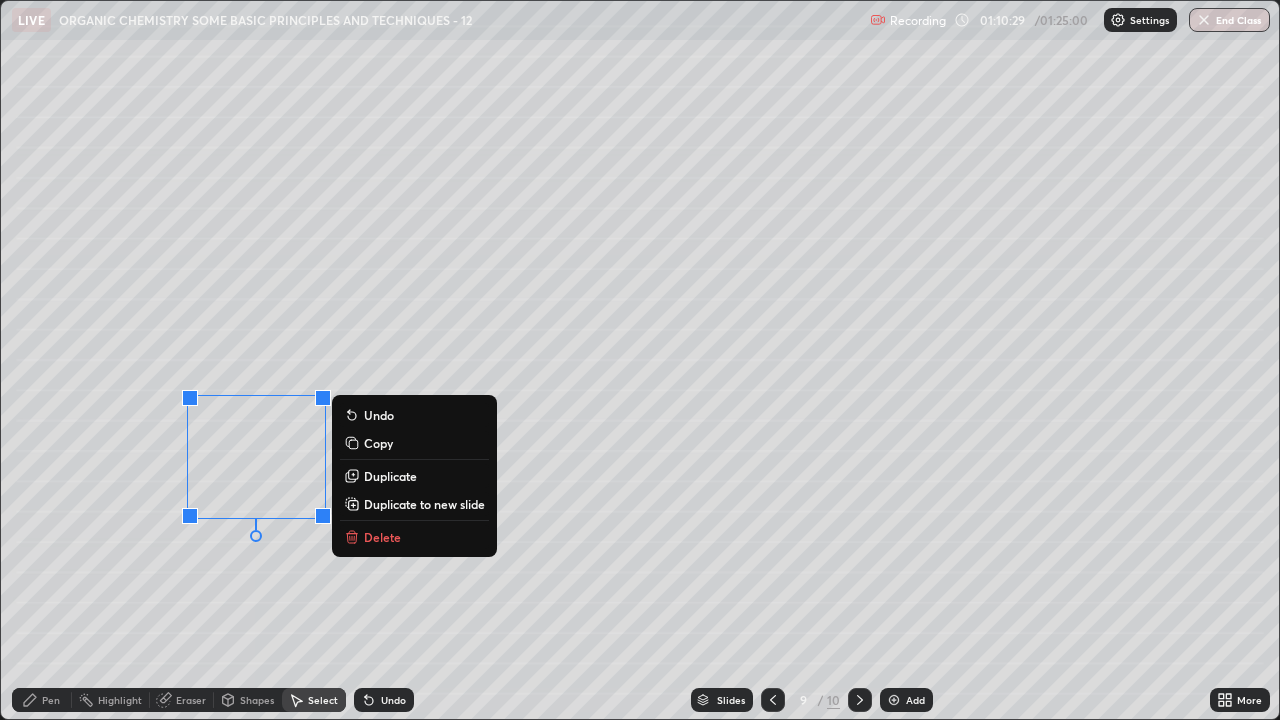 click on "Duplicate" at bounding box center (390, 476) 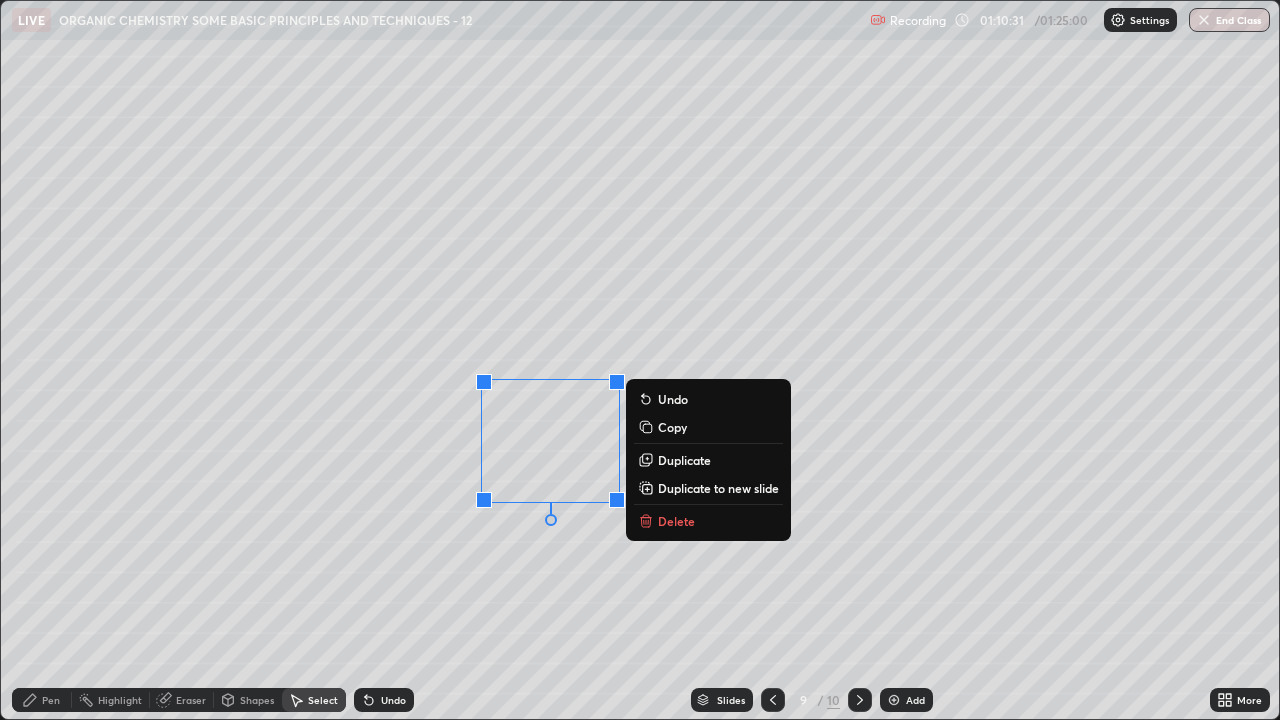 click on "Pen" at bounding box center (42, 700) 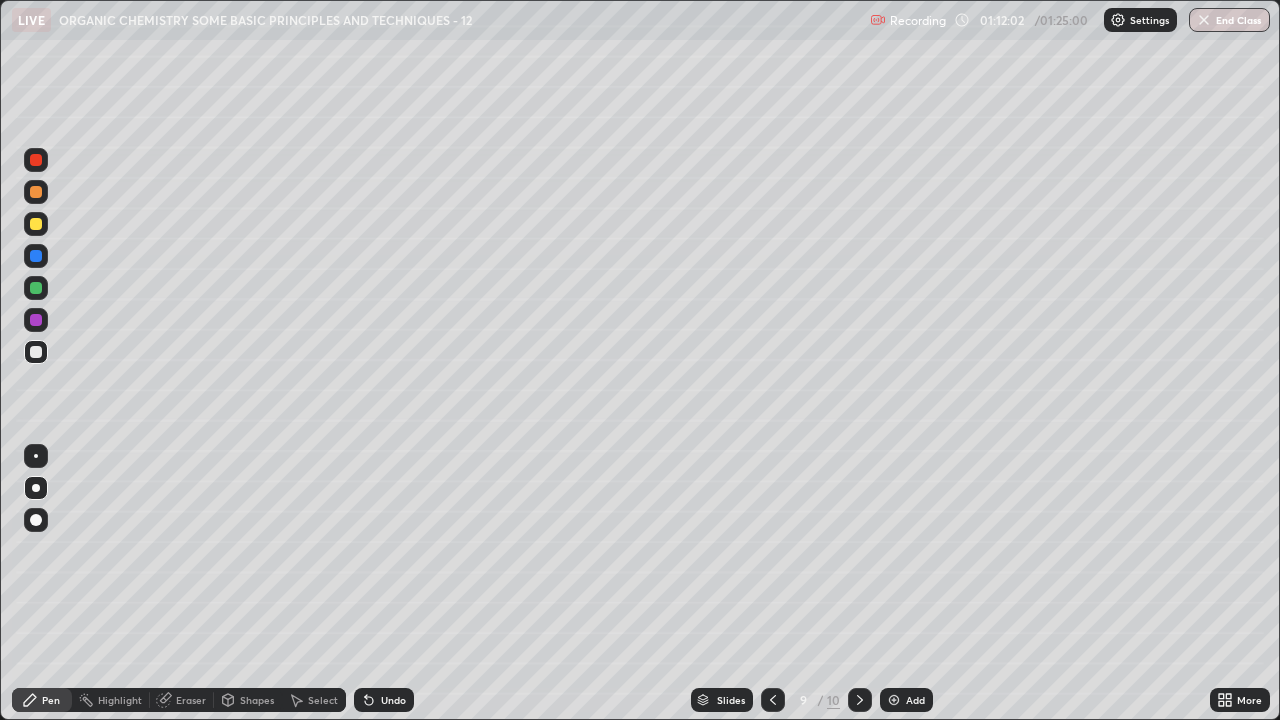 click on "Pen" at bounding box center (42, 700) 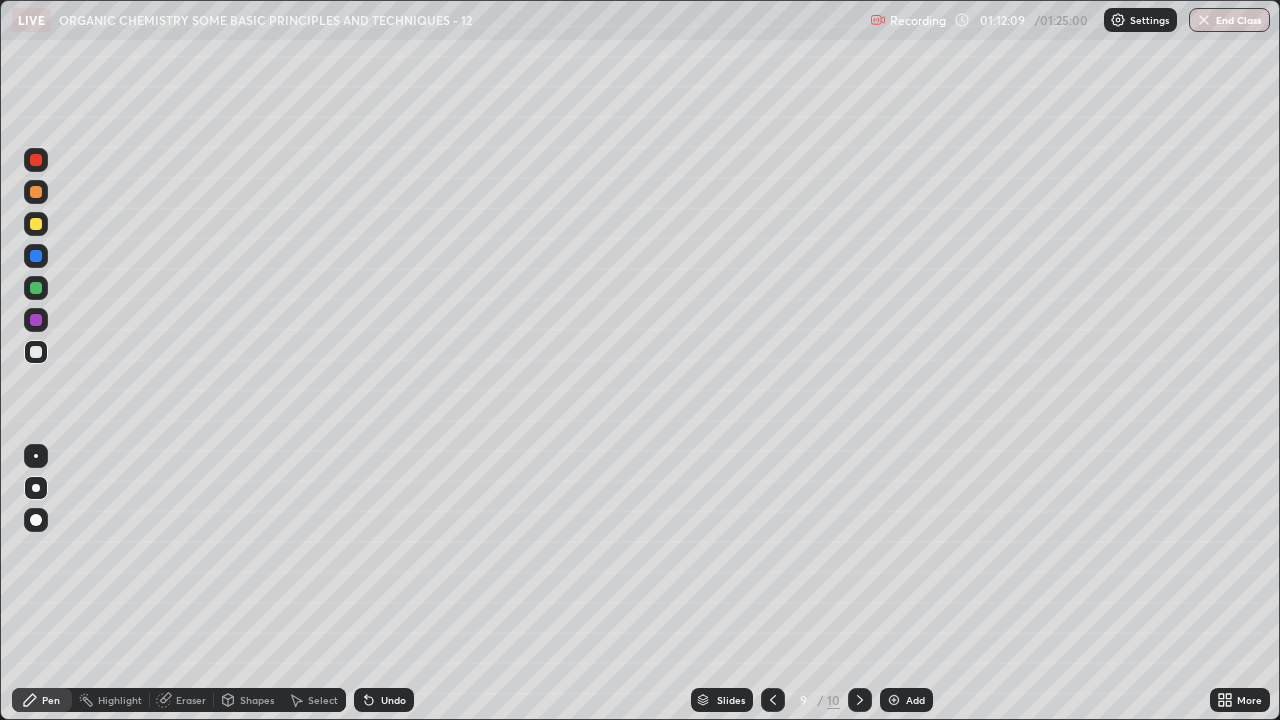 click at bounding box center [36, 224] 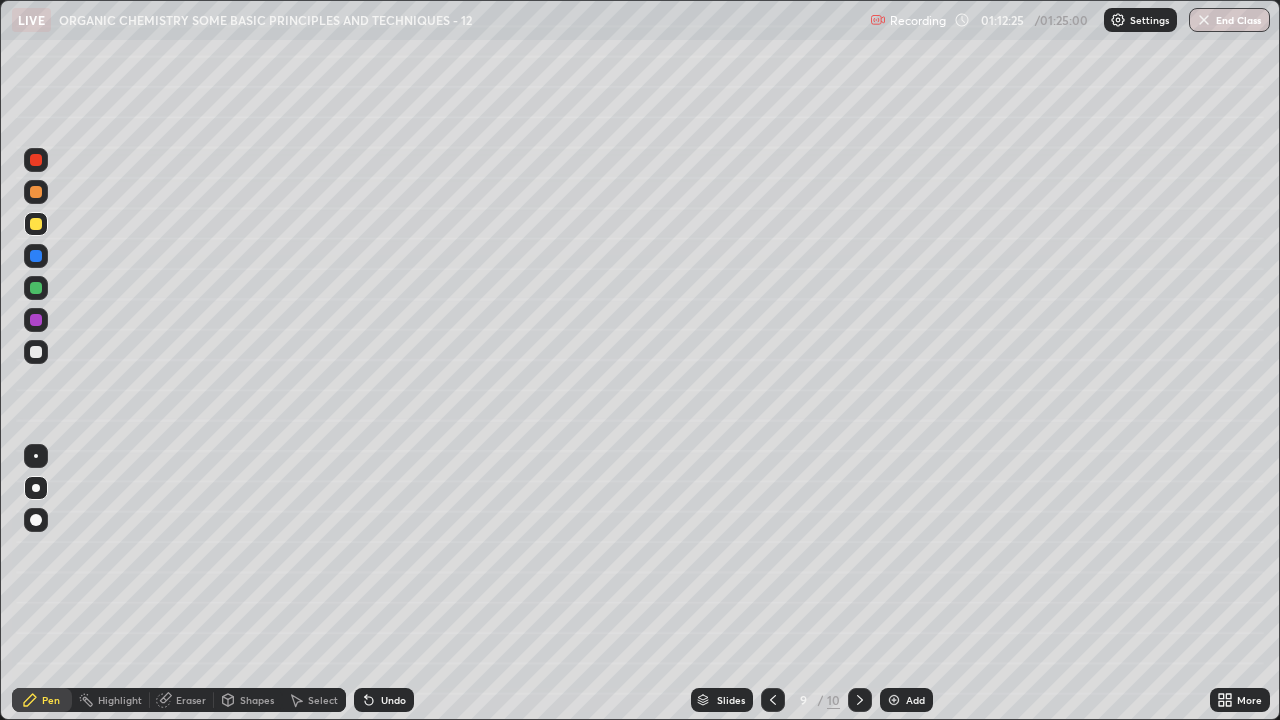 click at bounding box center [36, 352] 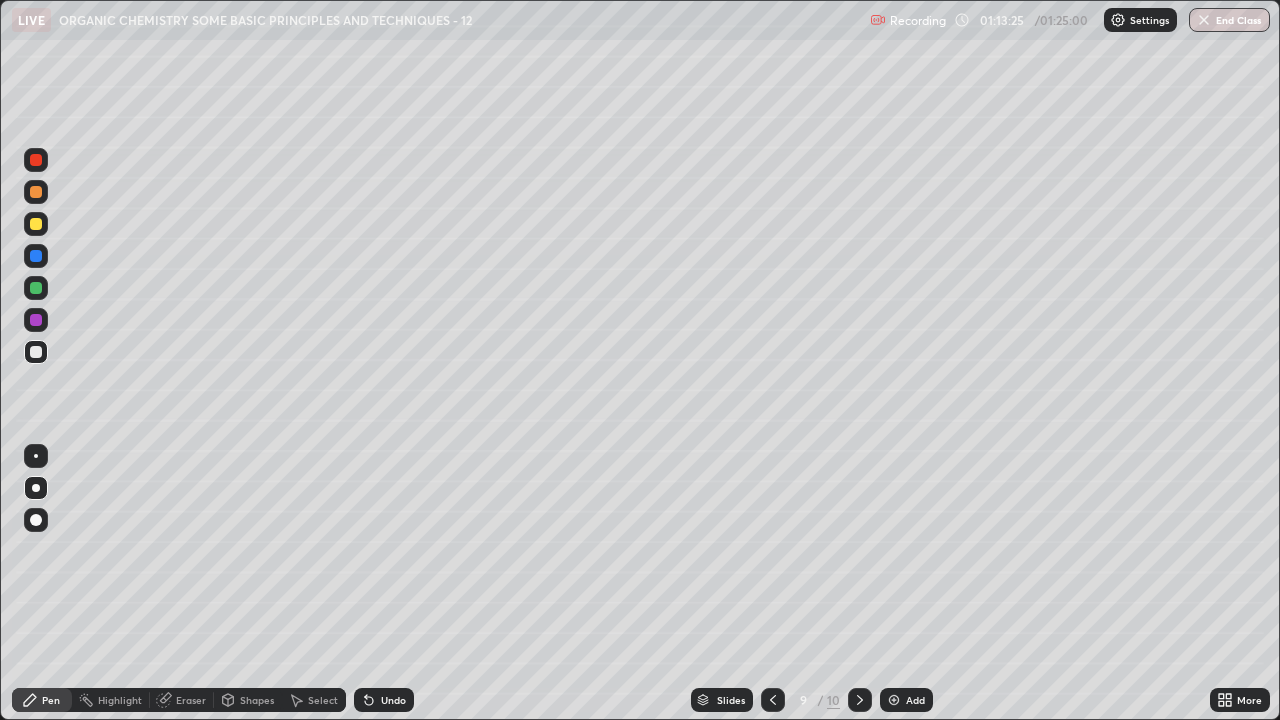 click at bounding box center [36, 192] 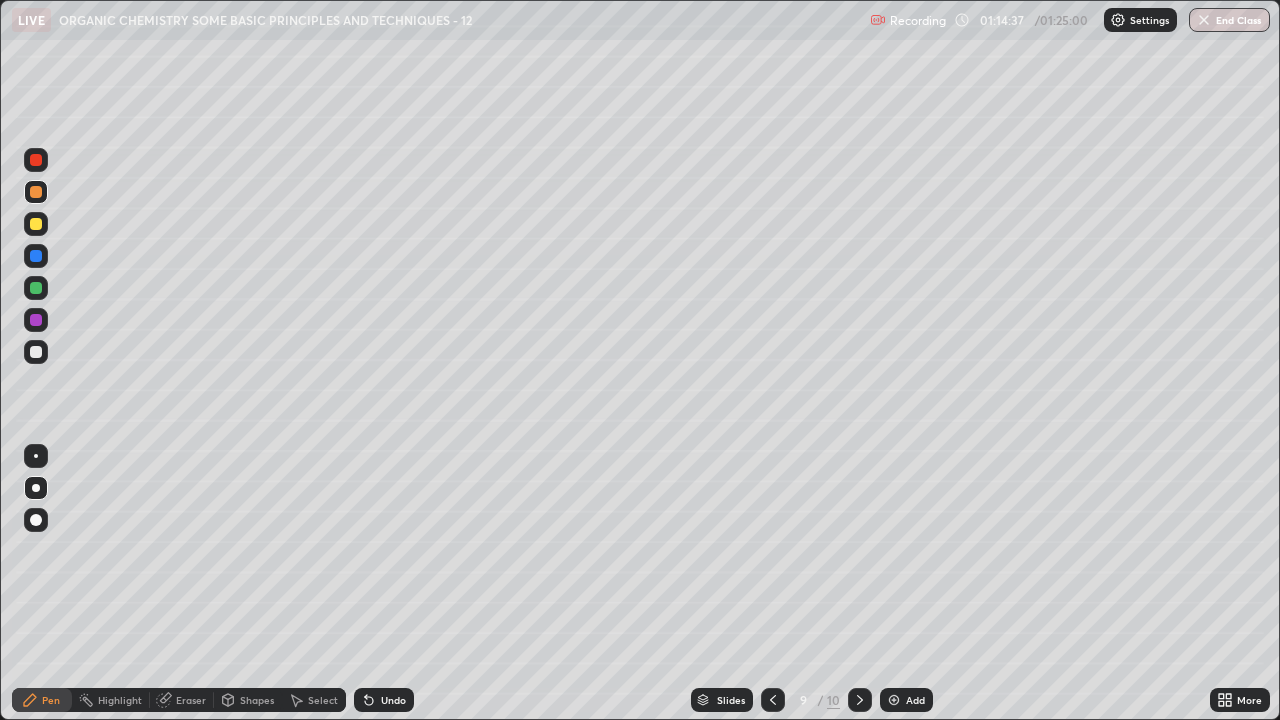 click 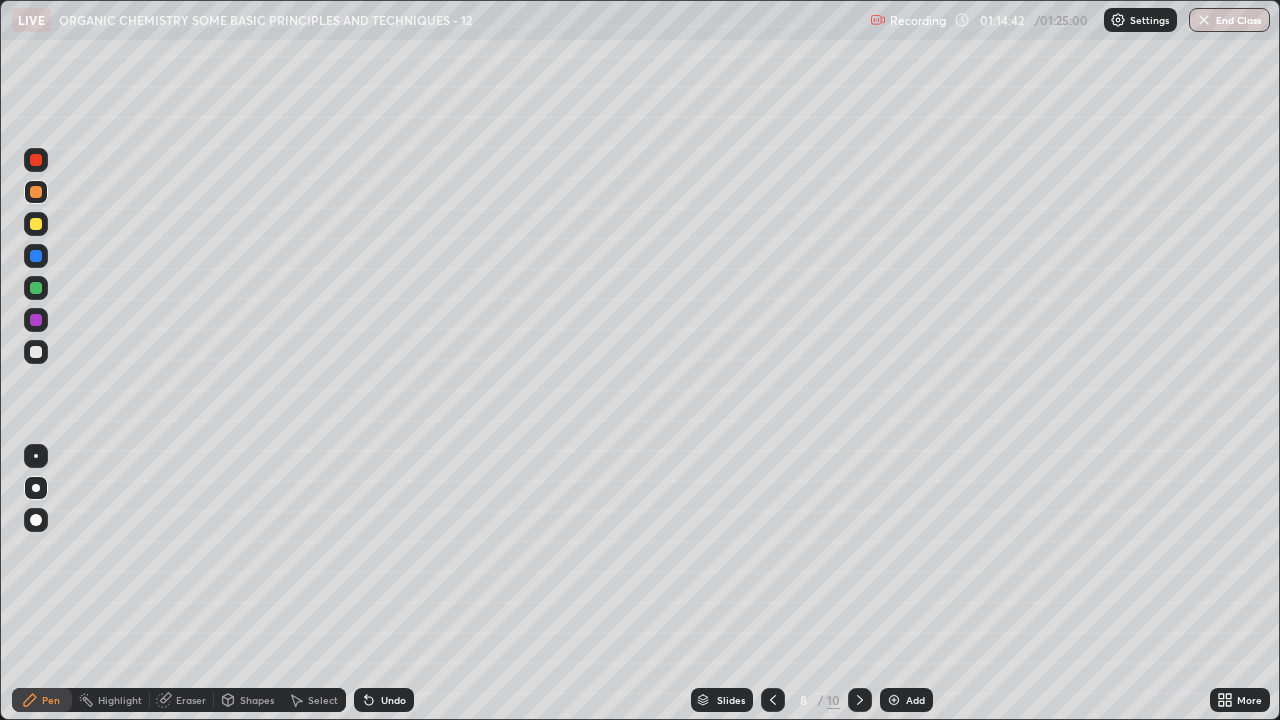 click at bounding box center (36, 224) 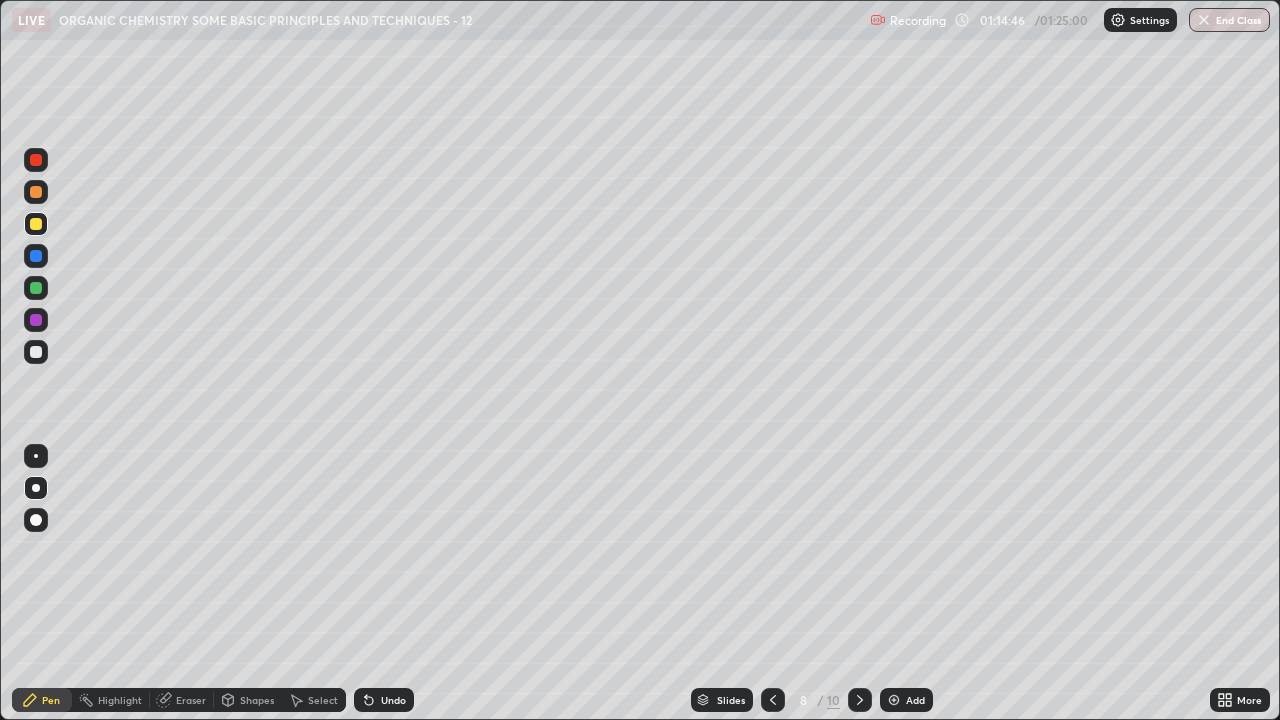 click on "Select" at bounding box center [323, 700] 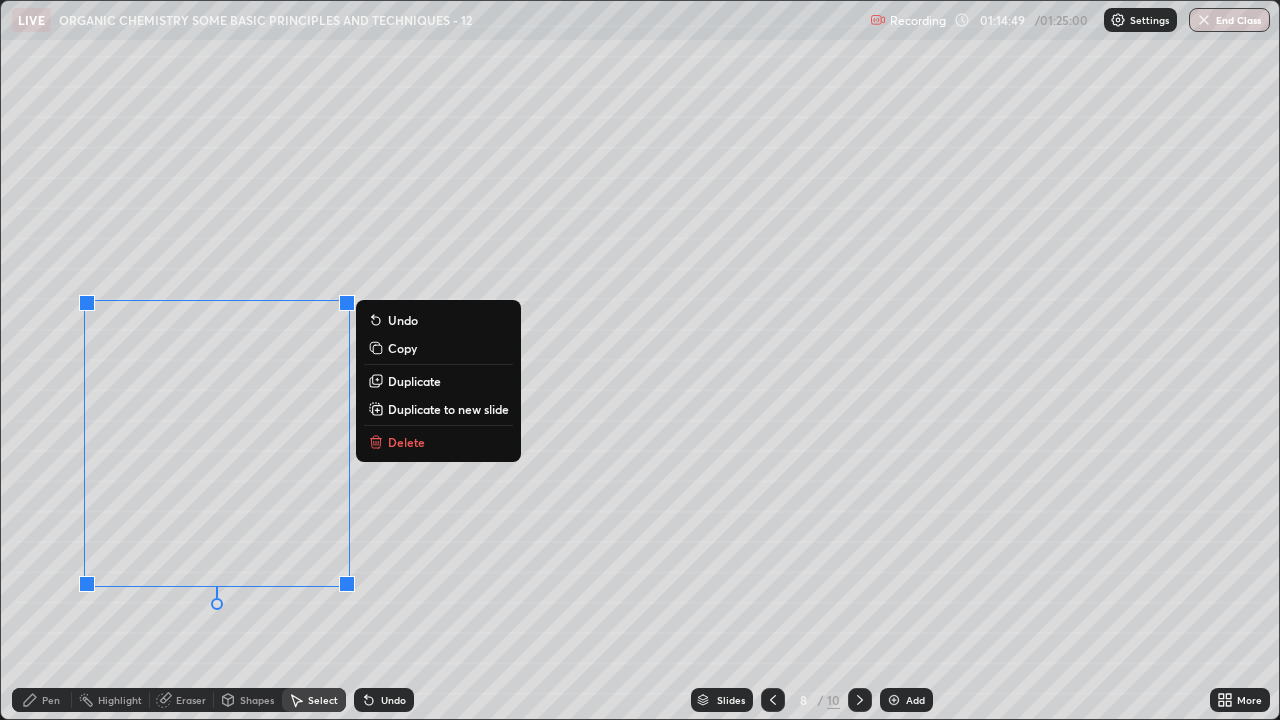 click 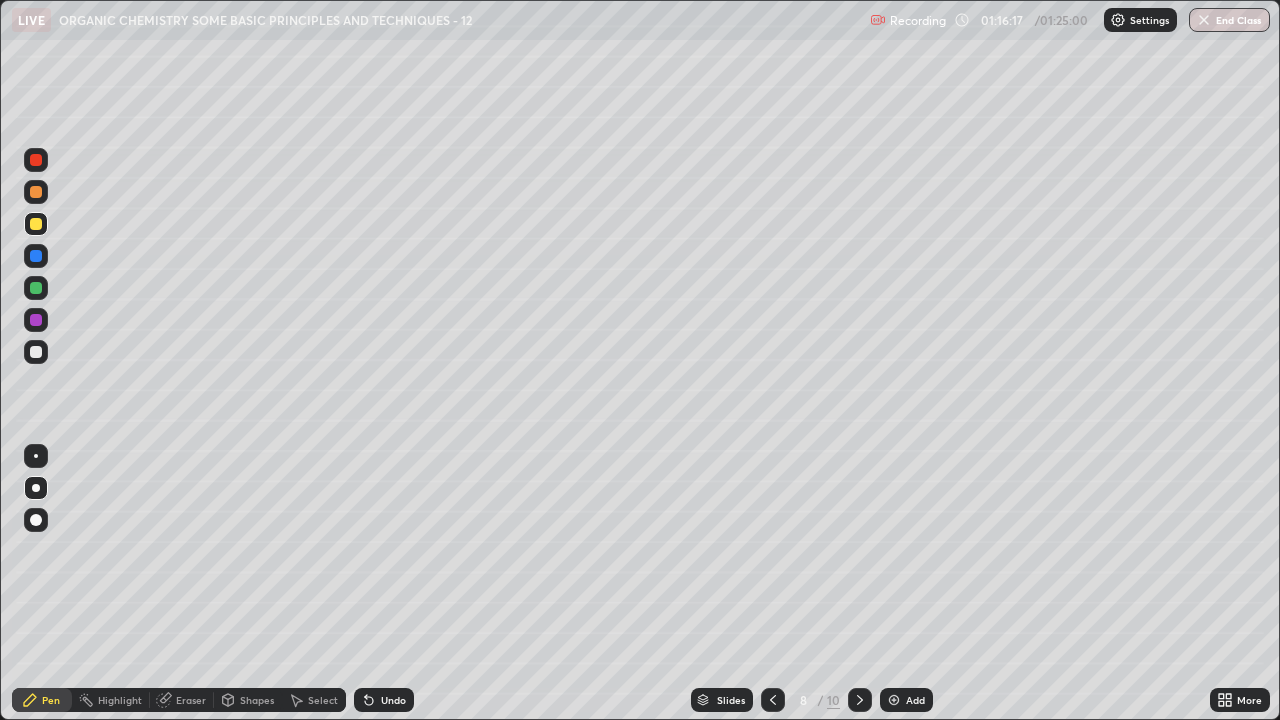 click 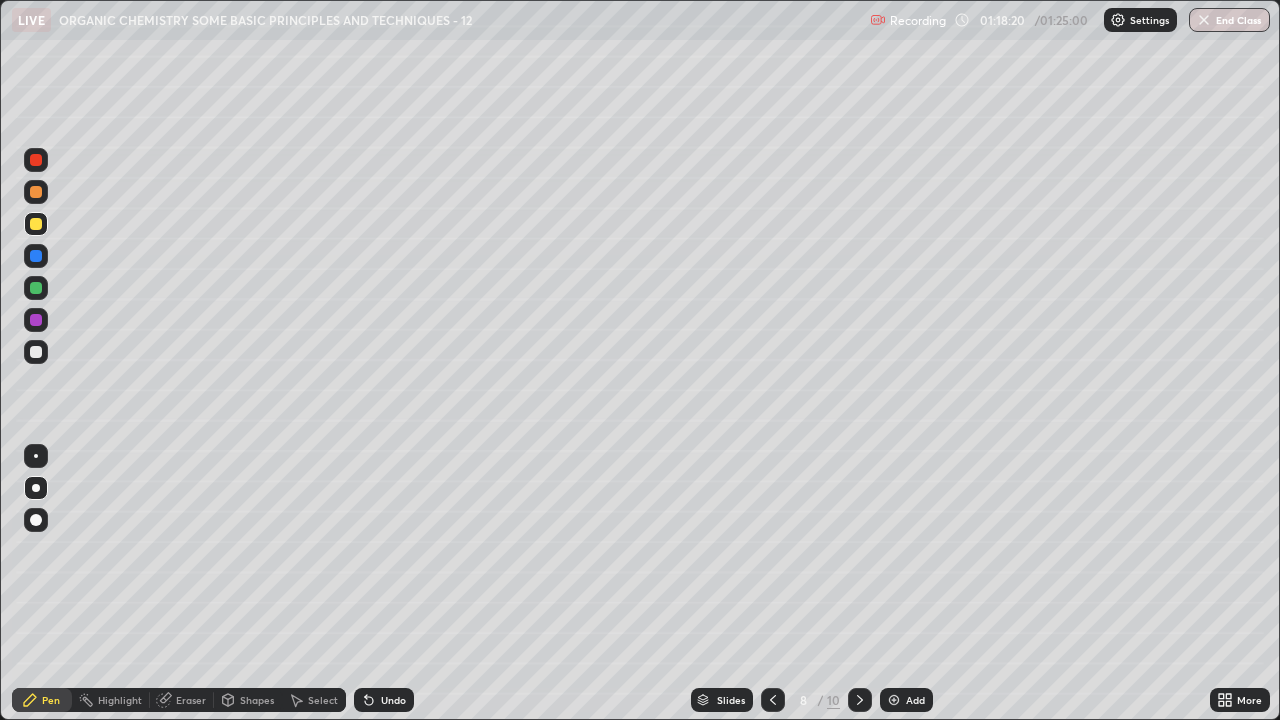 click 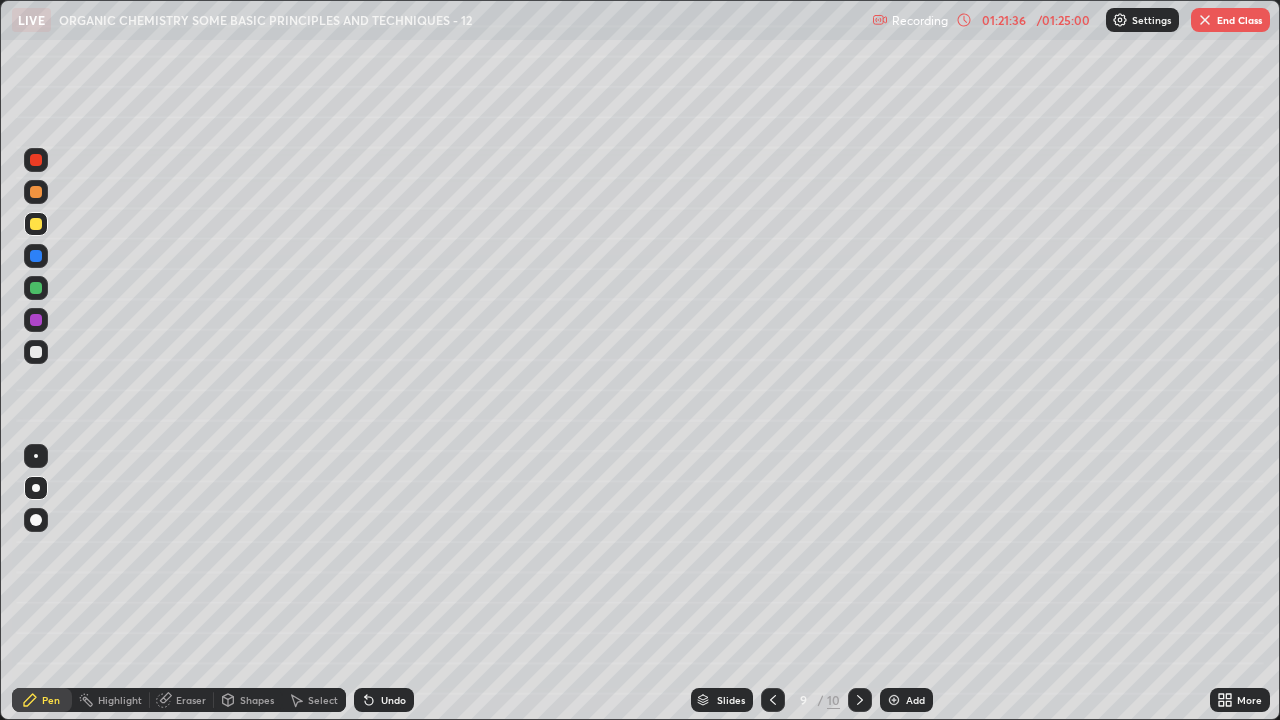 click on "Add" at bounding box center [906, 700] 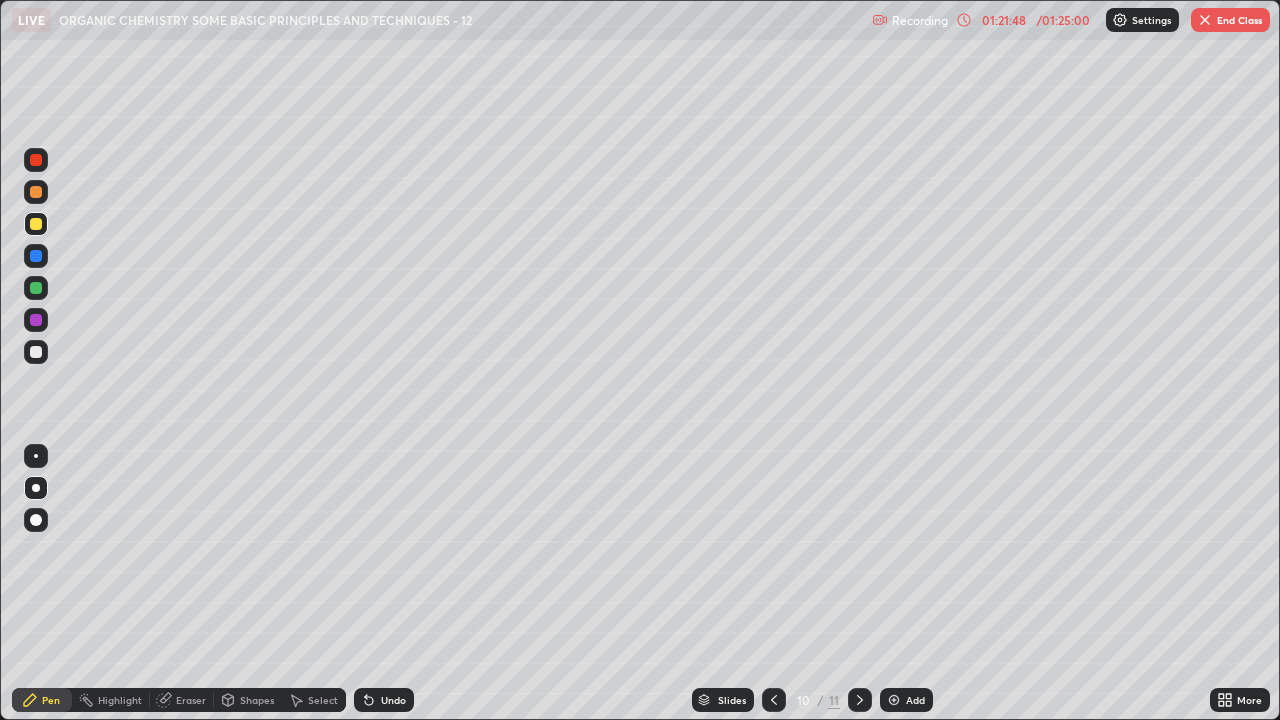 click on "Undo" at bounding box center (393, 700) 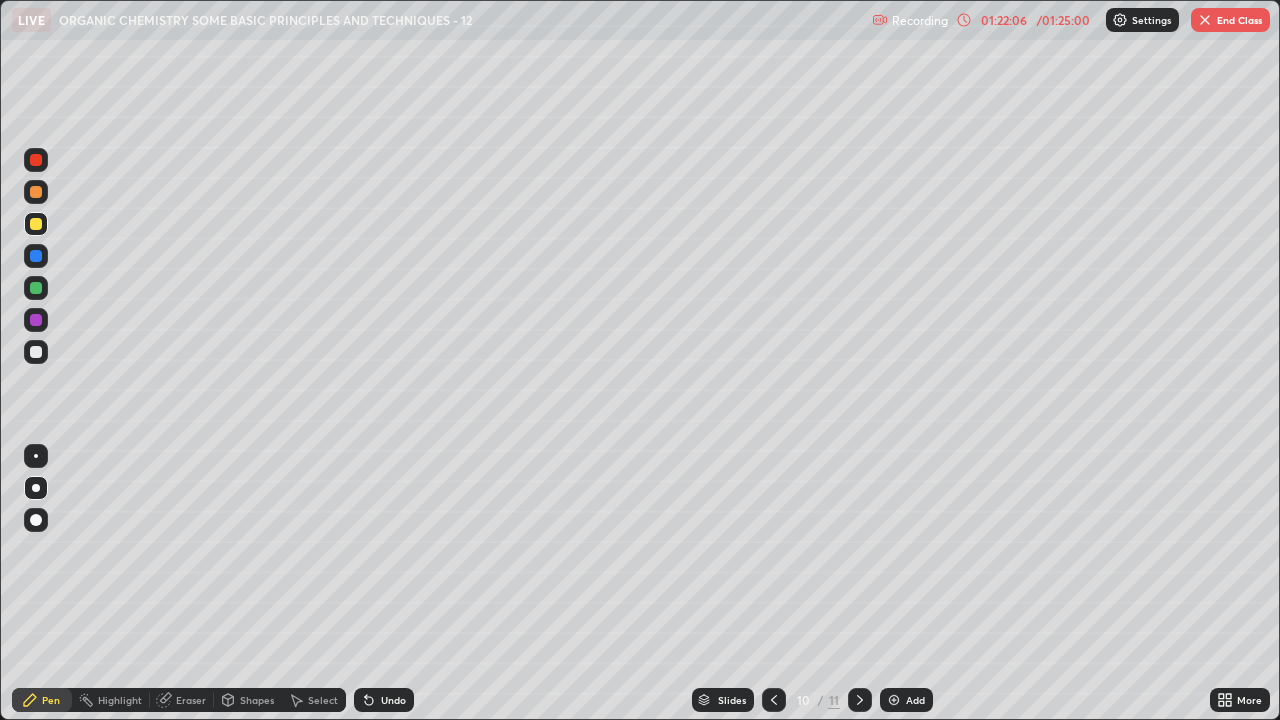 click on "Undo" at bounding box center [393, 700] 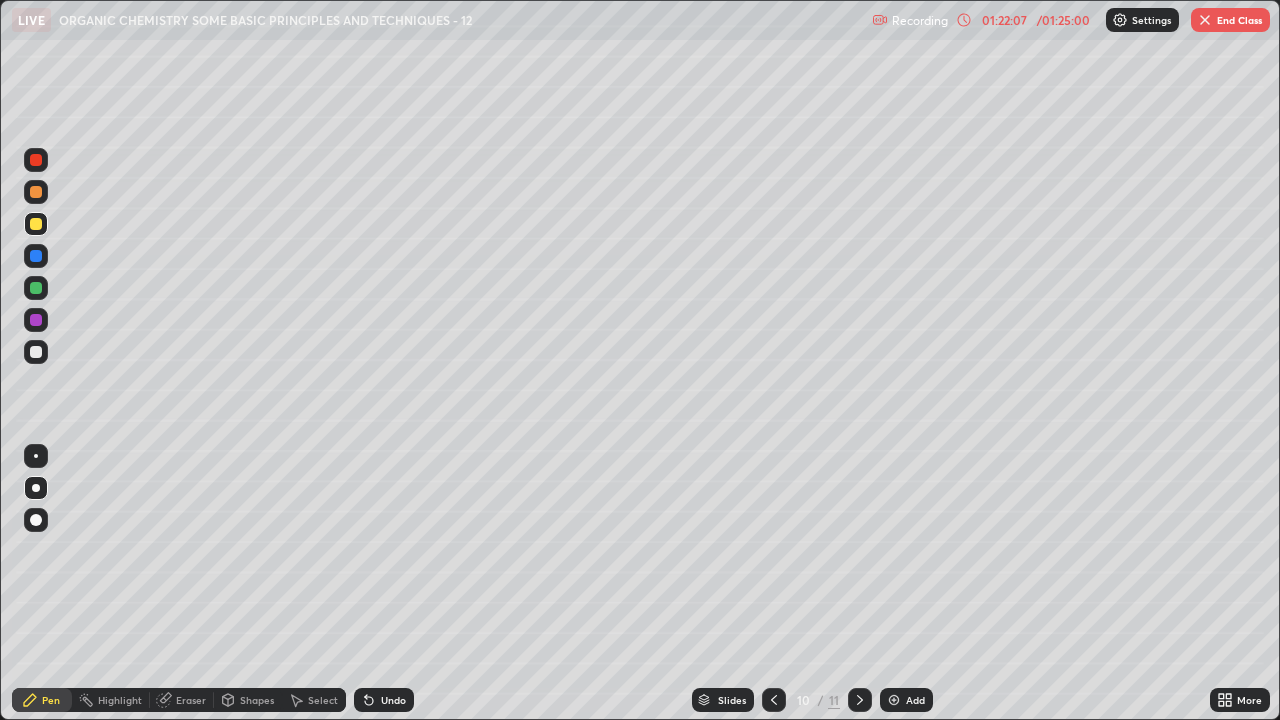 click on "Undo" at bounding box center (393, 700) 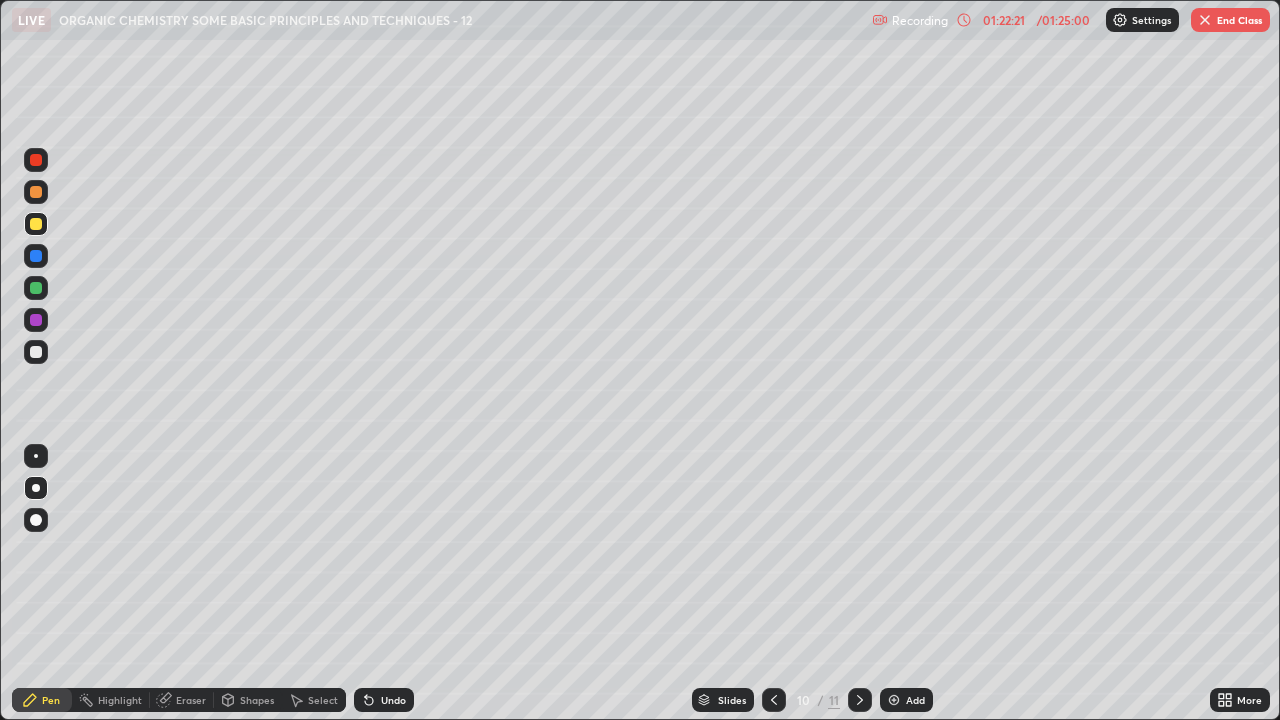 click at bounding box center [36, 352] 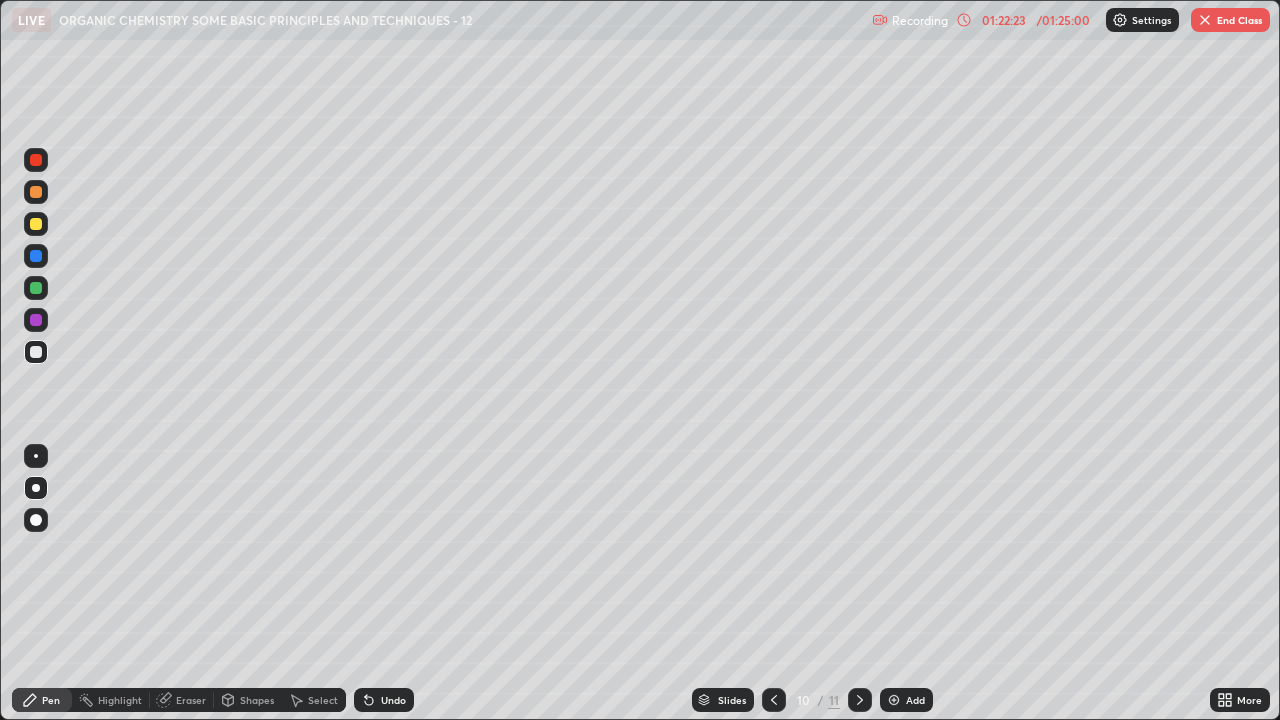 click 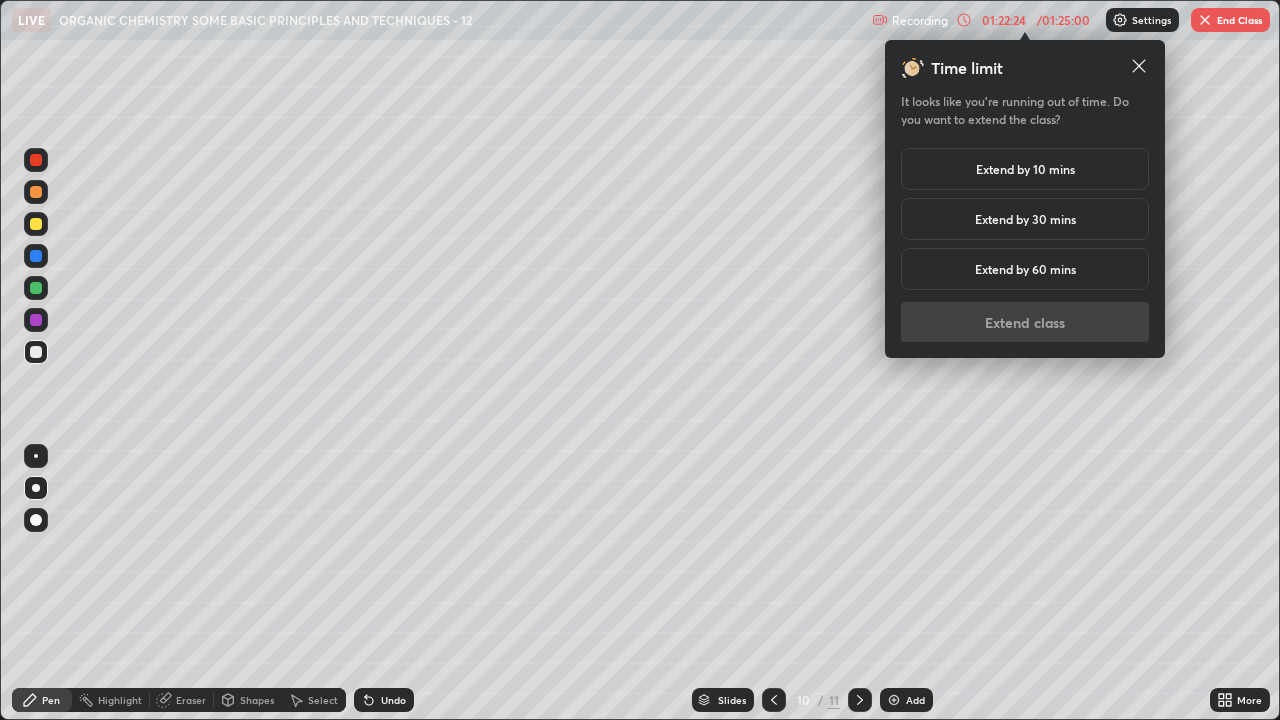 click on "Extend by 10 mins" at bounding box center (1025, 169) 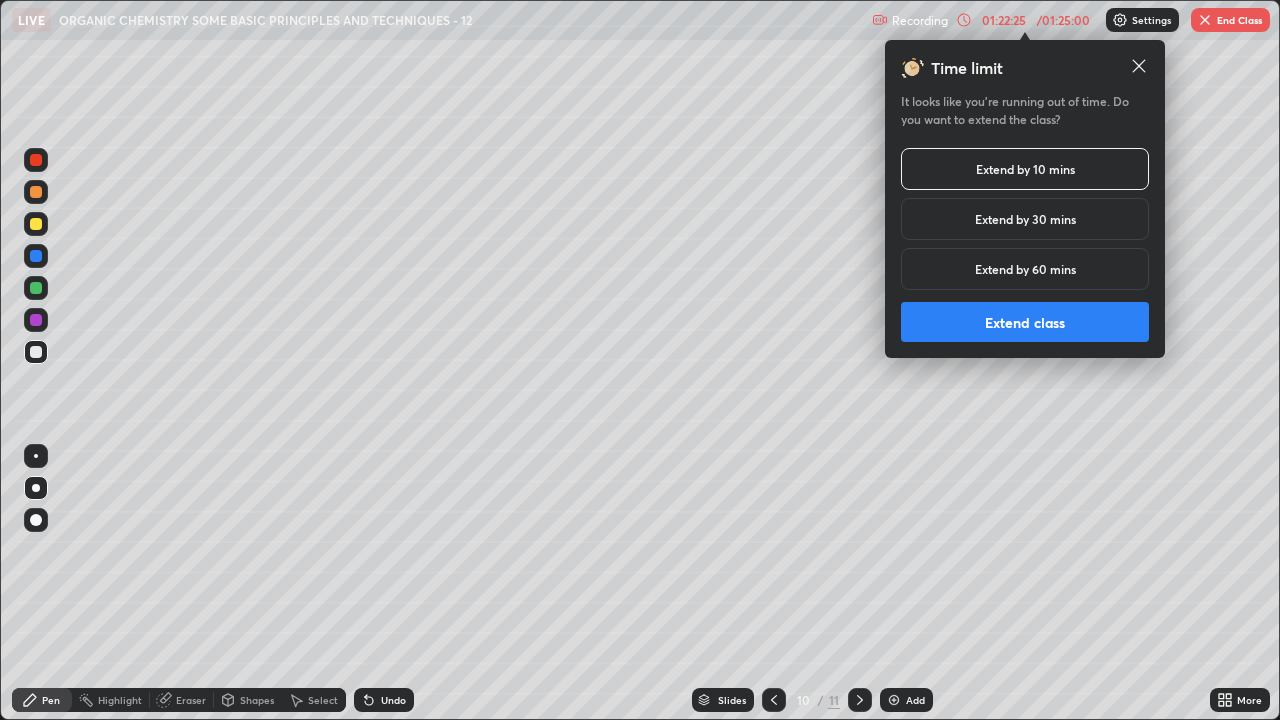 click on "Extend class" at bounding box center [1025, 322] 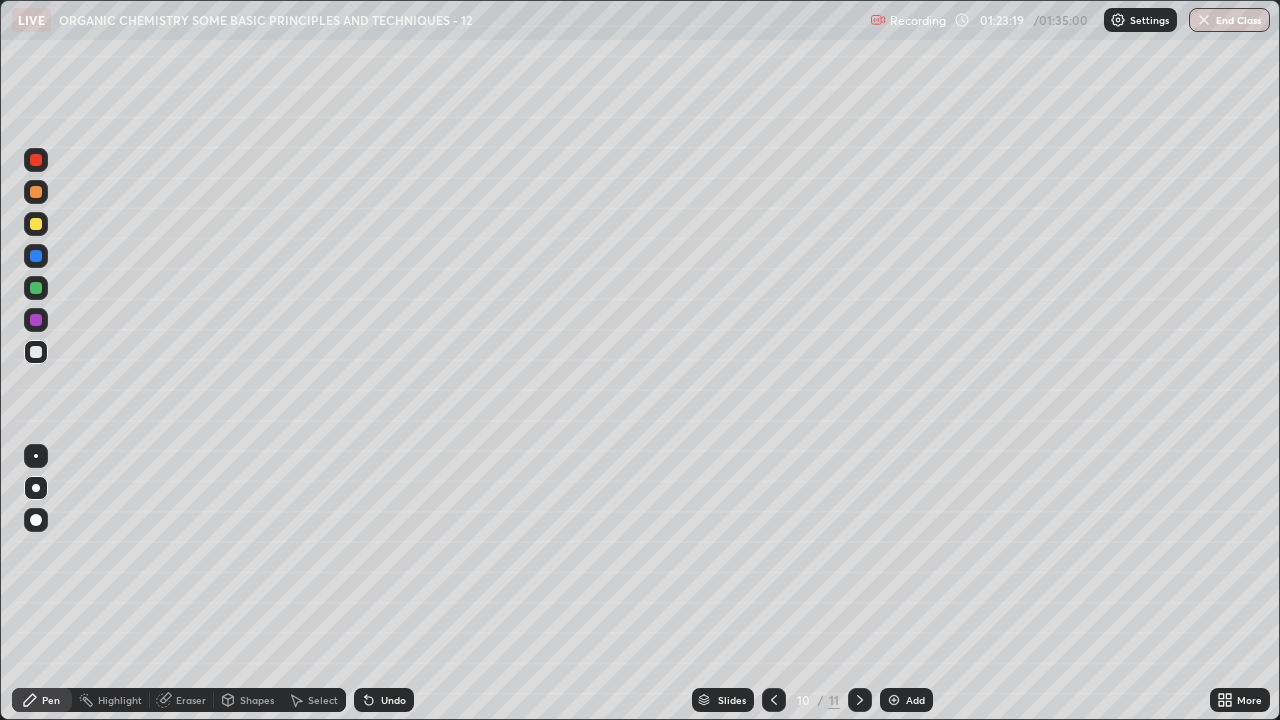 click at bounding box center [36, 352] 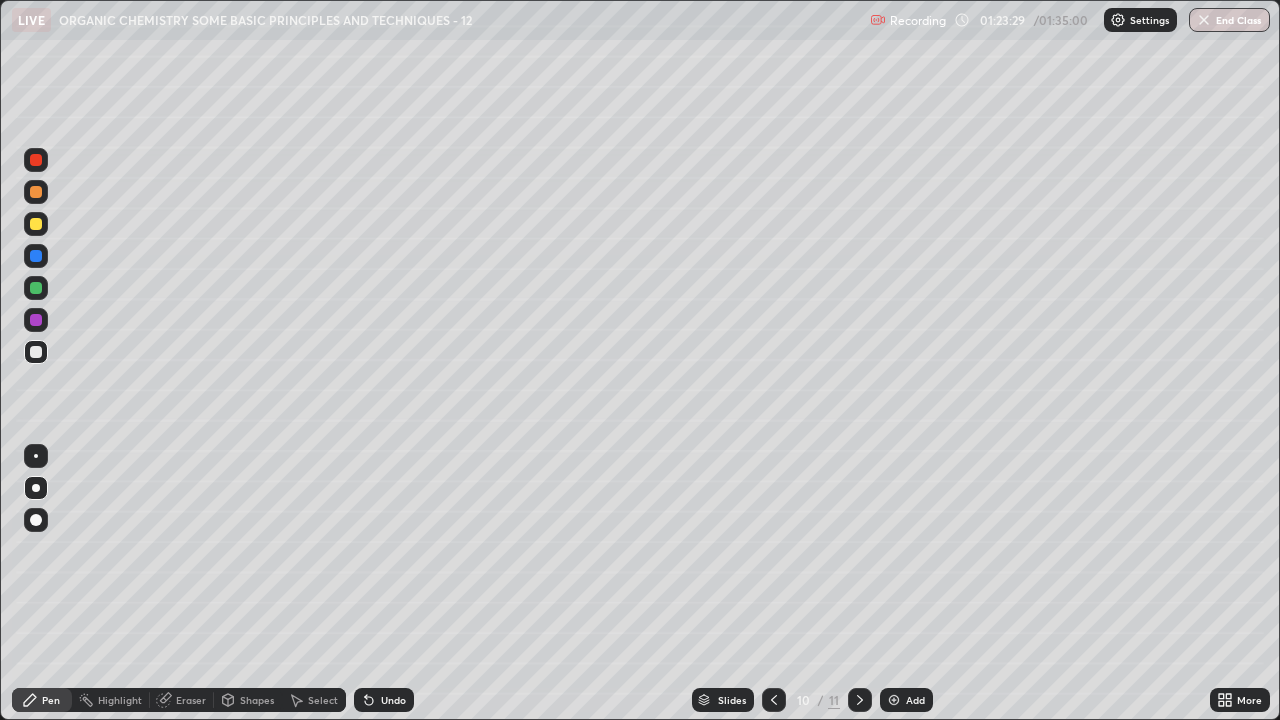 click at bounding box center (36, 224) 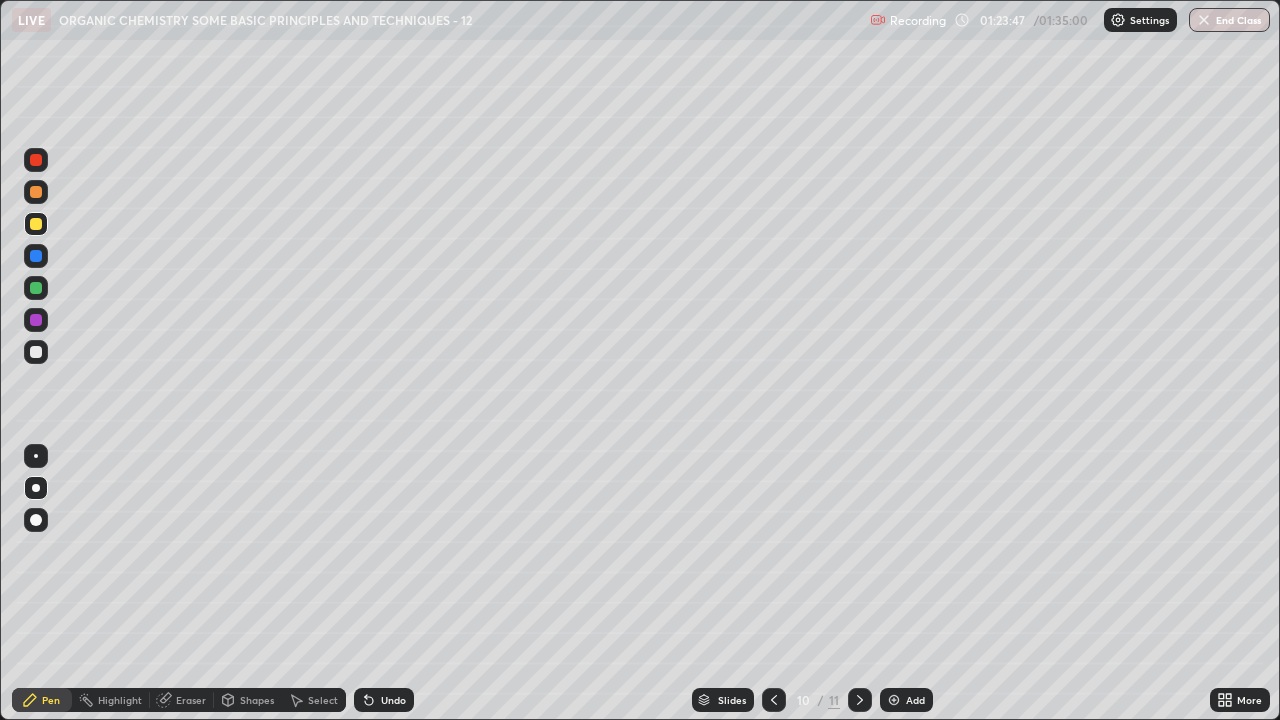 click at bounding box center (36, 352) 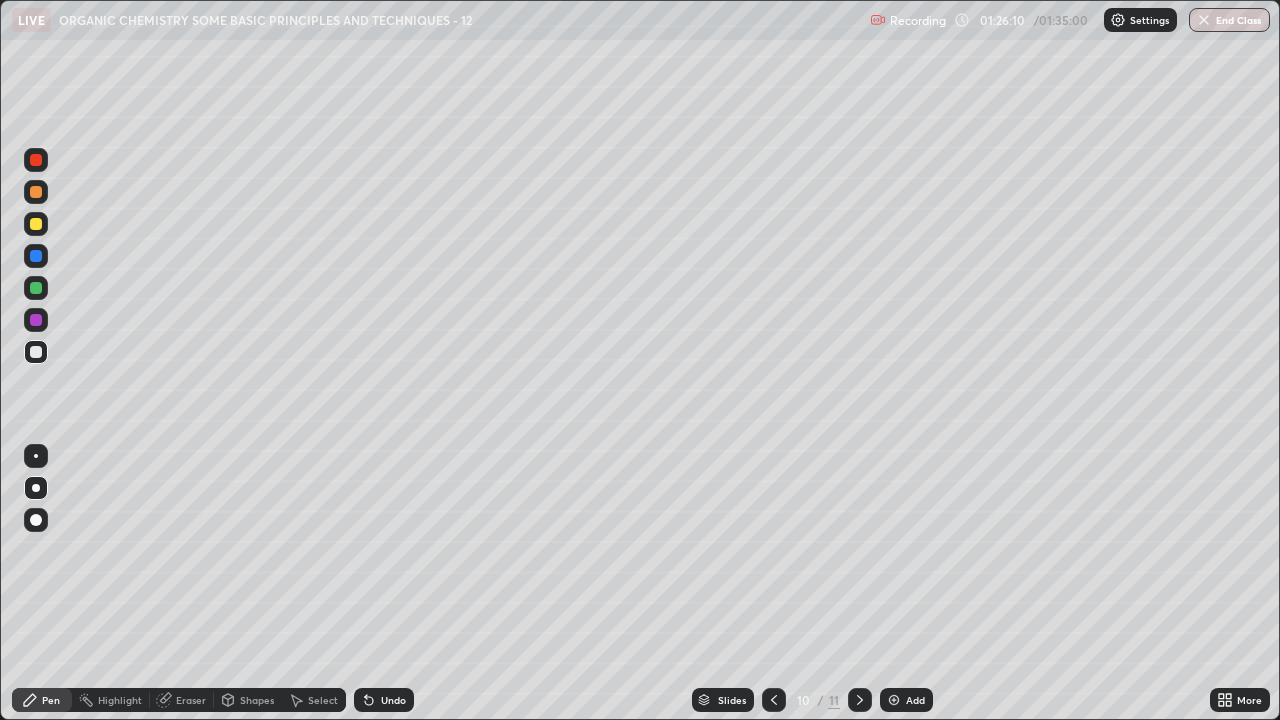 click on "Eraser" at bounding box center [191, 700] 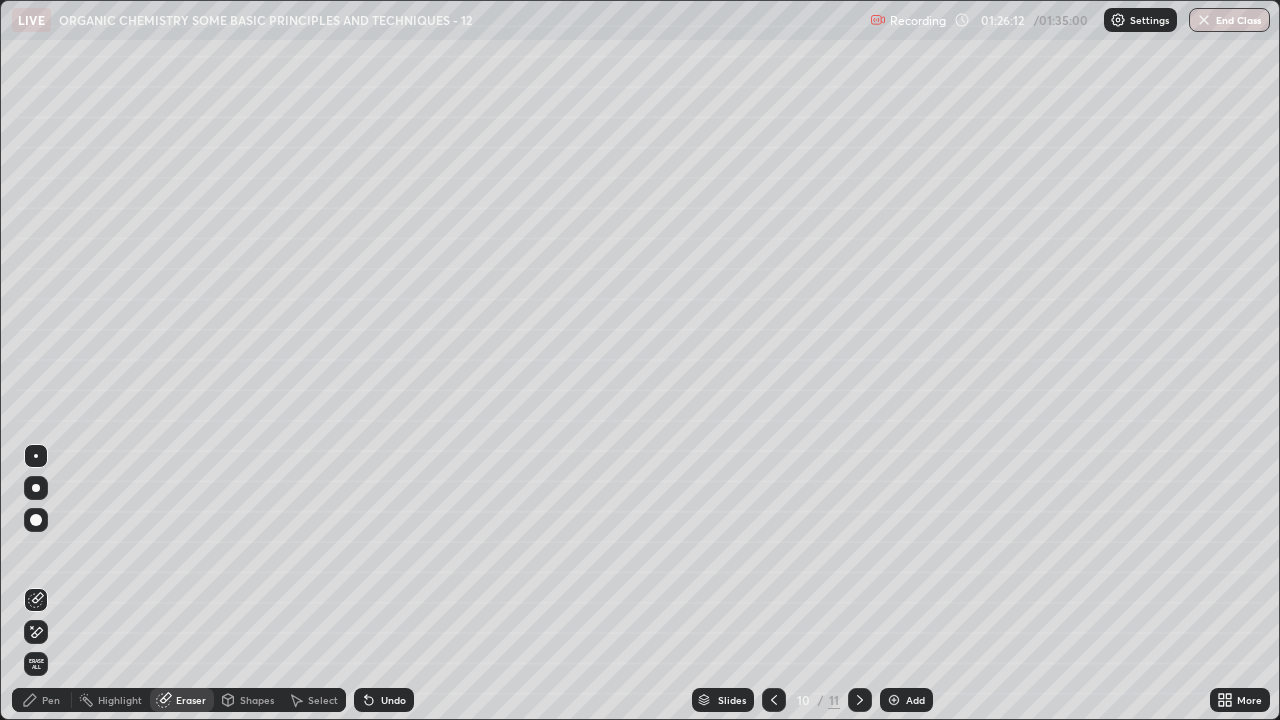 click on "Pen" at bounding box center (51, 700) 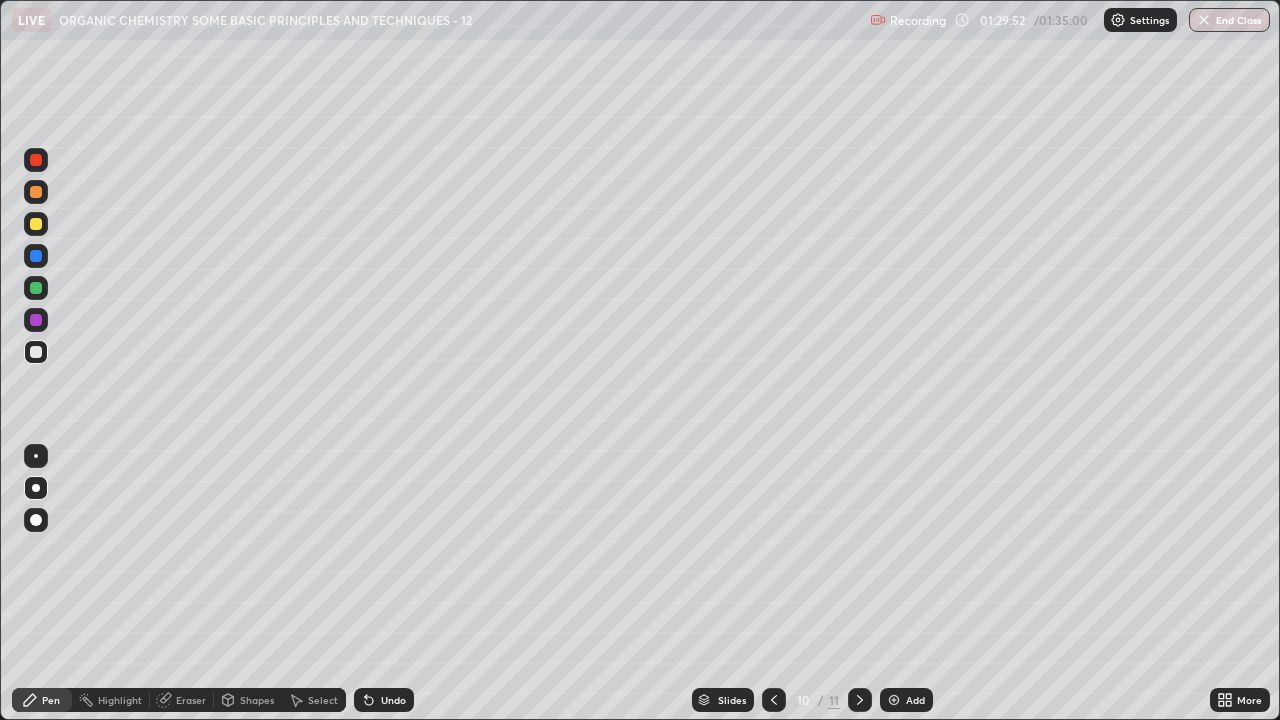 click at bounding box center [1204, 20] 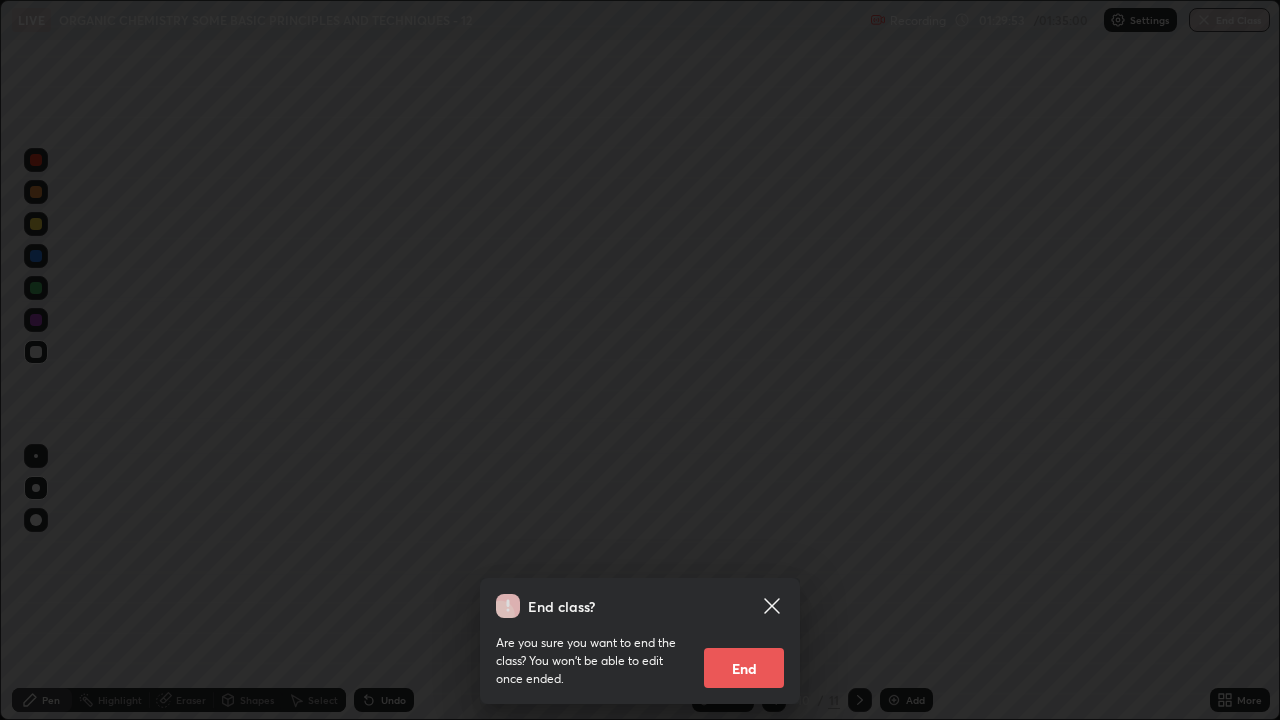 click on "End" at bounding box center (744, 668) 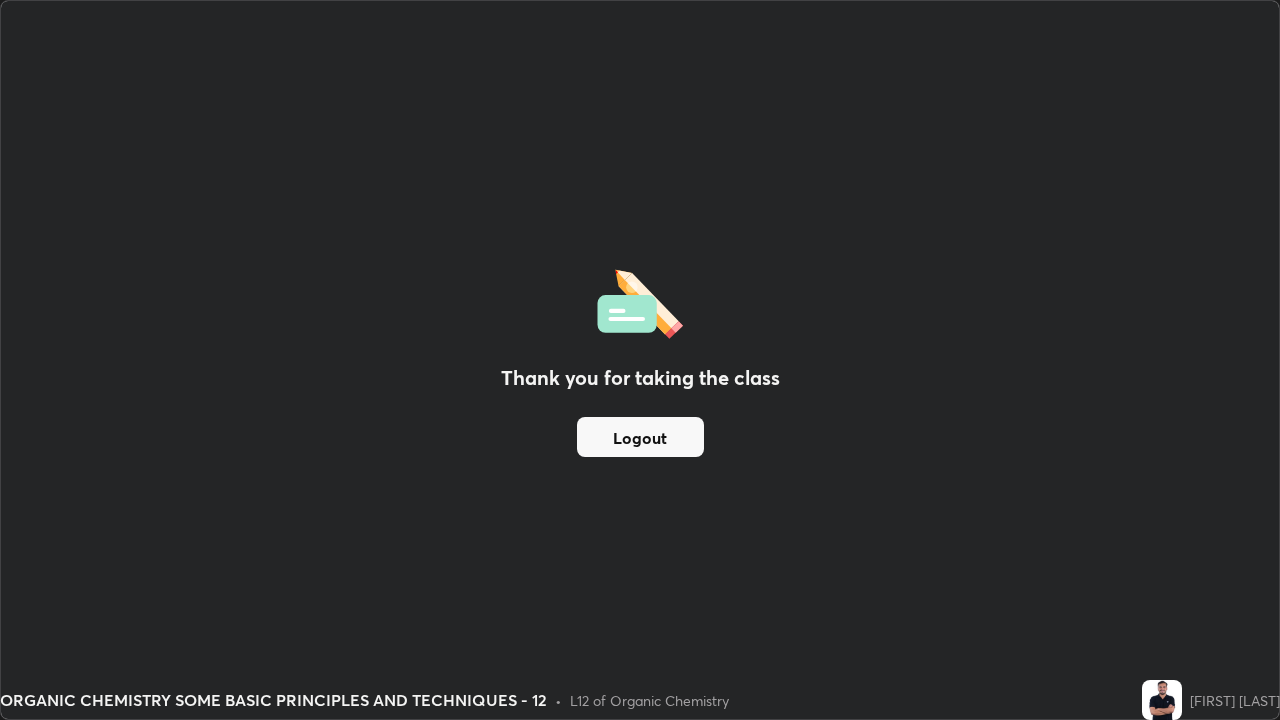 click on "Logout" at bounding box center (640, 437) 